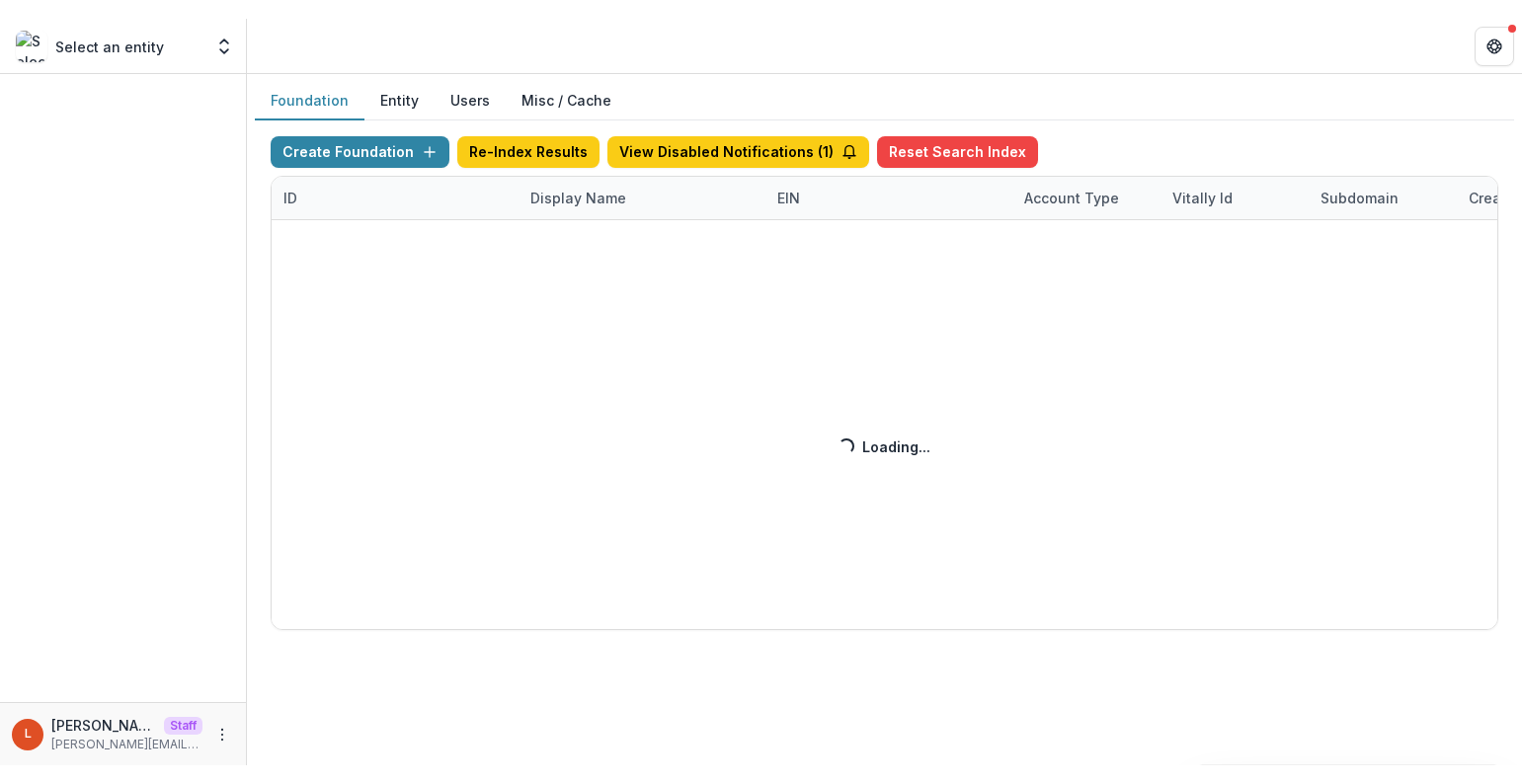 scroll, scrollTop: 0, scrollLeft: 0, axis: both 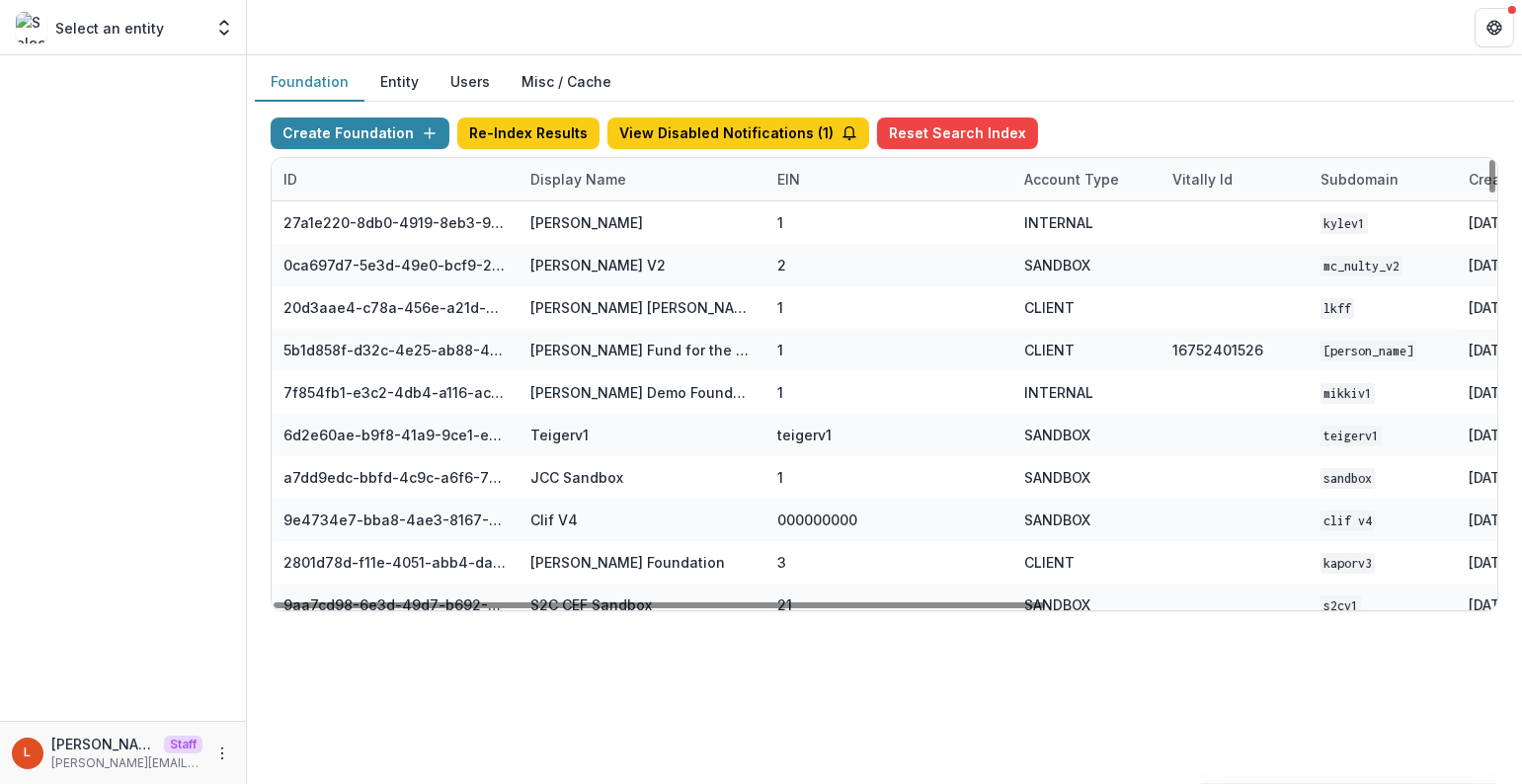 click on "Display Name" at bounding box center [578, 179] 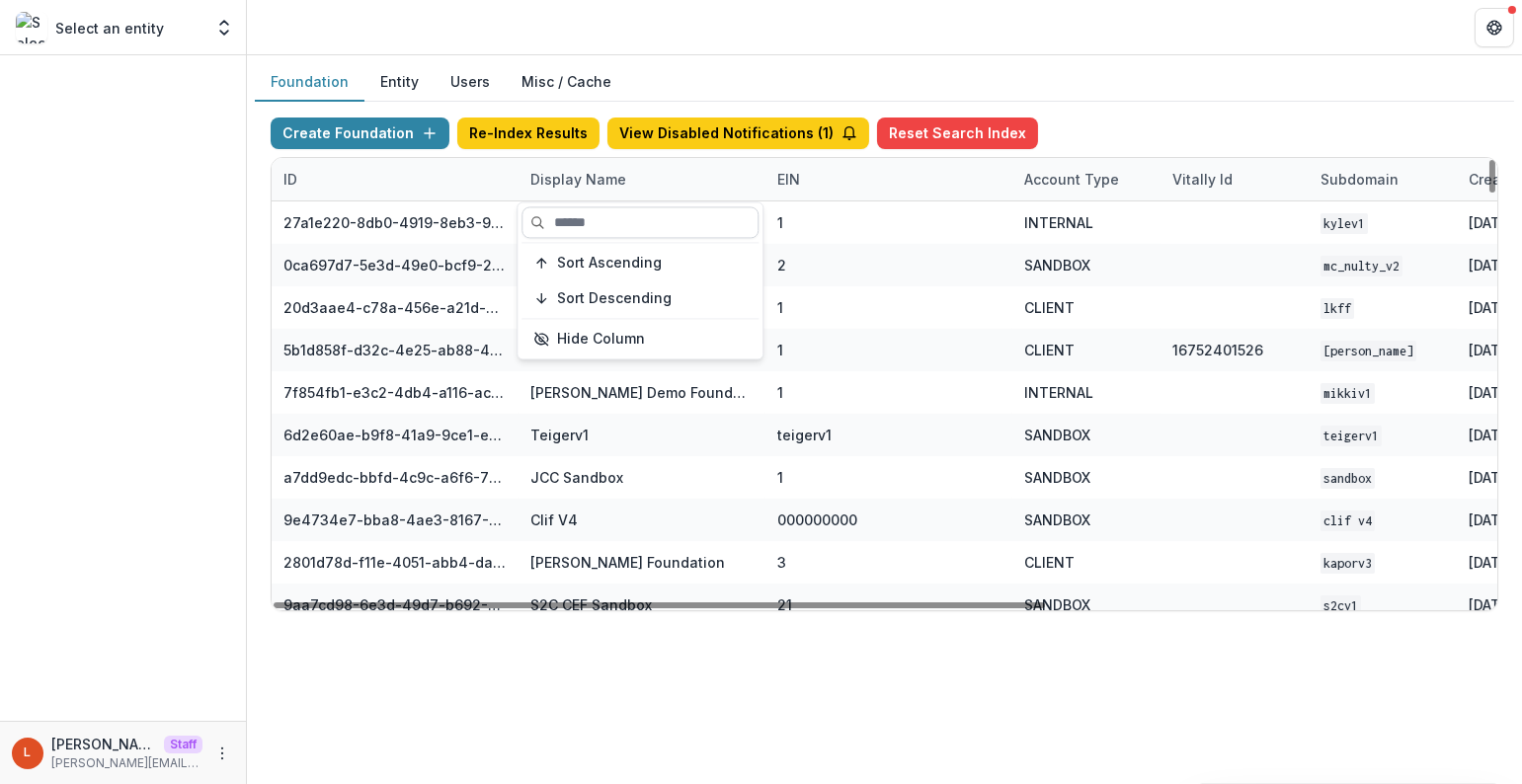 click at bounding box center [640, 222] 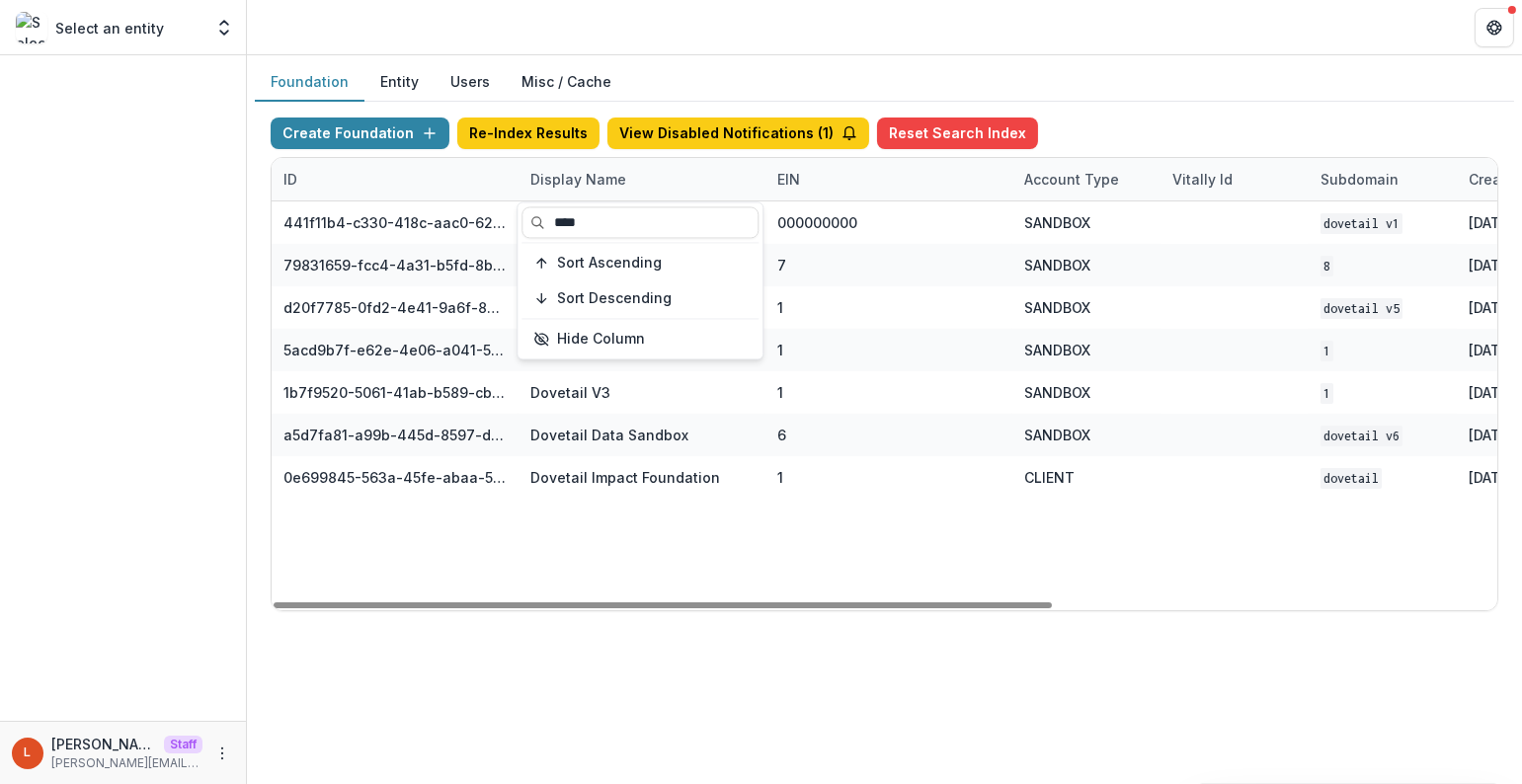 type on "****" 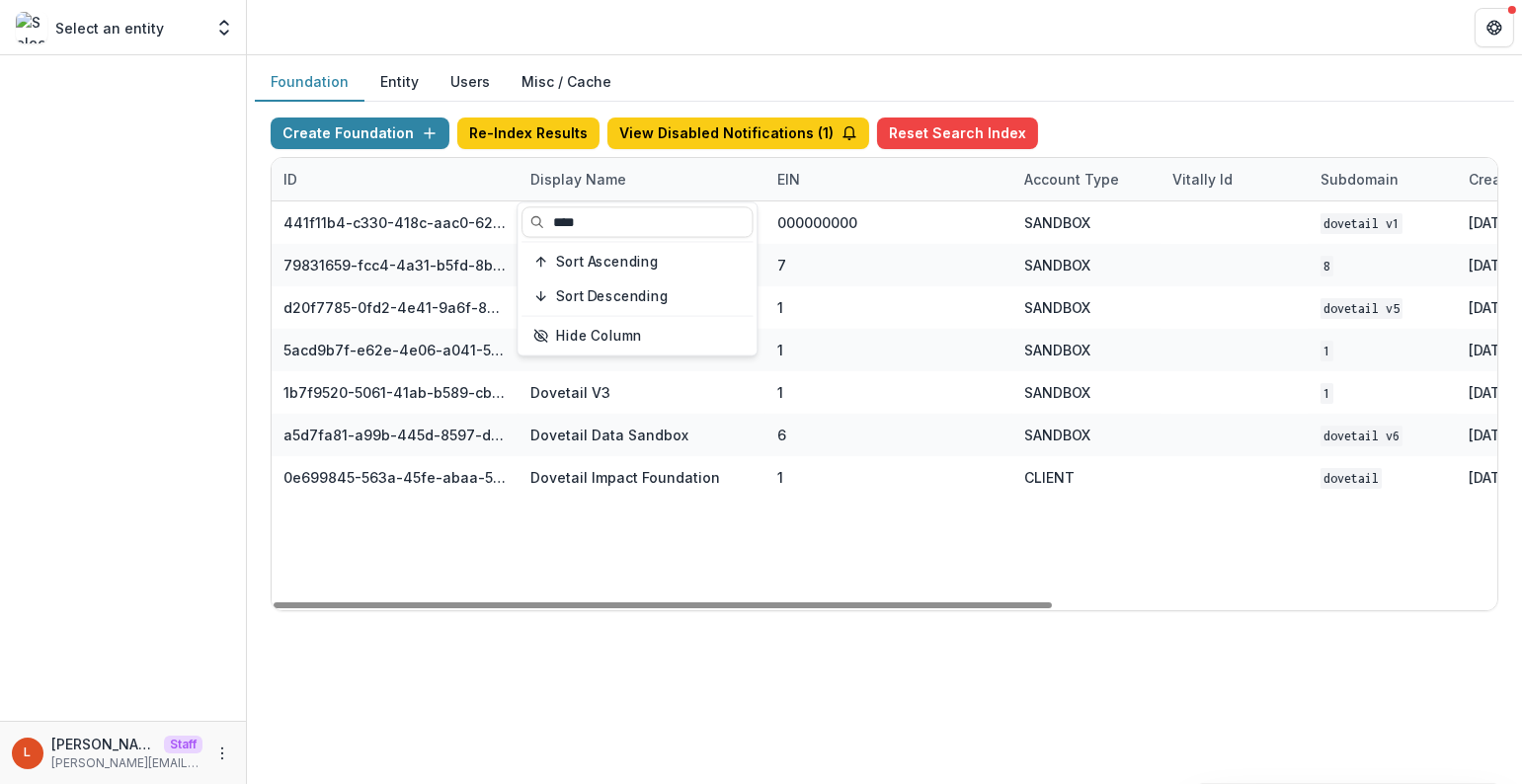 click on "ID Display Name EIN Account Type Vitally Id Subdomain Created on Actions Feature Flags 441f11b4-c330-418c-aac0-620e4d9f4f42 Dovetail Final Sandbox 000000000 SANDBOX Dovetail V1 Dec 13, 2024, 3:00 PM Visit Edit Feature Flags 79831659-fcc4-4a31-b5fd-8b12d5602638 Dovetail V4 7 SANDBOX 8 Mar 19, 2025, 7:48 PM Visit Edit Feature Flags d20f7785-0fd2-4e41-9a6f-83beabb6f9ff [DNU] Dovetail Data Sandbox 1 SANDBOX Dovetail V5 Apr 04, 2025, 3:37 AM Visit Edit Feature Flags 5acd9b7f-e62e-4e06-a041-524cbbe11040 Dovetail V2 1 SANDBOX 1 Feb 28, 2025, 10:19 AM Visit Edit Feature Flags 1b7f9520-5061-41ab-b589-cb42447a8470 Dovetail V3 1 SANDBOX 1 Feb 28, 2025, 11:32 AM Visit Edit Feature Flags a5d7fa81-a99b-445d-8597-d196a5002155 Dovetail Data Sandbox 6 SANDBOX Dovetail V6 May 13, 2025, 1:38 PM Visit Edit Feature Flags 0e699845-563a-45fe-abaa-5e6b18e932bb Dovetail Impact Foundation 1 CLIENT Dovetail Jun 05, 2025, 2:39 PM Visit Edit Feature Flags" at bounding box center (884, 384) 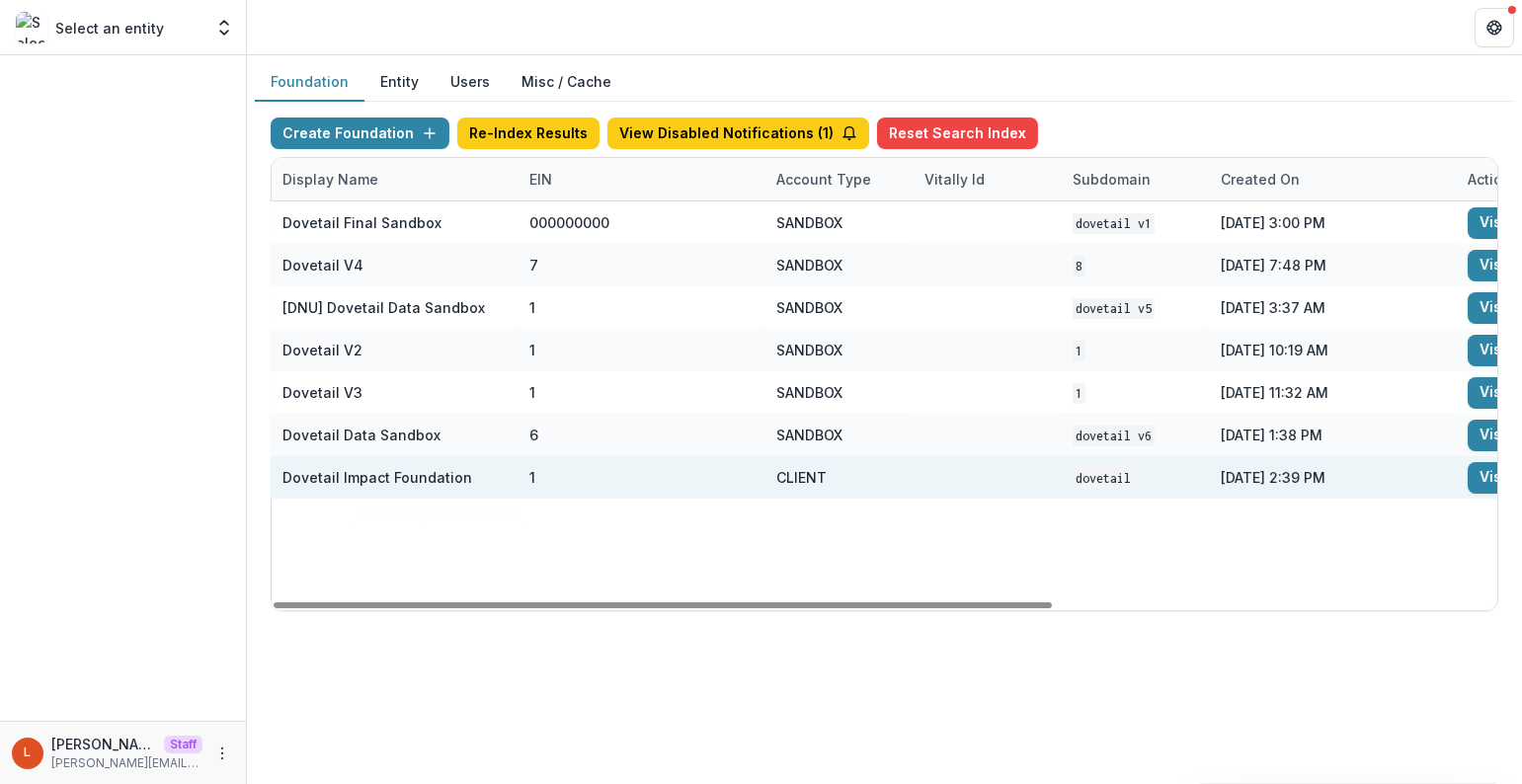 scroll, scrollTop: 0, scrollLeft: 657, axis: horizontal 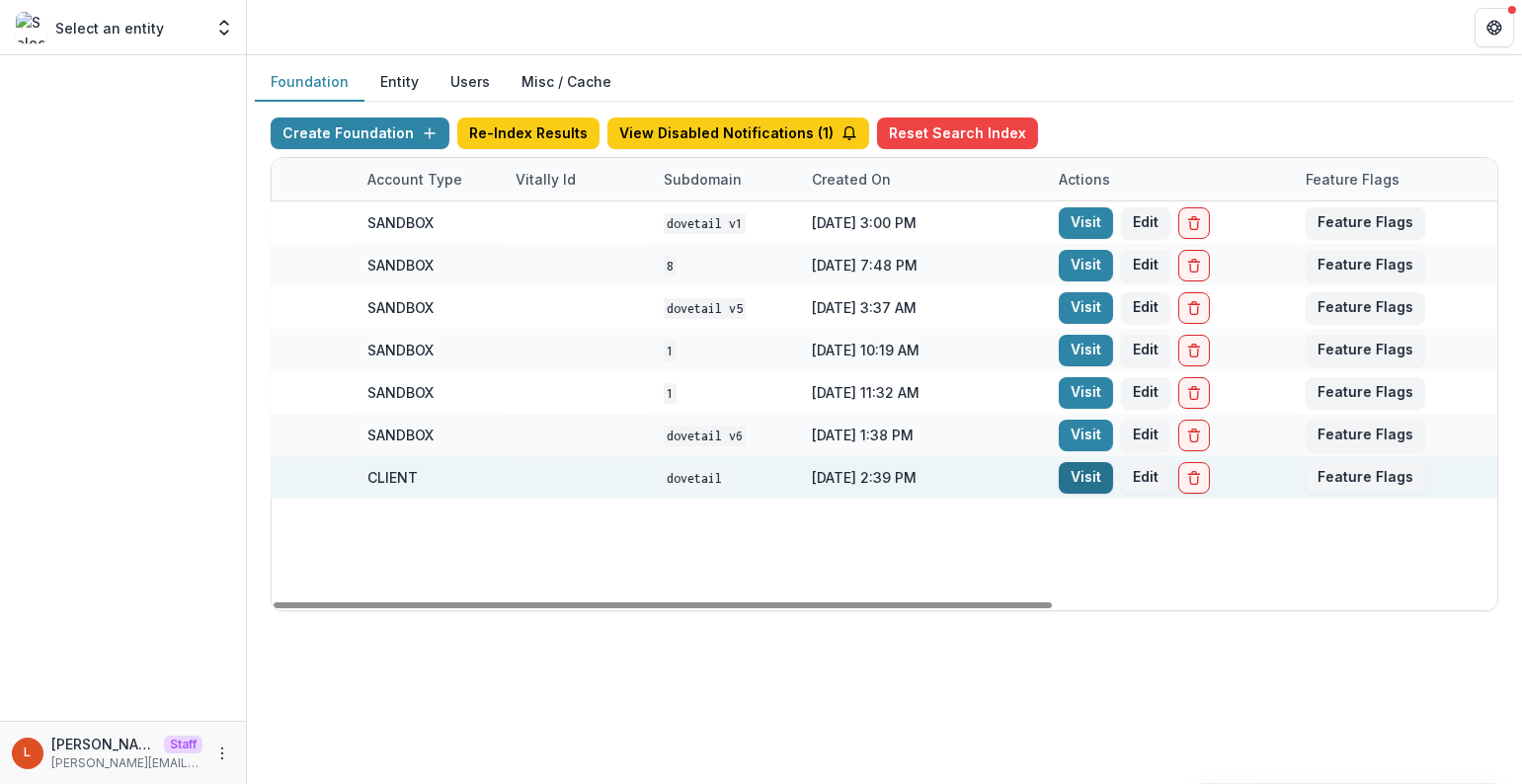 click on "Visit" at bounding box center [1085, 478] 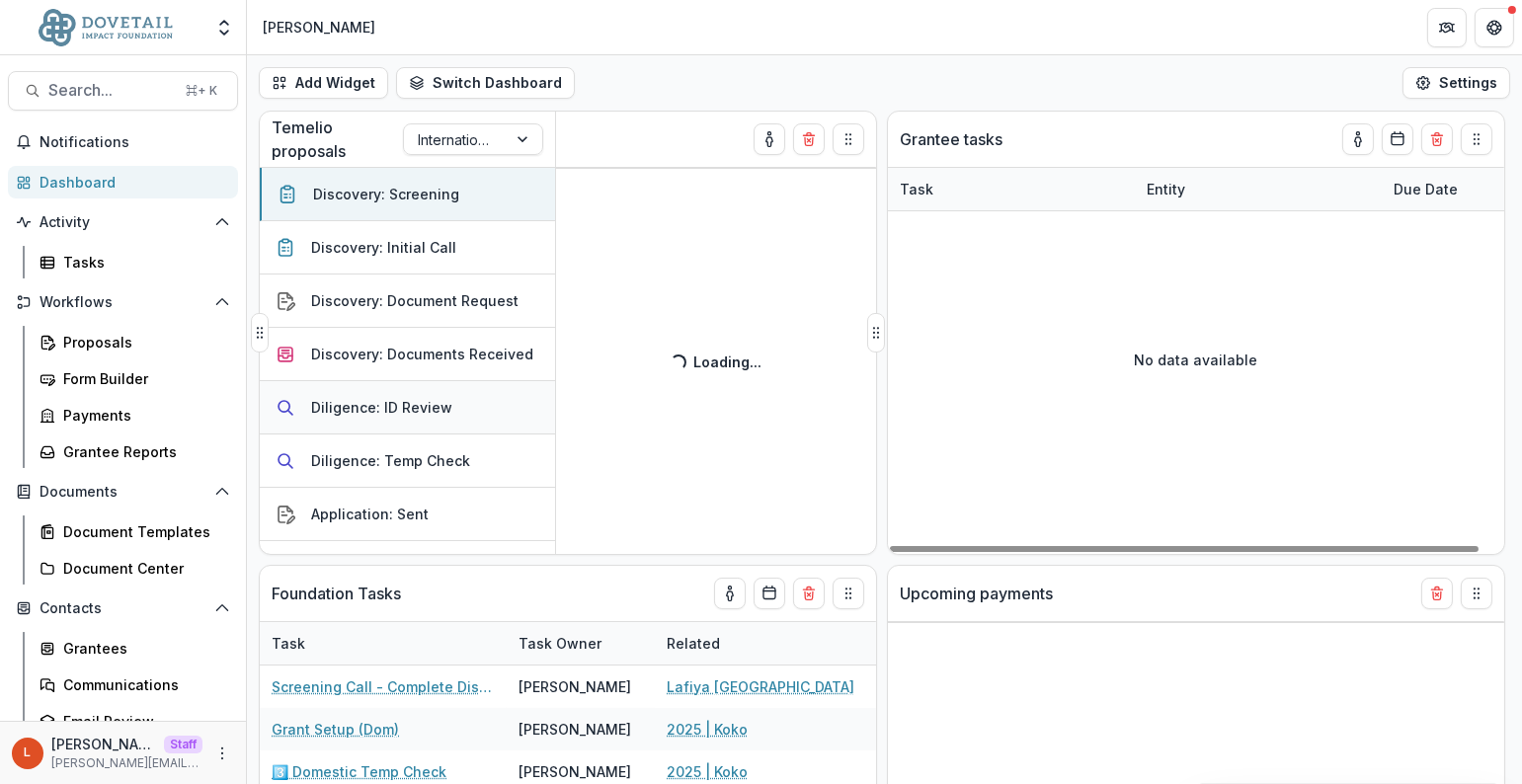 select on "******" 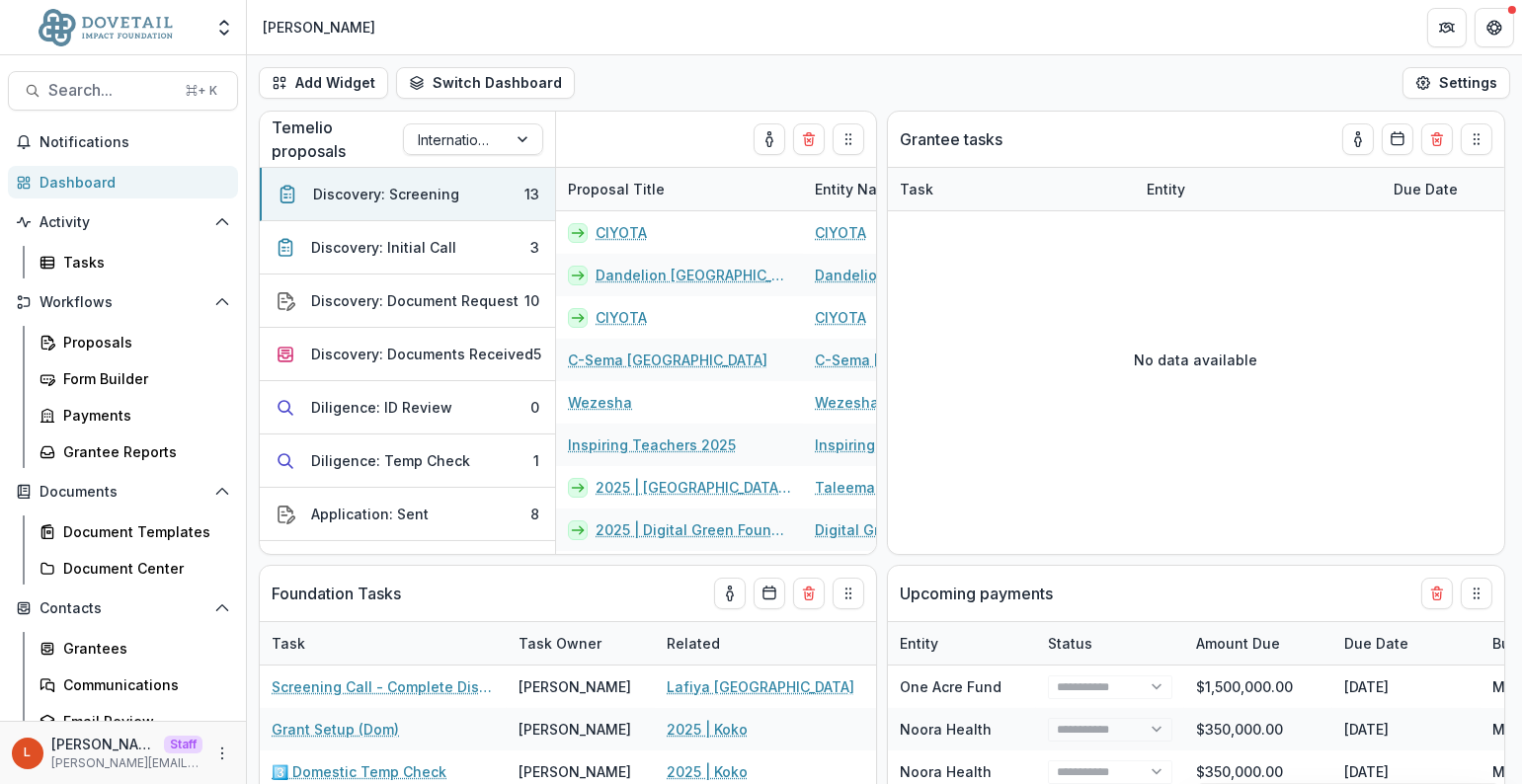 click on "L Lucy Staff lucy@trytemelio.com" at bounding box center [122, 752] 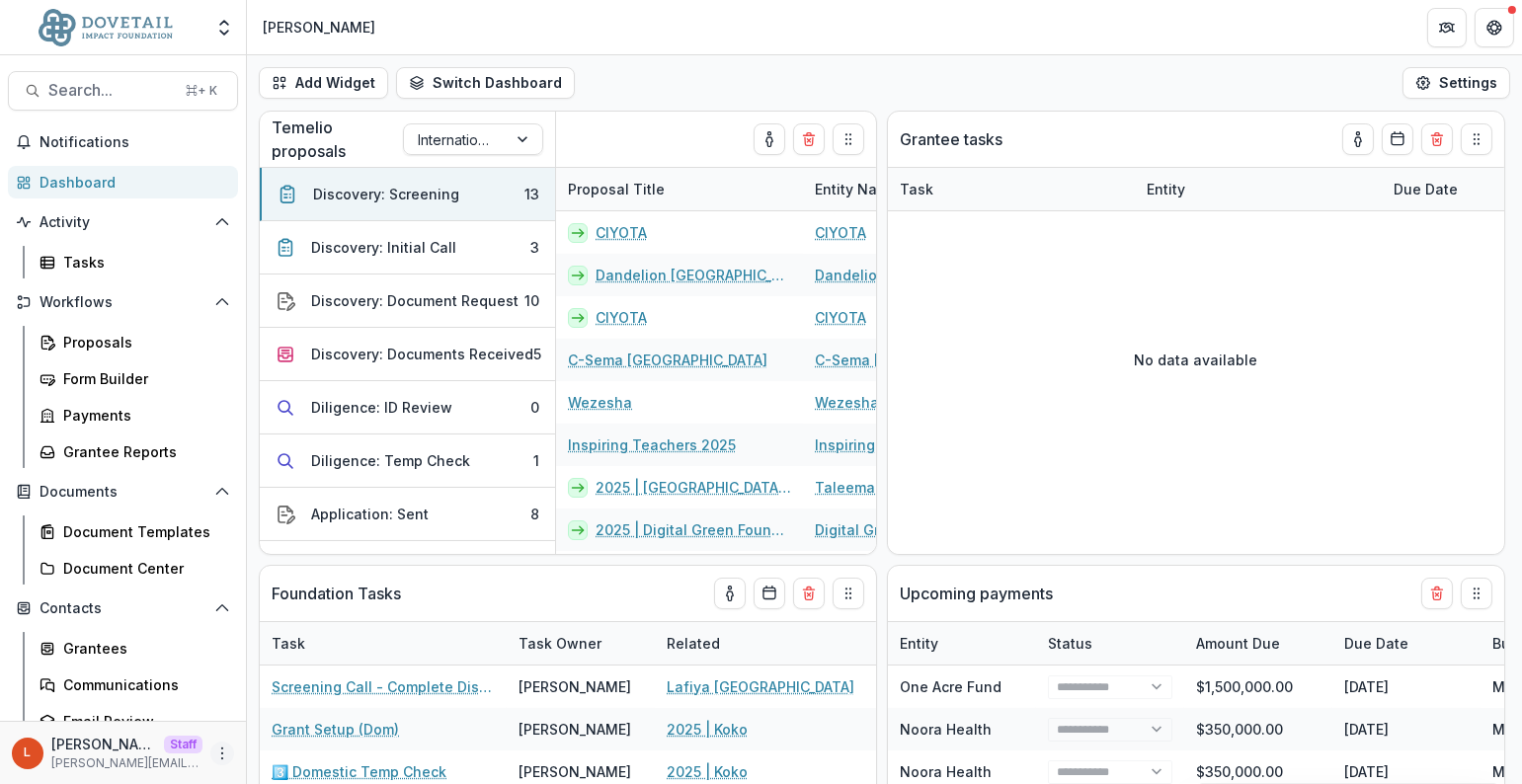 click at bounding box center (222, 753) 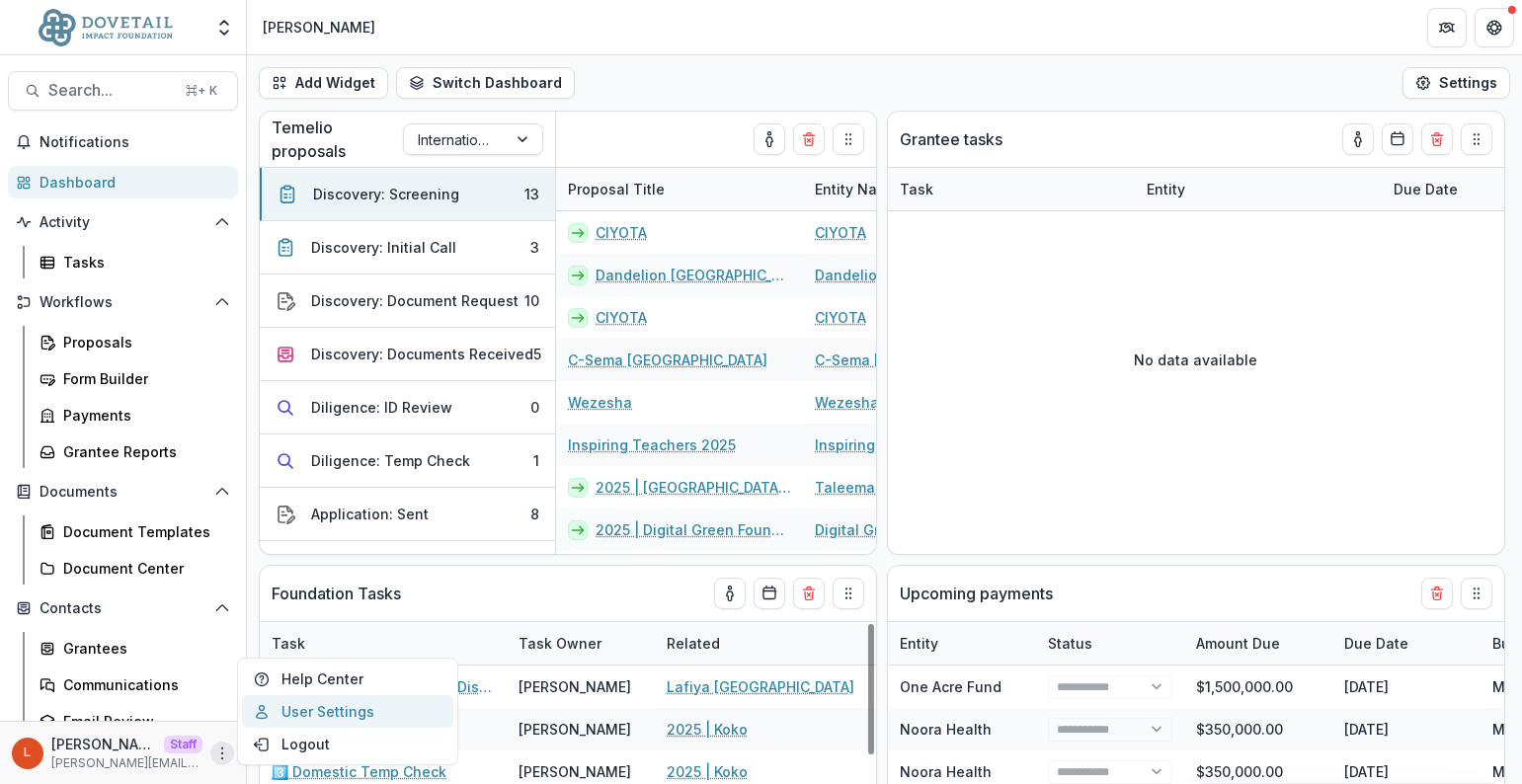 click on "User Settings" at bounding box center [348, 711] 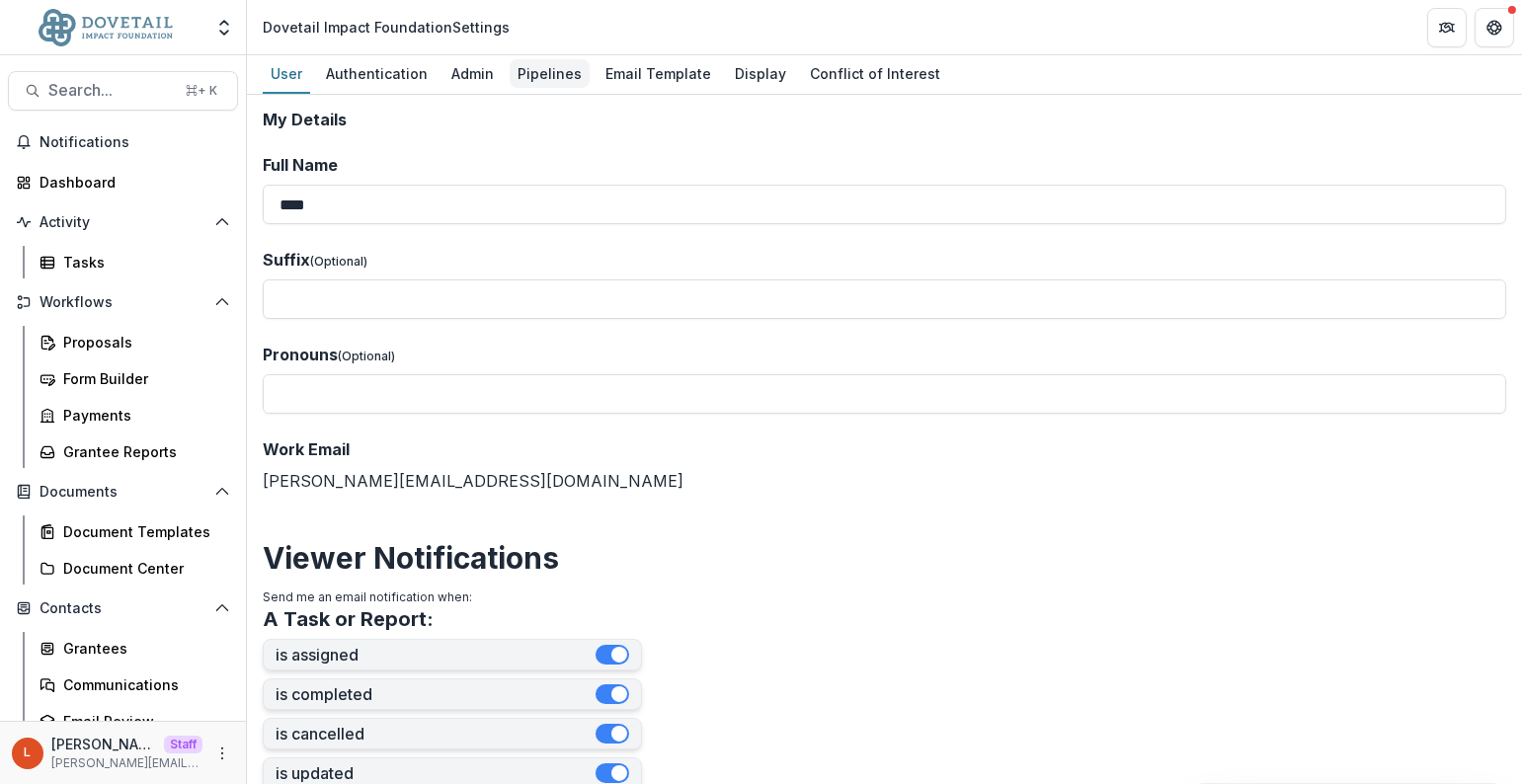 click on "Pipelines" at bounding box center [549, 73] 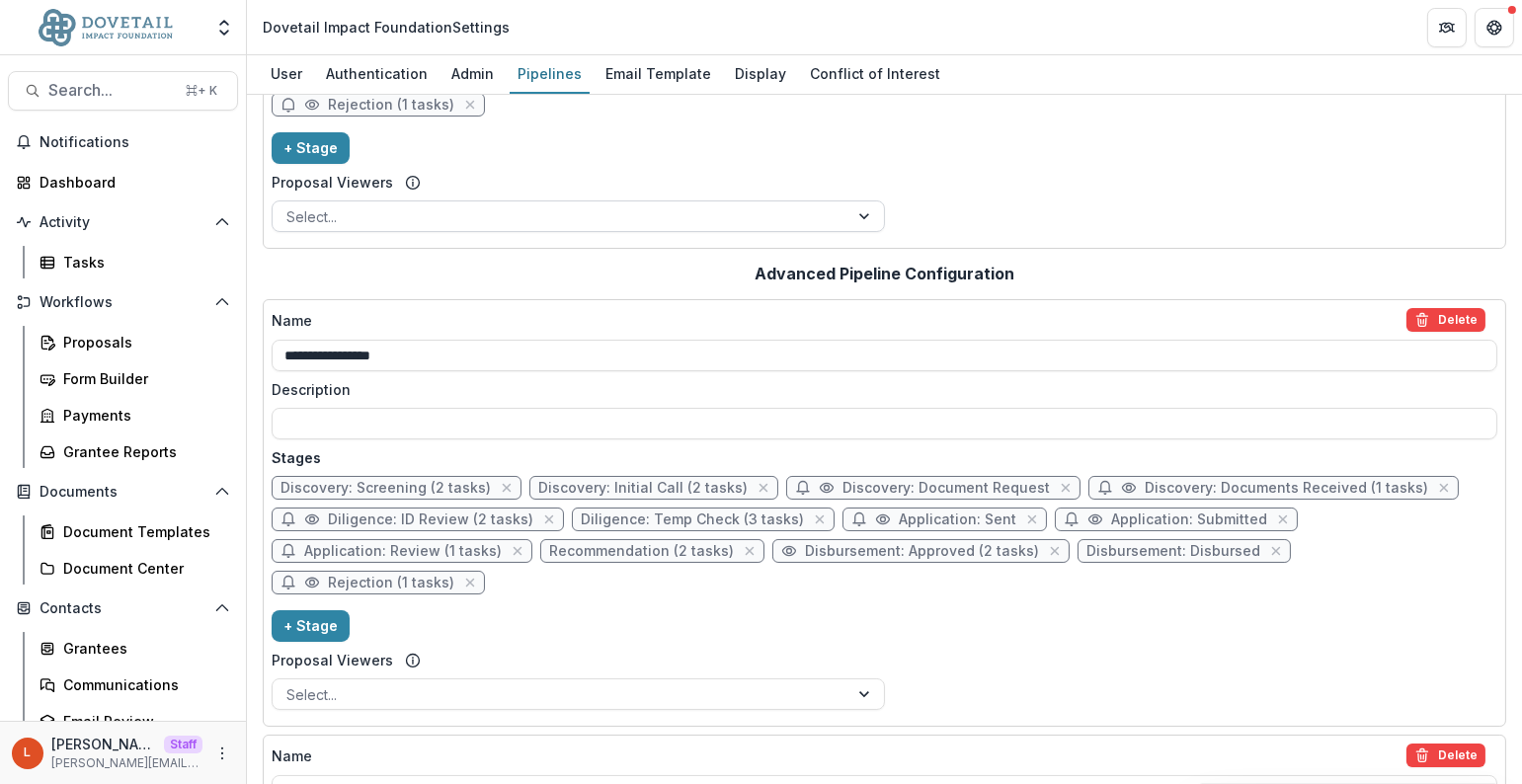 scroll, scrollTop: 506, scrollLeft: 0, axis: vertical 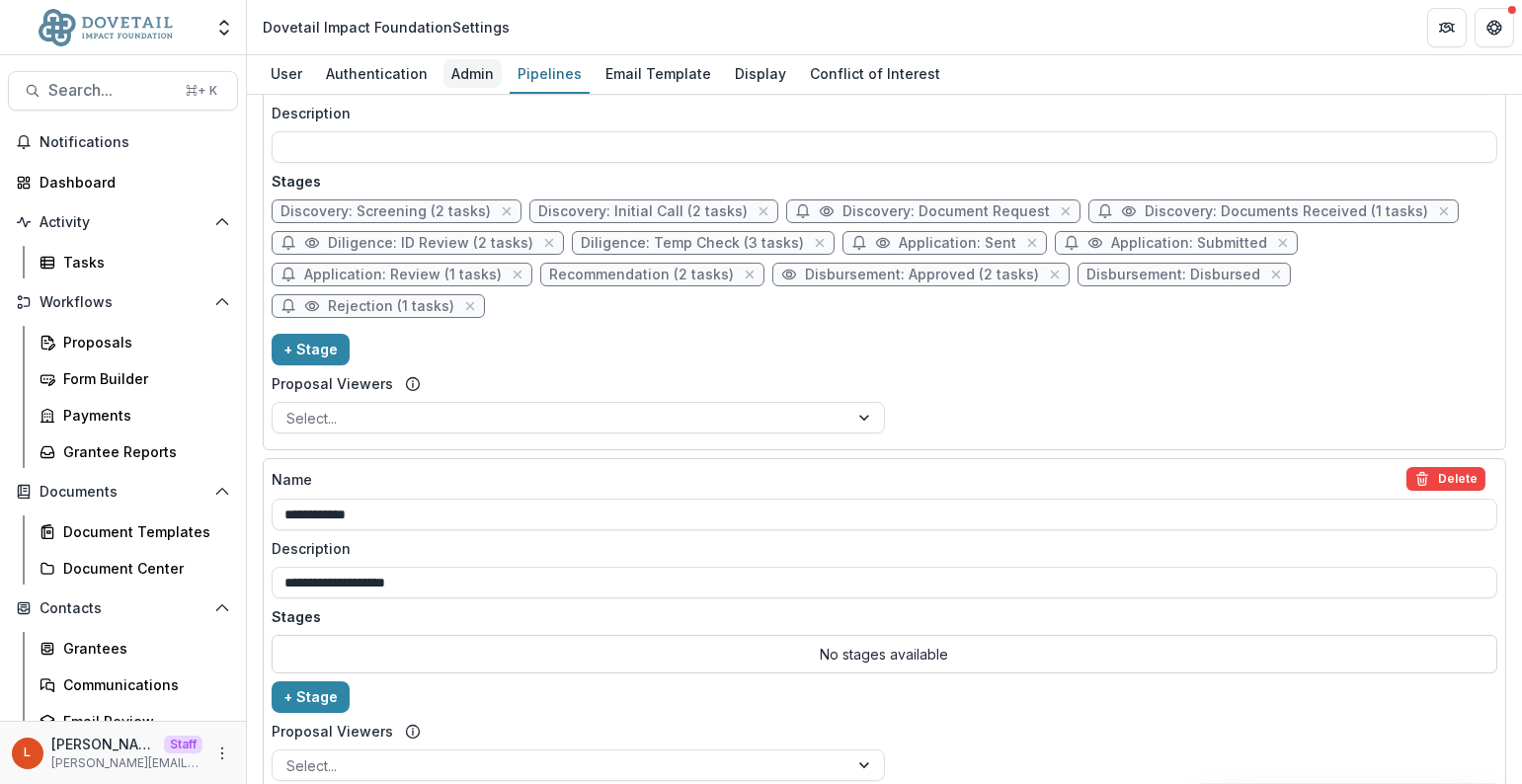 click on "Admin" at bounding box center [472, 73] 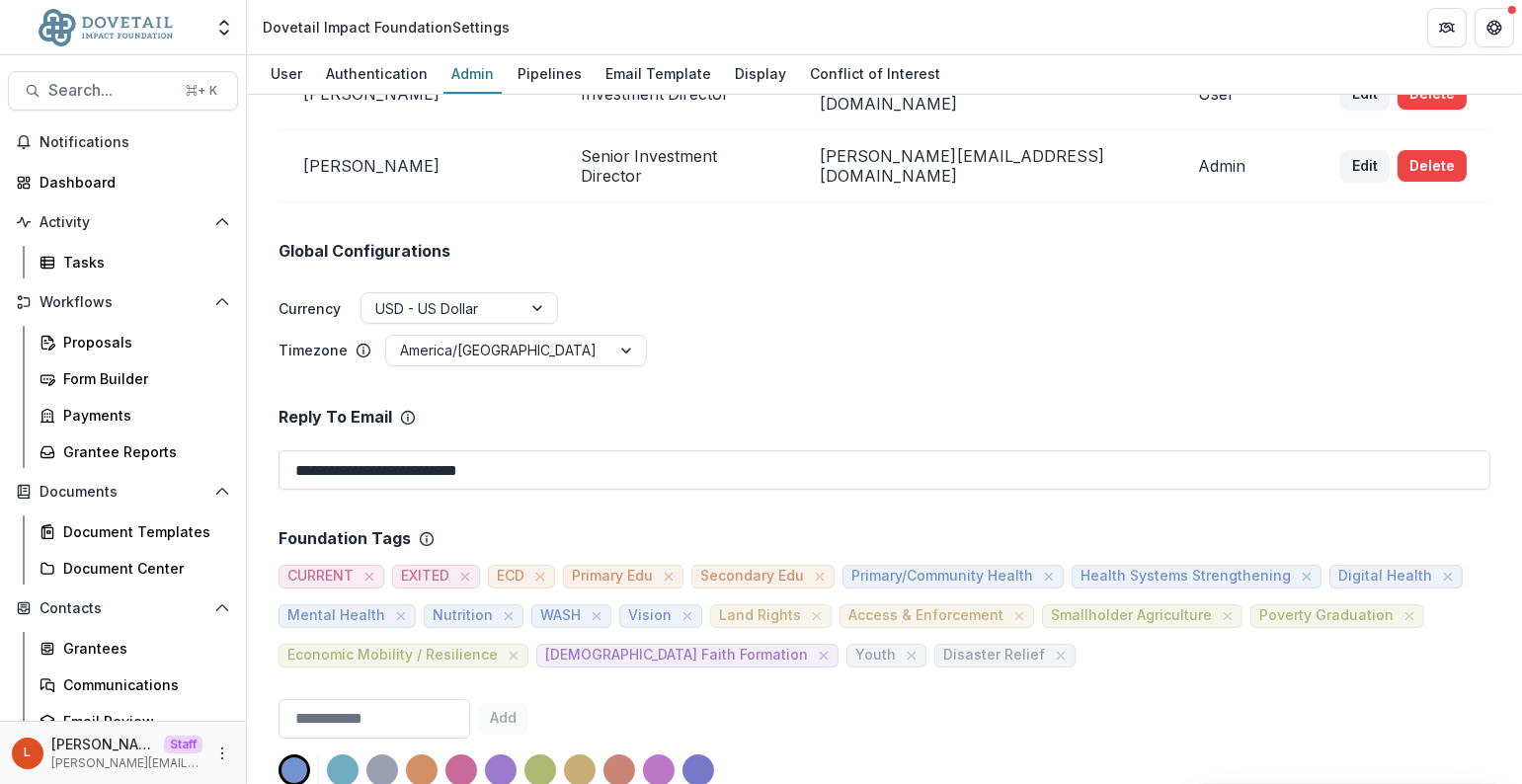 scroll, scrollTop: 1131, scrollLeft: 0, axis: vertical 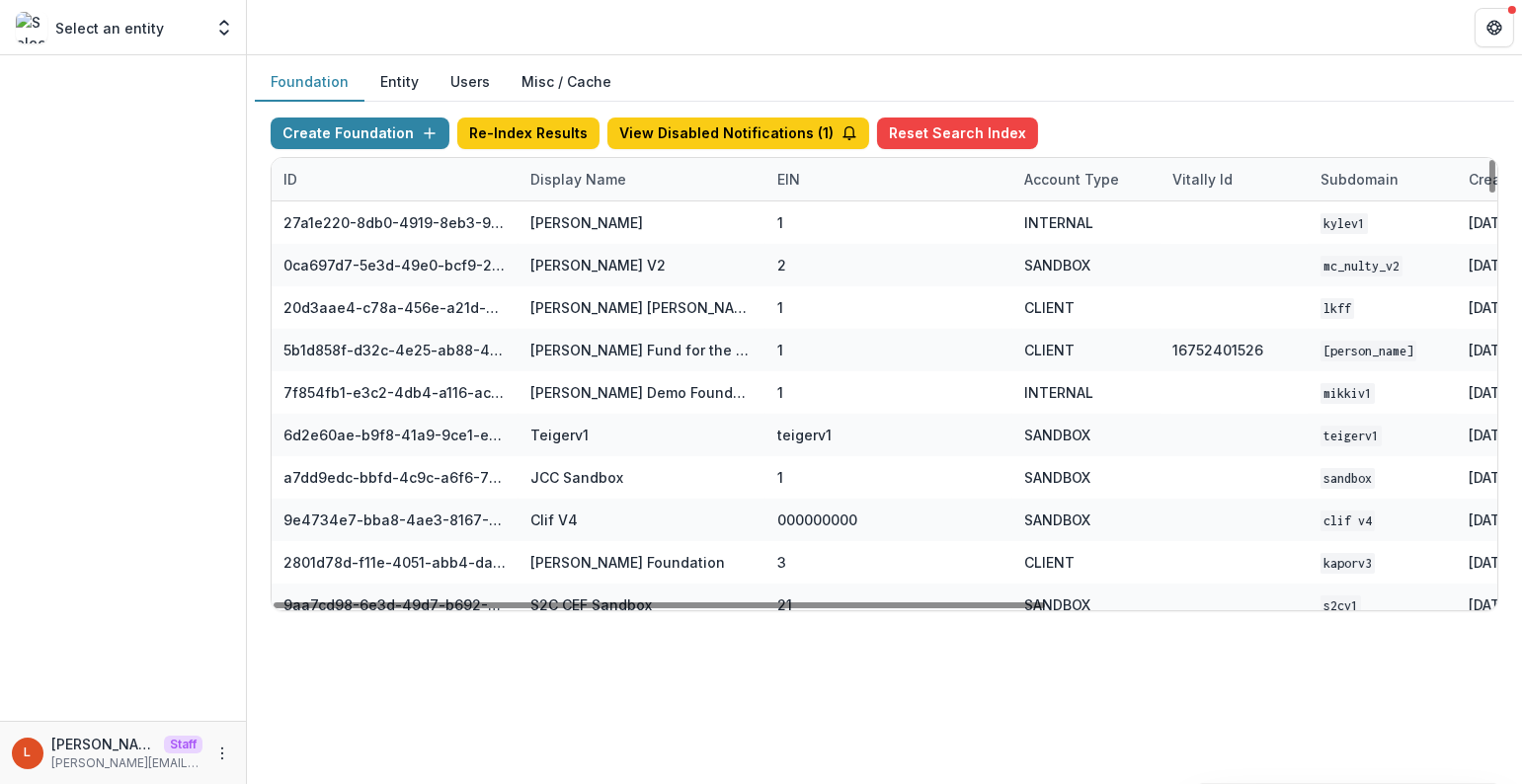 click on "Display Name" at bounding box center [578, 179] 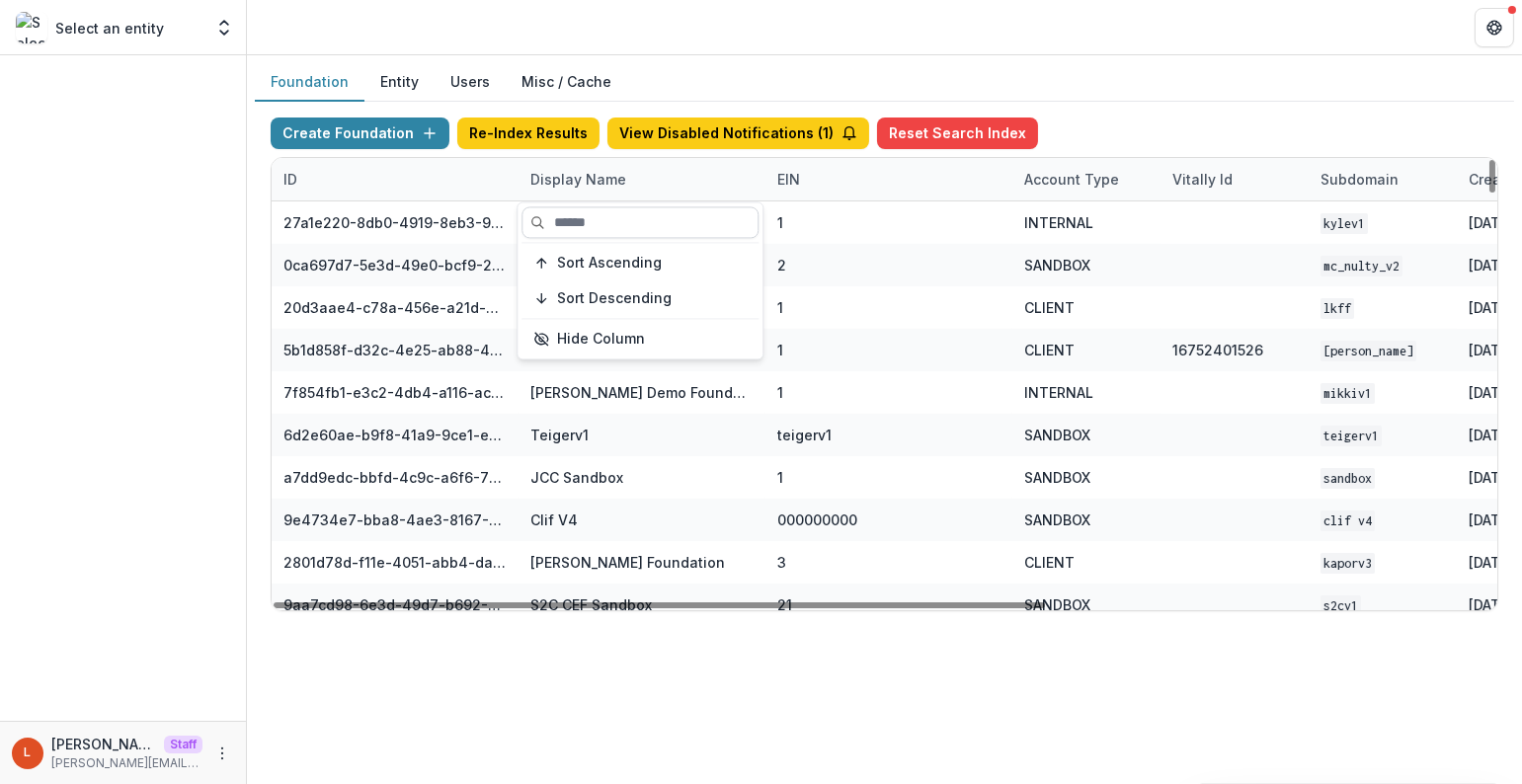 click at bounding box center (640, 222) 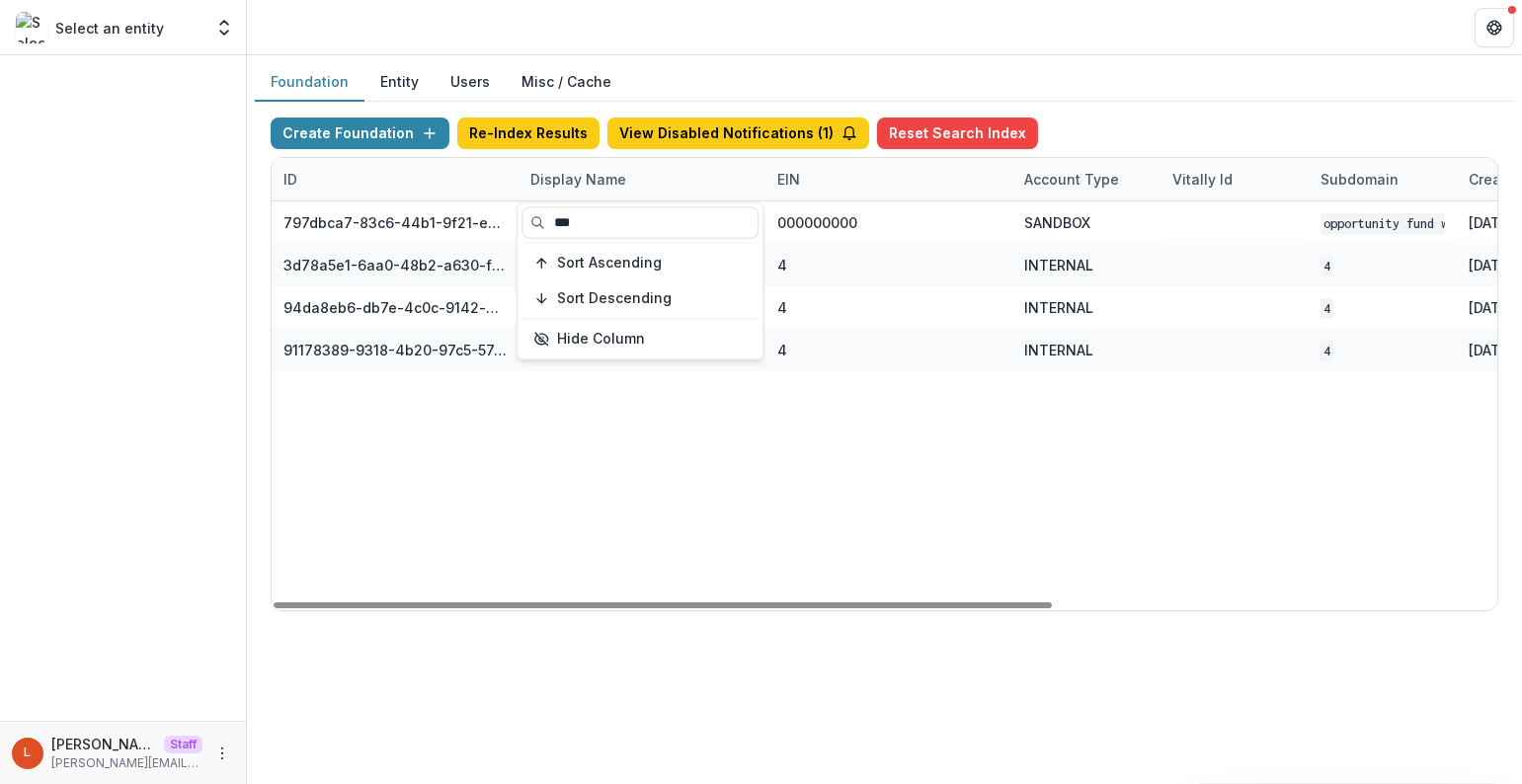 type on "***" 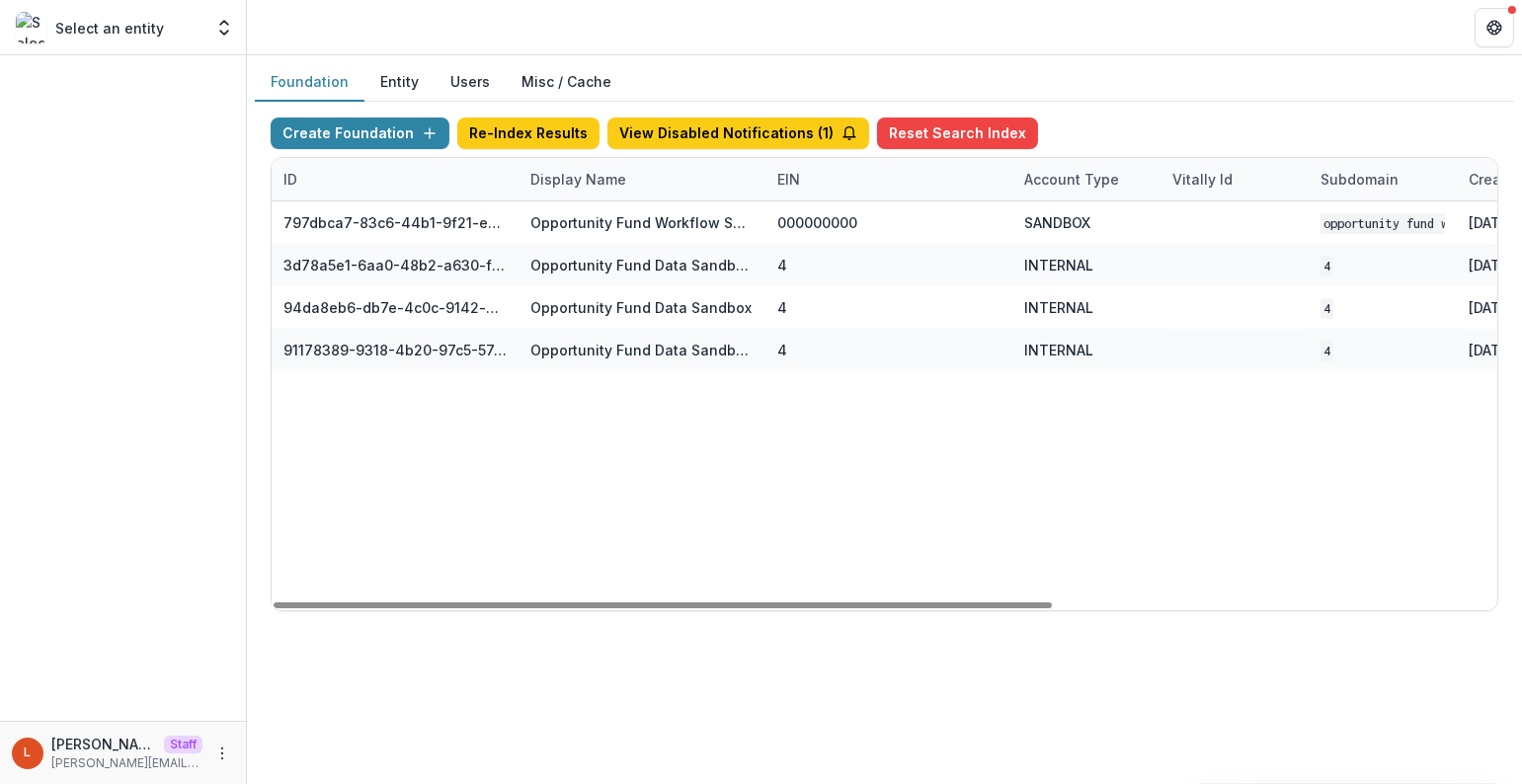 click on "ID Display Name EIN Account Type Vitally Id Subdomain Created on Actions Feature Flags 797dbca7-83c6-44b1-9f21-ee3637c7698d Opportunity Fund Workflow Sandbox 000000000 SANDBOX Opportunity Fund Workflow Sandbox [DATE] 1:45 PM Visit Edit Feature Flags 3d78a5e1-6aa0-48b2-a630-f1fe048f63d5 Opportunity Fund Data Sandbox (DEPRECATED) 4 INTERNAL 4 [DATE] 5:27 PM Visit Edit Feature Flags 94da8eb6-db7e-4c0c-9142-eb82d758e7c8 Opportunity Fund Data Sandbox 4 INTERNAL 4 [DATE] 1:31 PM Visit Edit Feature Flags 91178389-9318-4b20-97c5-5747999bac2a Opportunity Fund Data Sandbox [In Dev] 4 INTERNAL 4 [DATE] 2:18 PM Visit Edit Feature Flags" at bounding box center [884, 384] 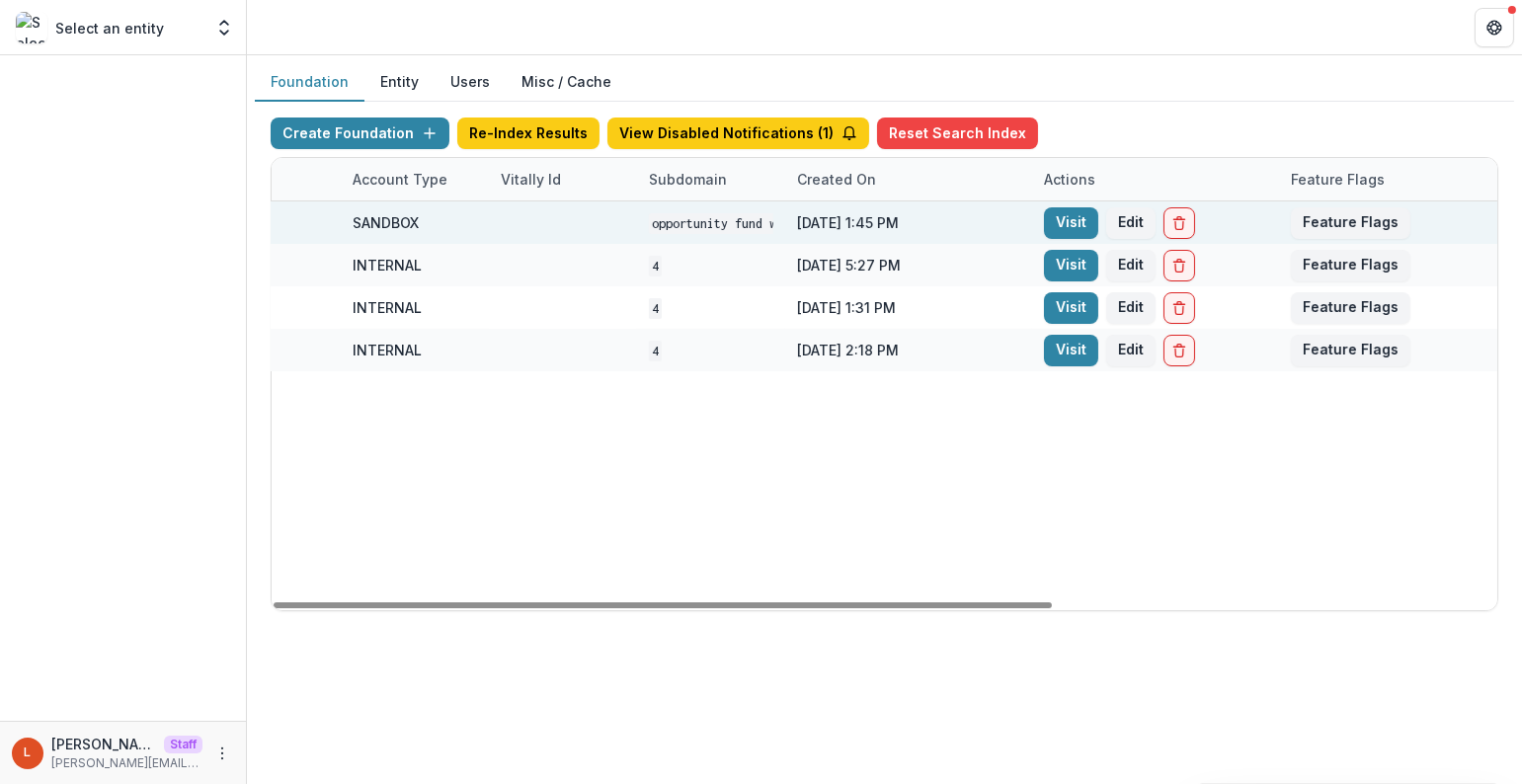 scroll, scrollTop: 0, scrollLeft: 698, axis: horizontal 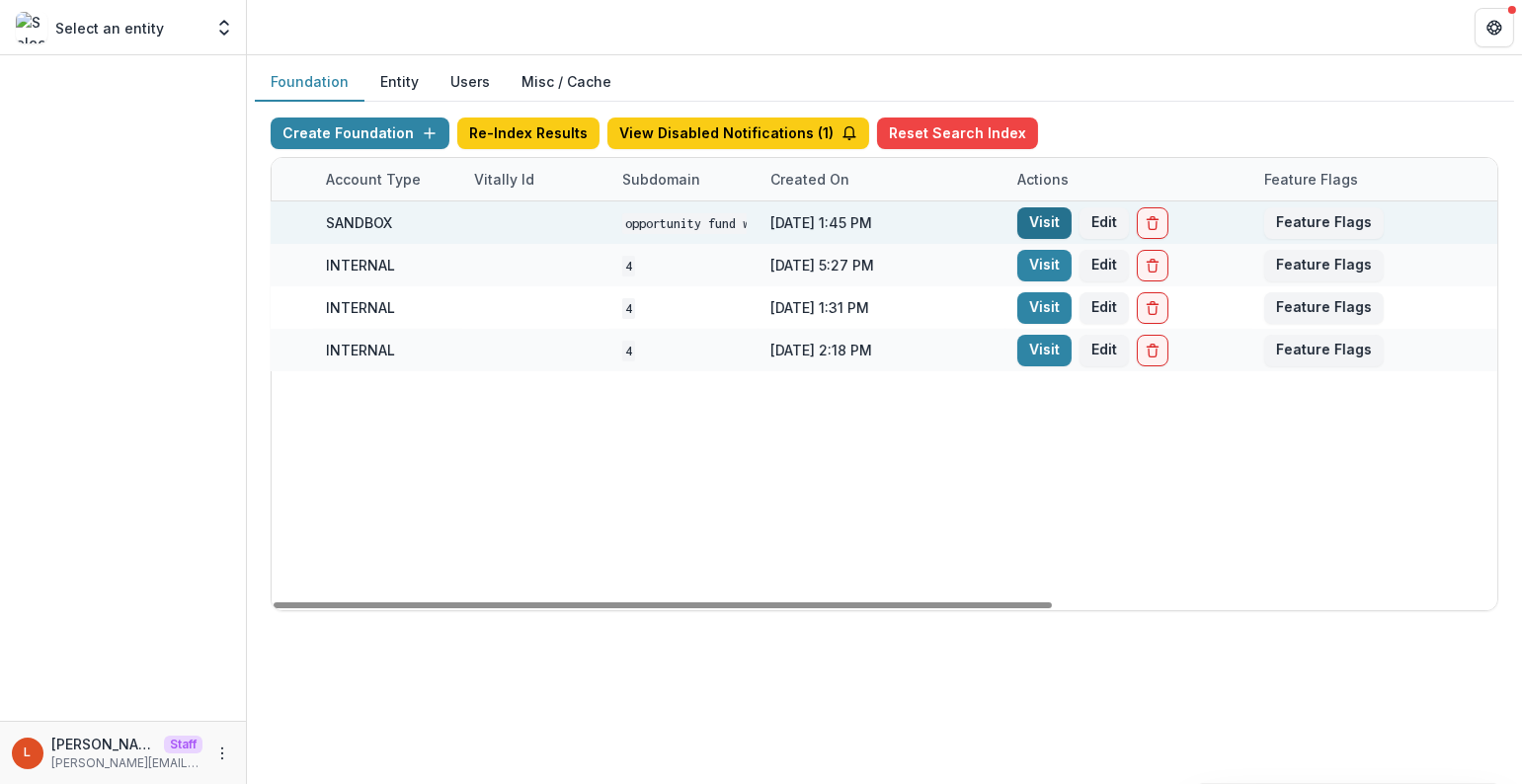 click on "Visit" at bounding box center [1044, 223] 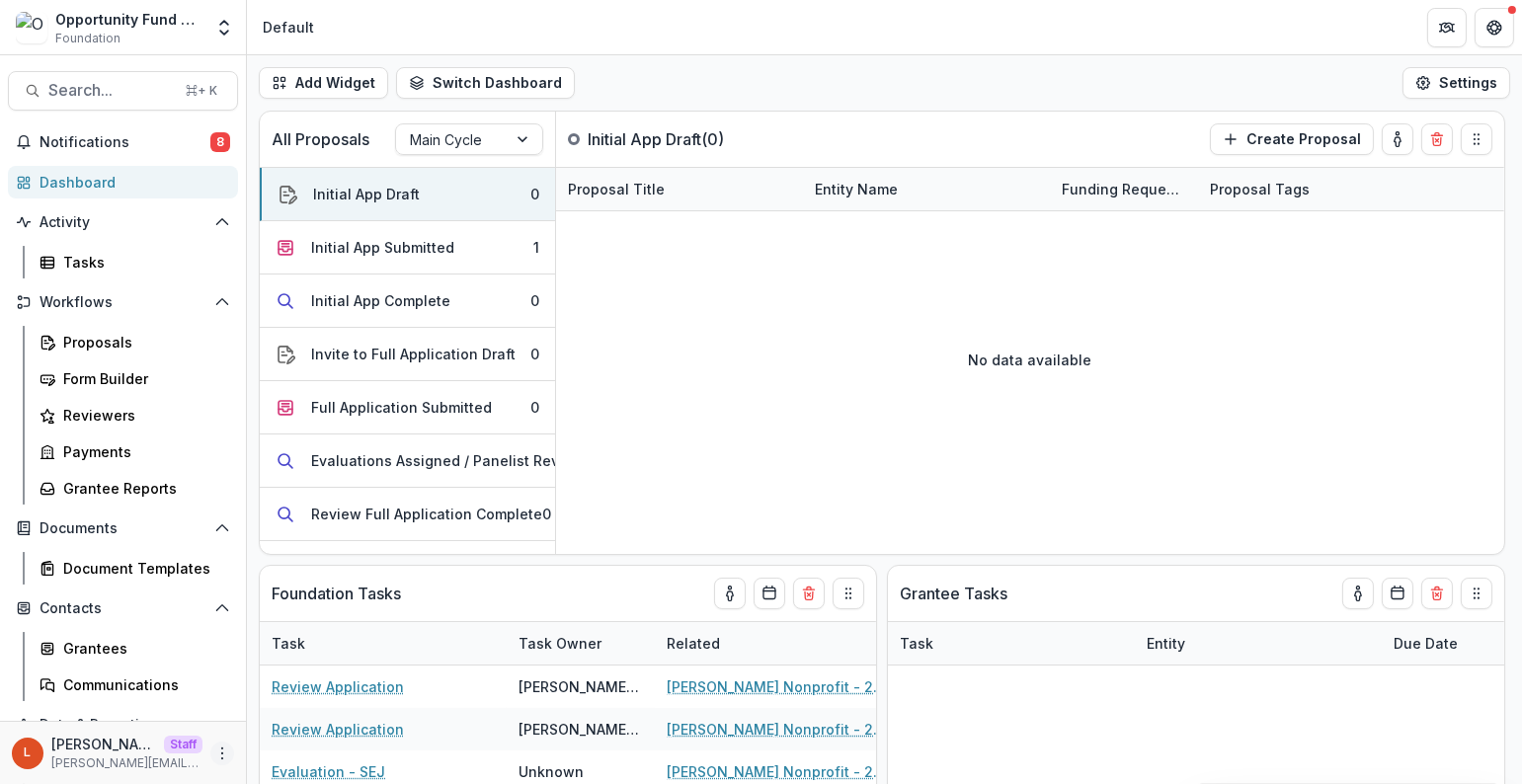 click 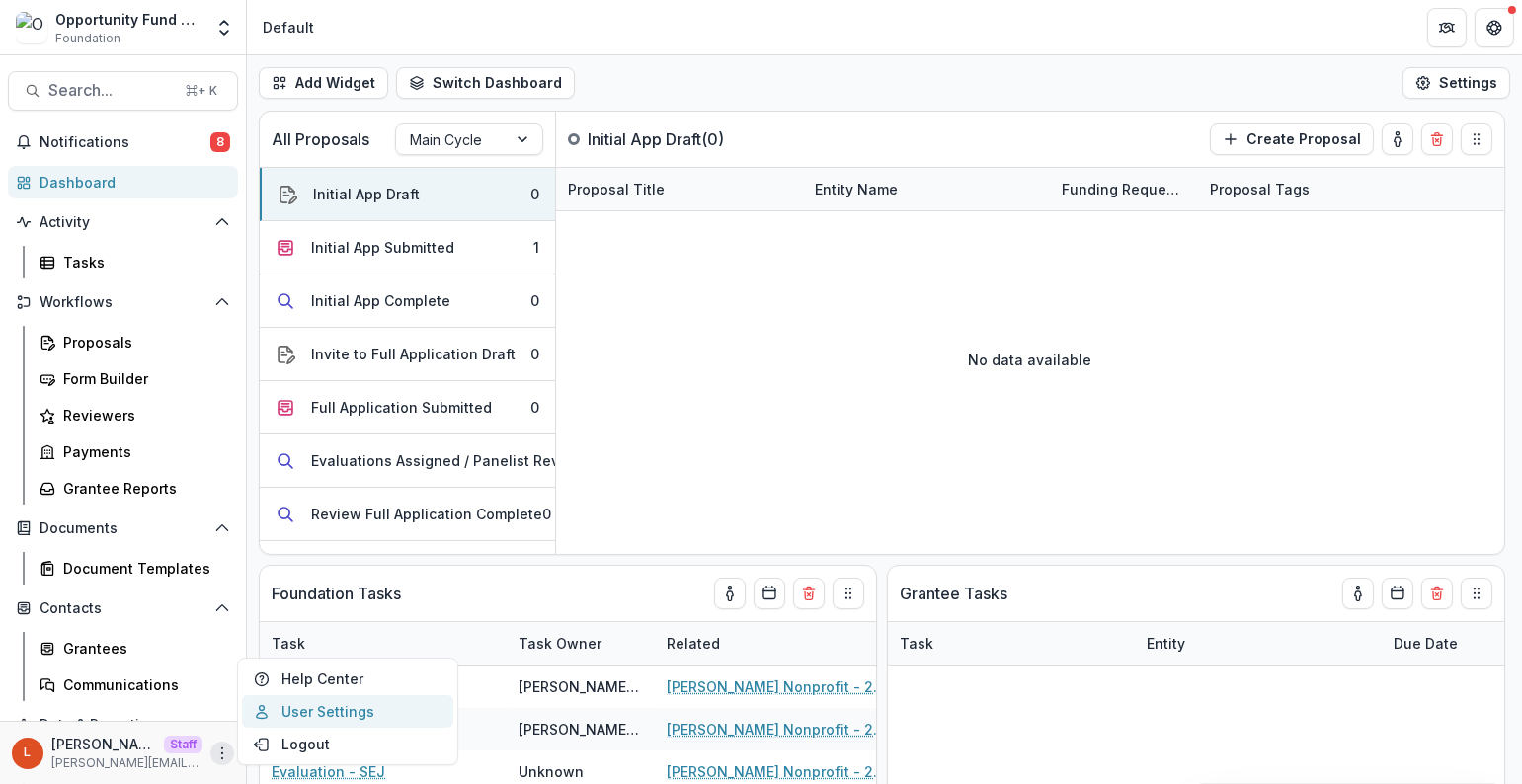 click on "User Settings" at bounding box center (348, 711) 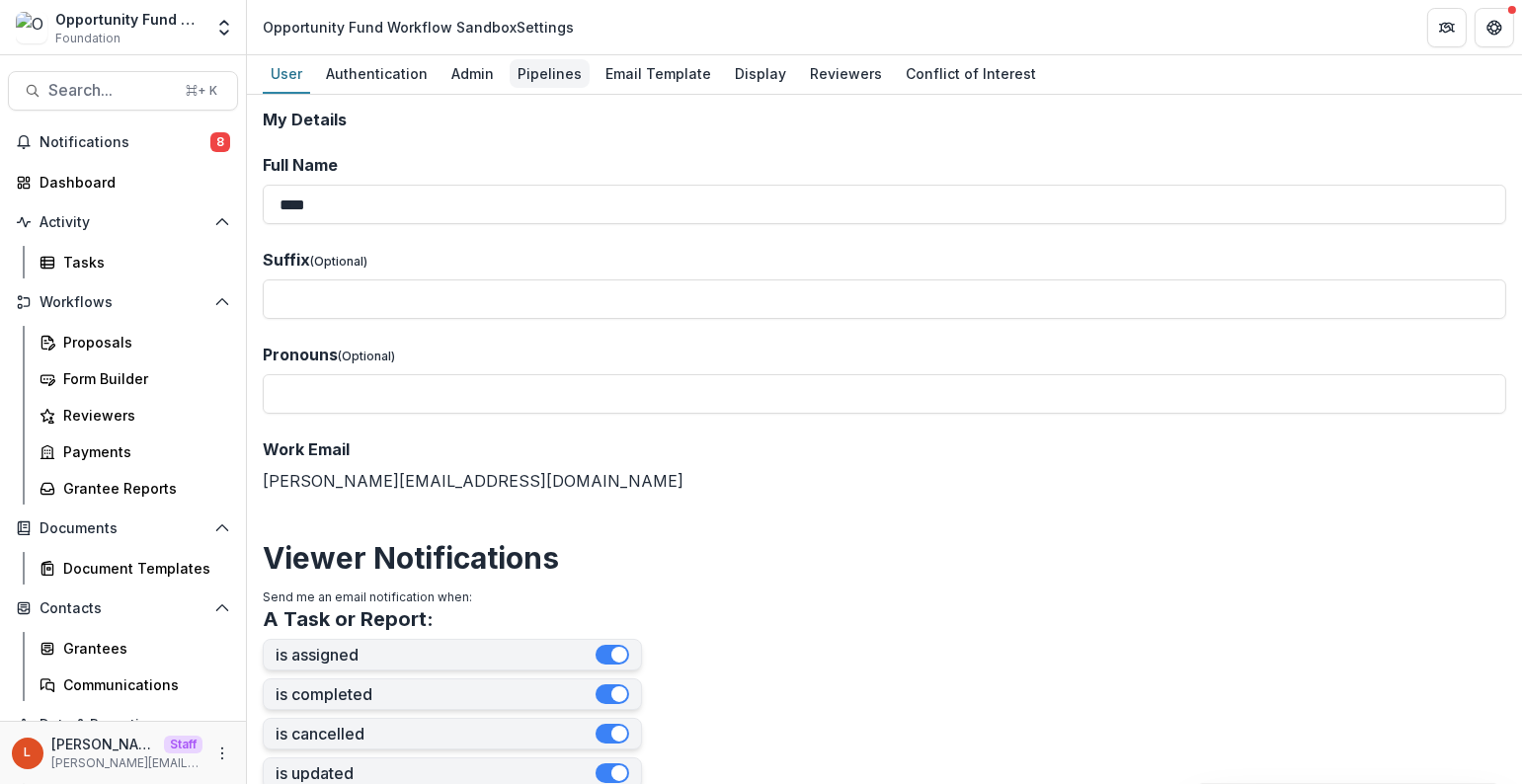 click on "Pipelines" at bounding box center [549, 73] 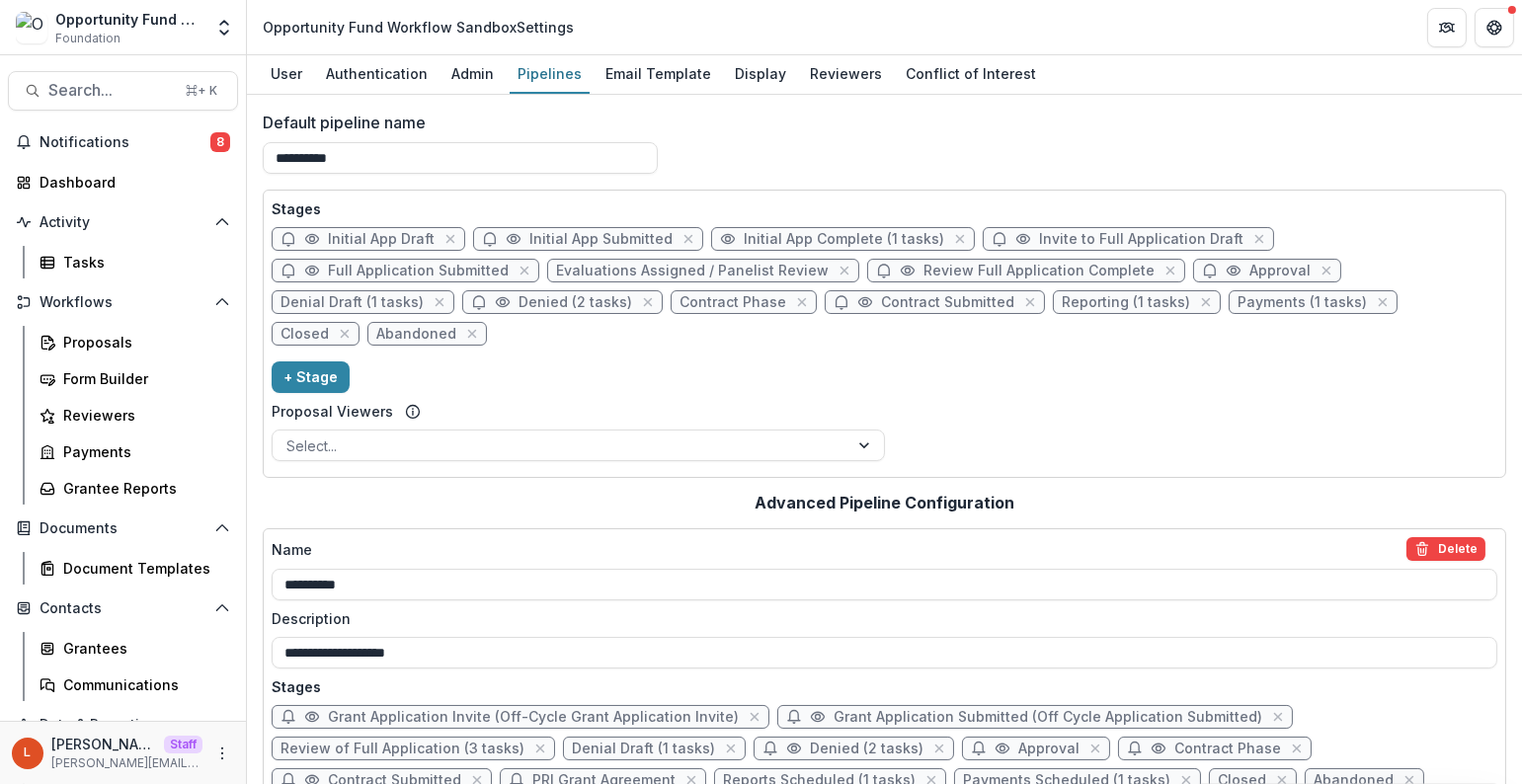 click on "Denial Draft (1 tasks)" at bounding box center [352, 302] 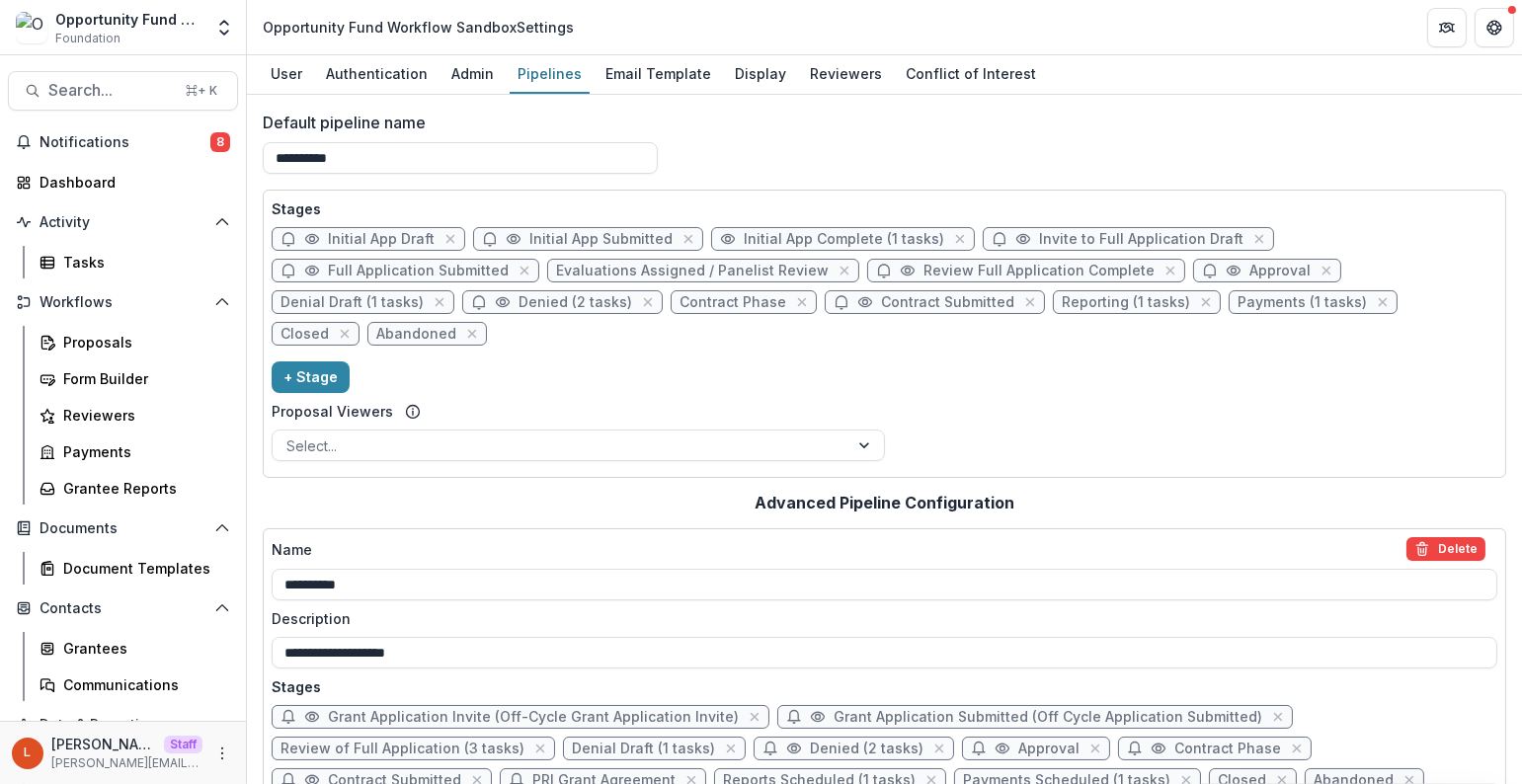 select on "*****" 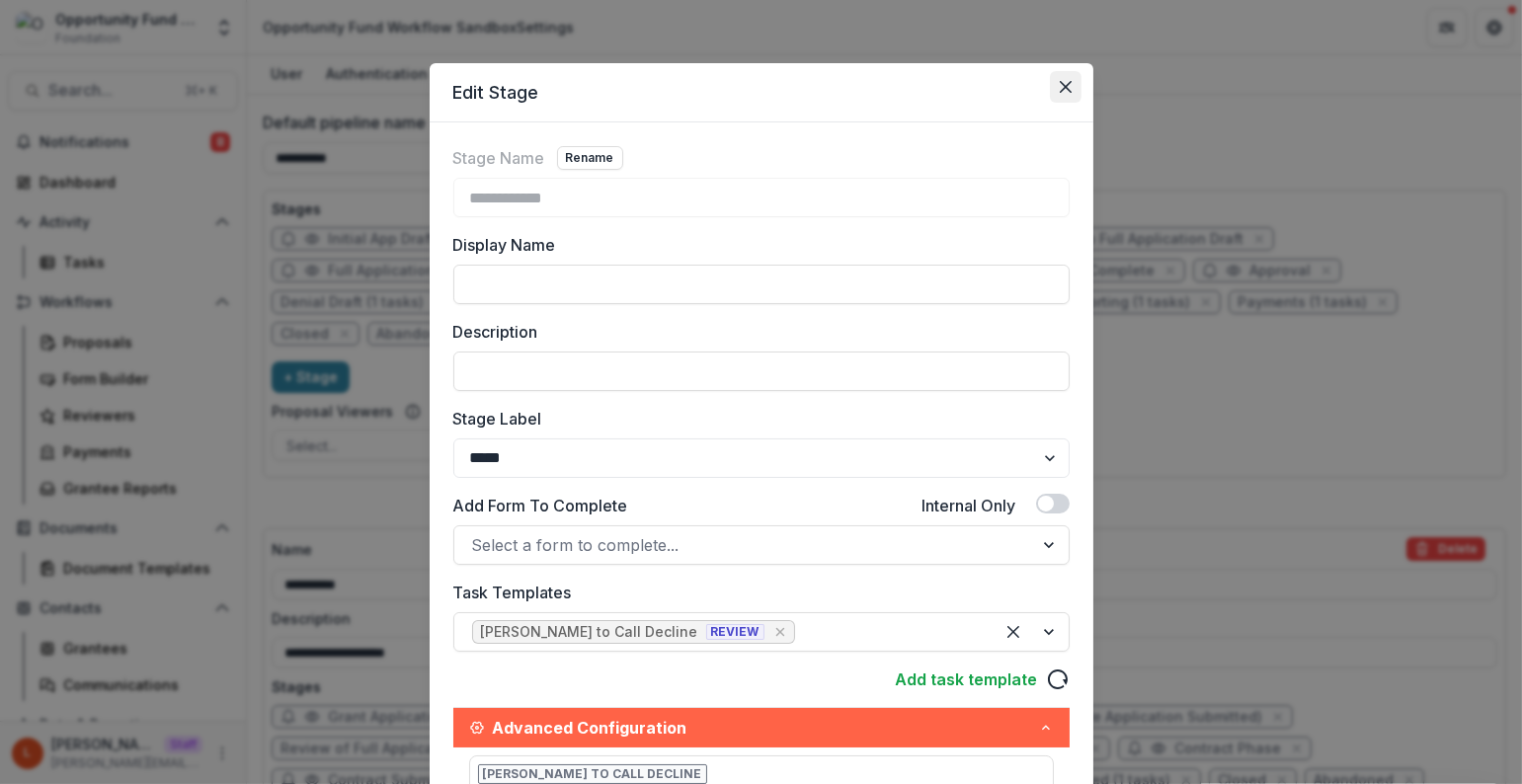 click 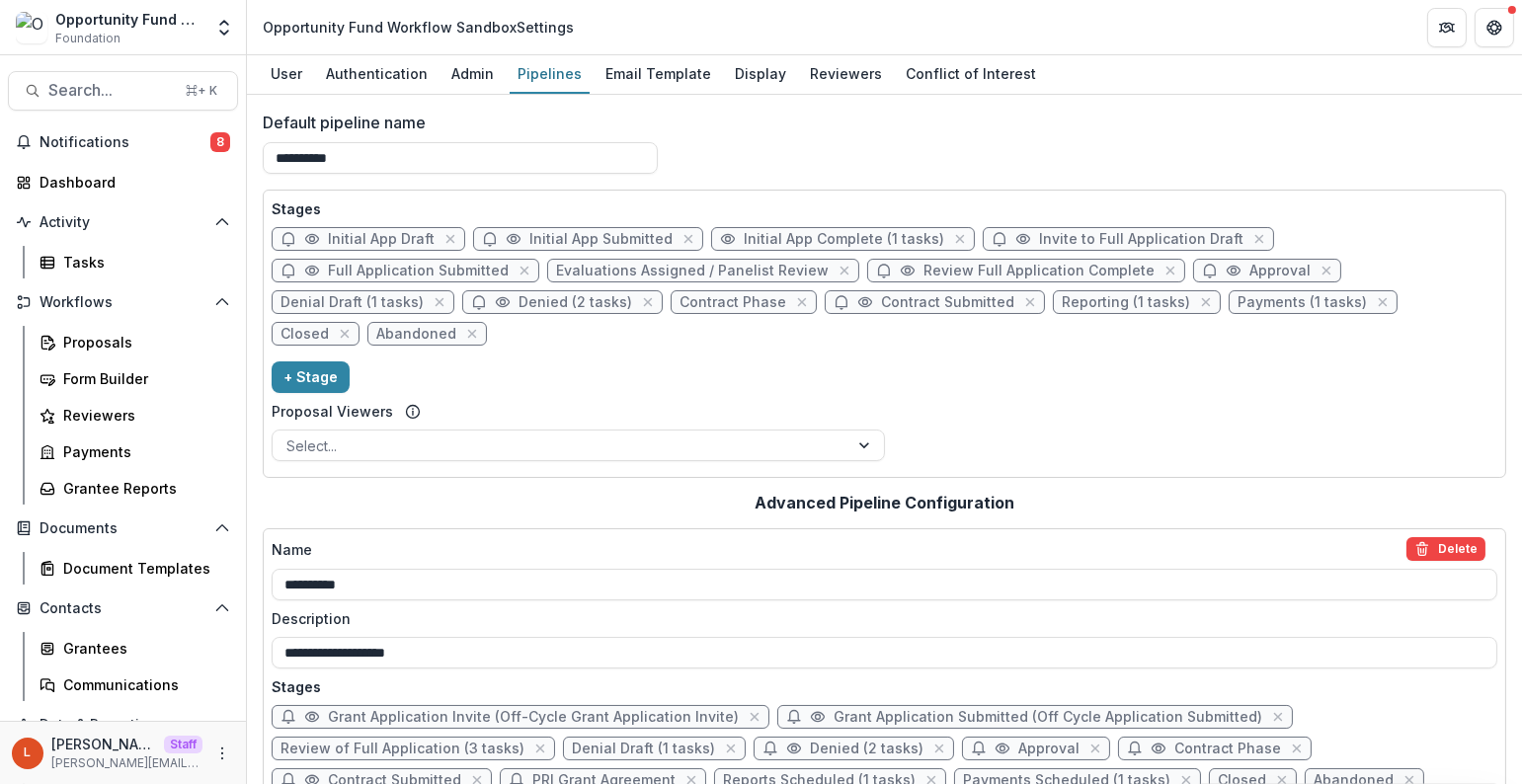 click on "Denied (2 tasks)" at bounding box center [575, 302] 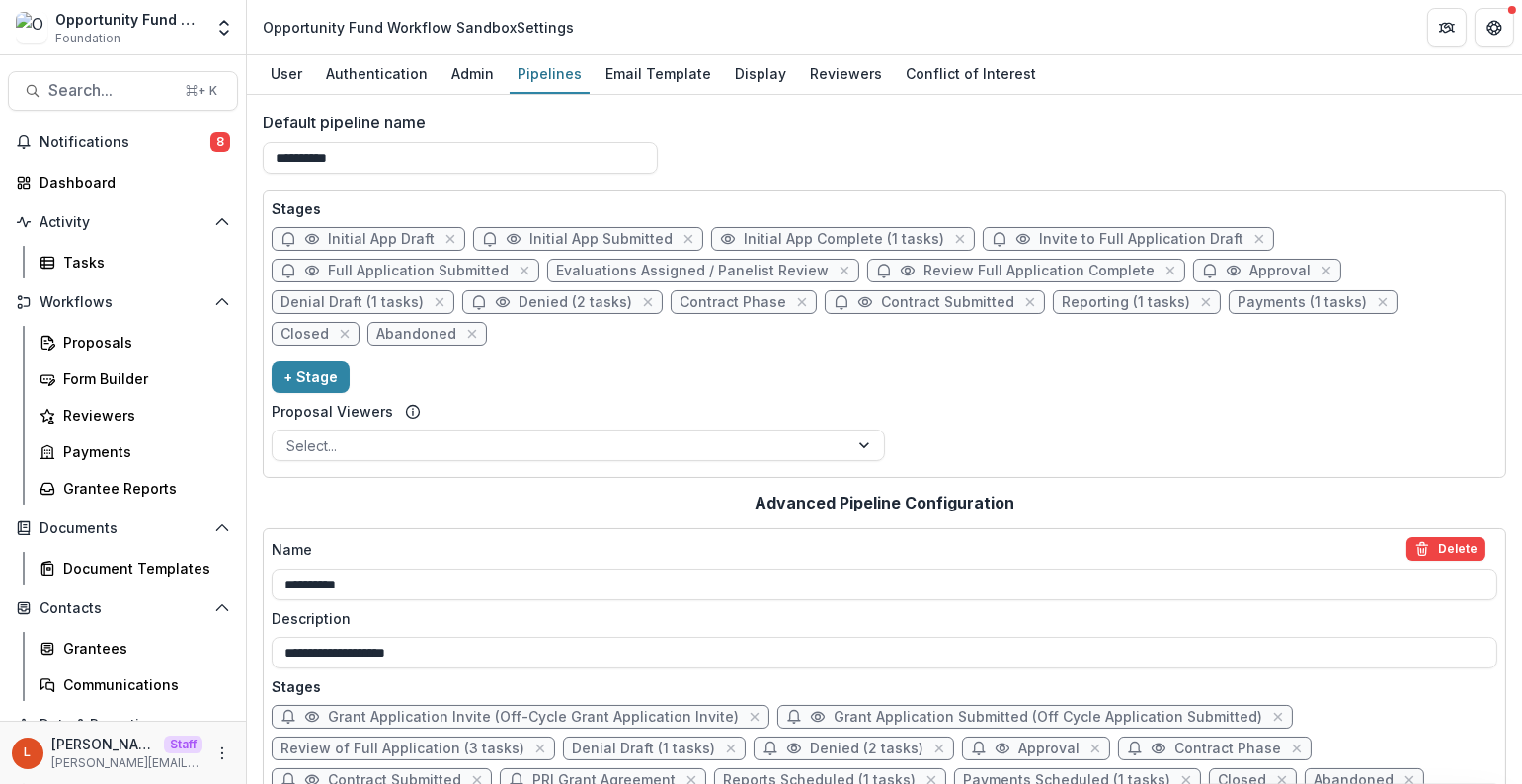 select on "******" 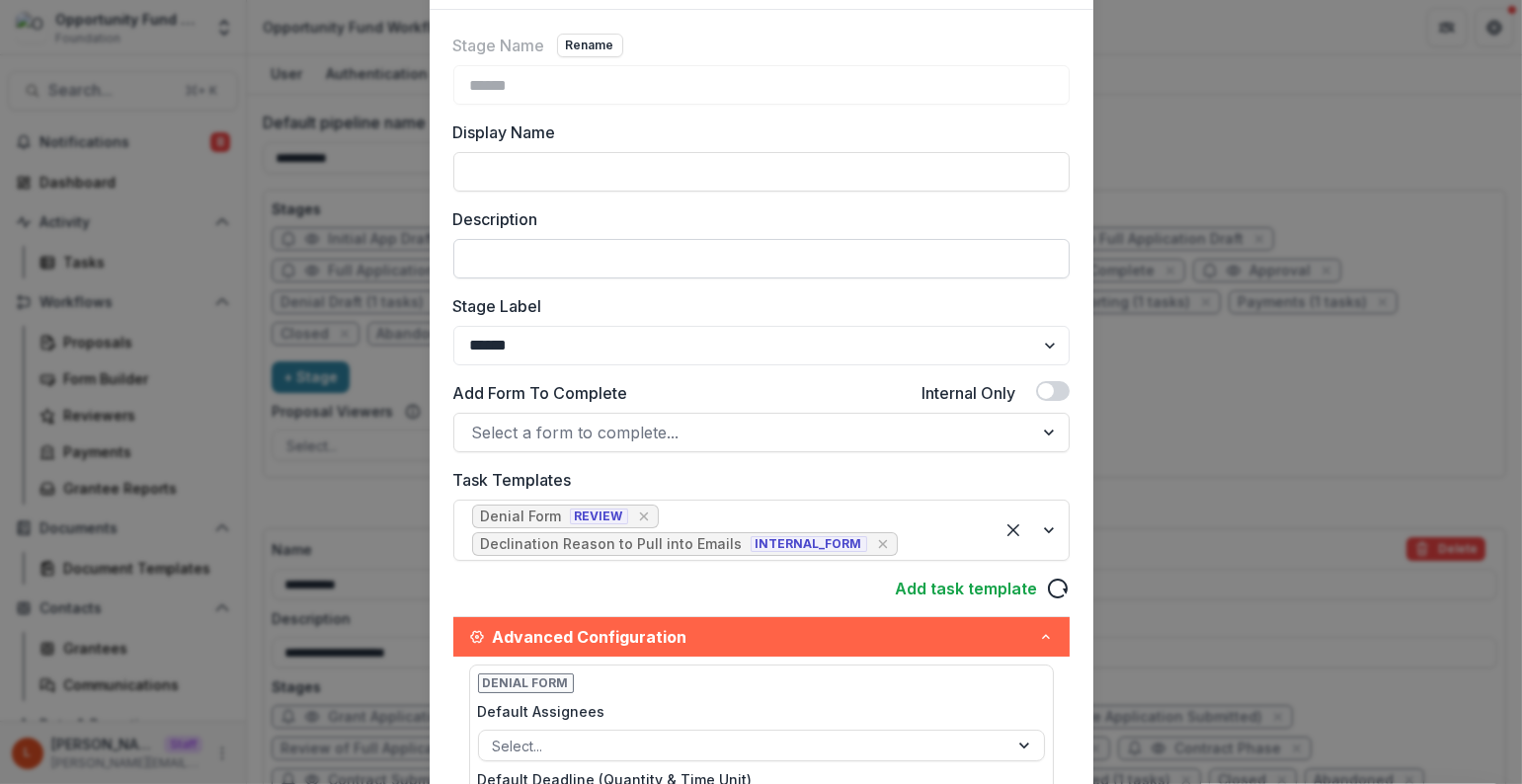 scroll, scrollTop: 115, scrollLeft: 0, axis: vertical 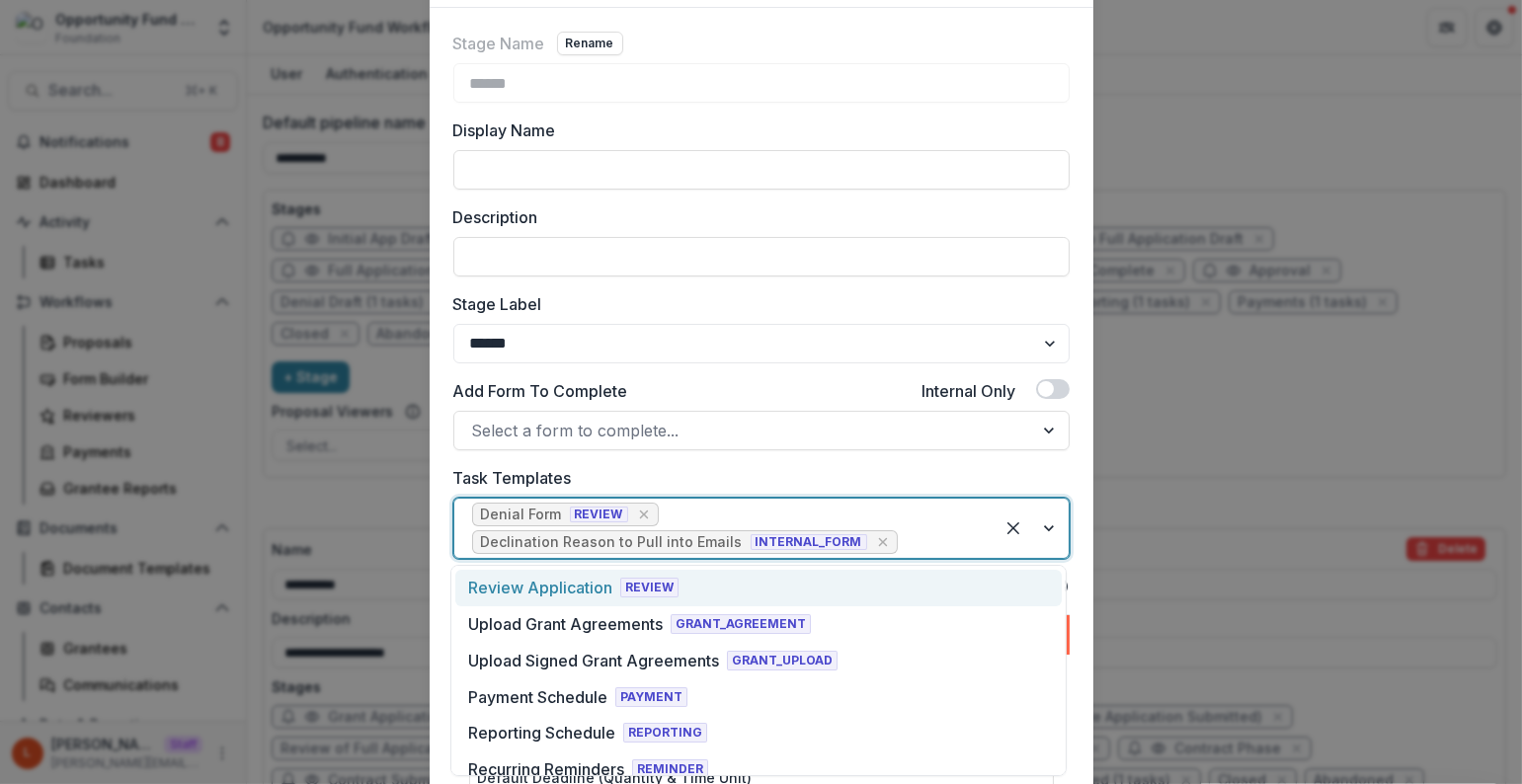 drag, startPoint x: 652, startPoint y: 546, endPoint x: 647, endPoint y: 525, distance: 21.587033 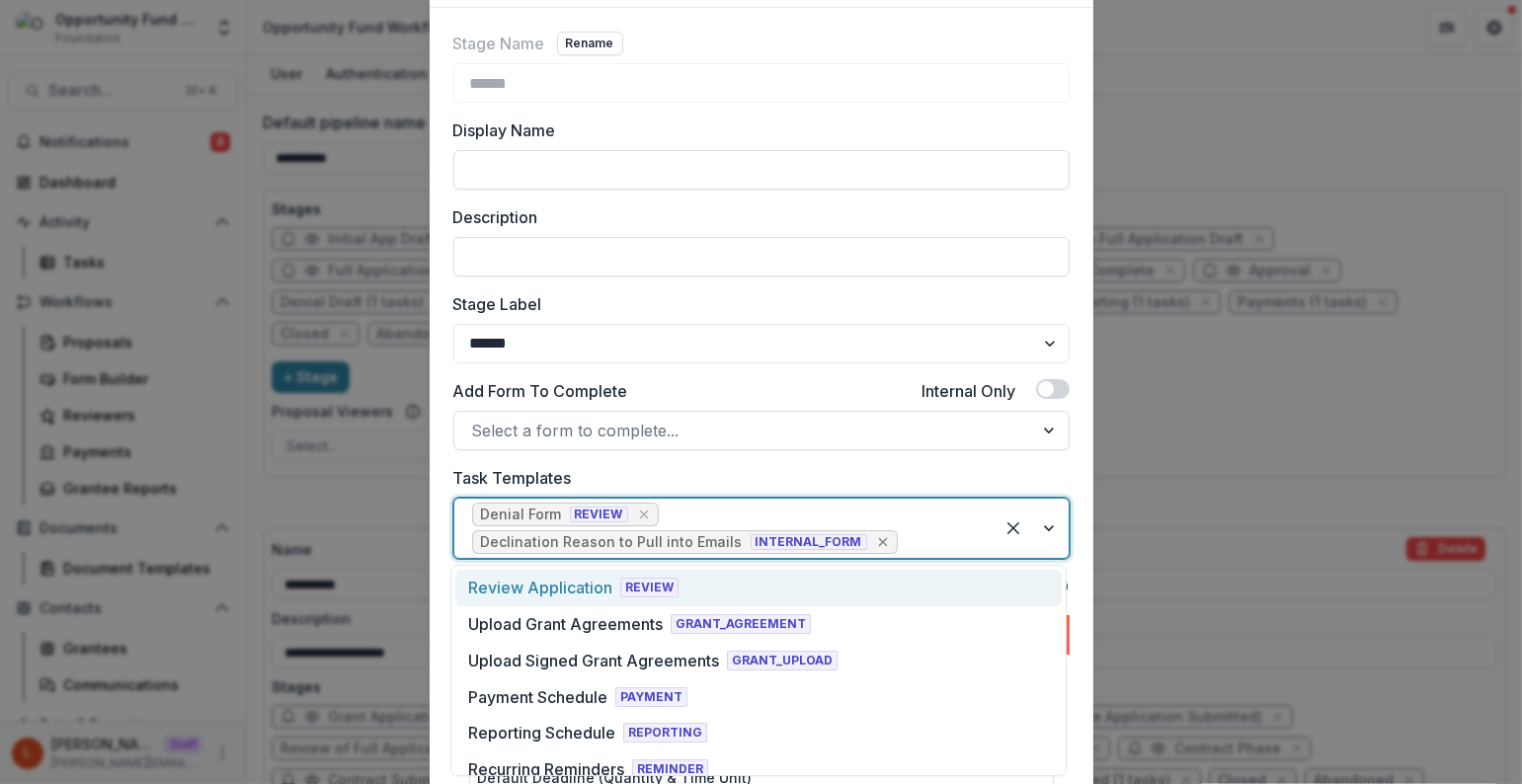 click 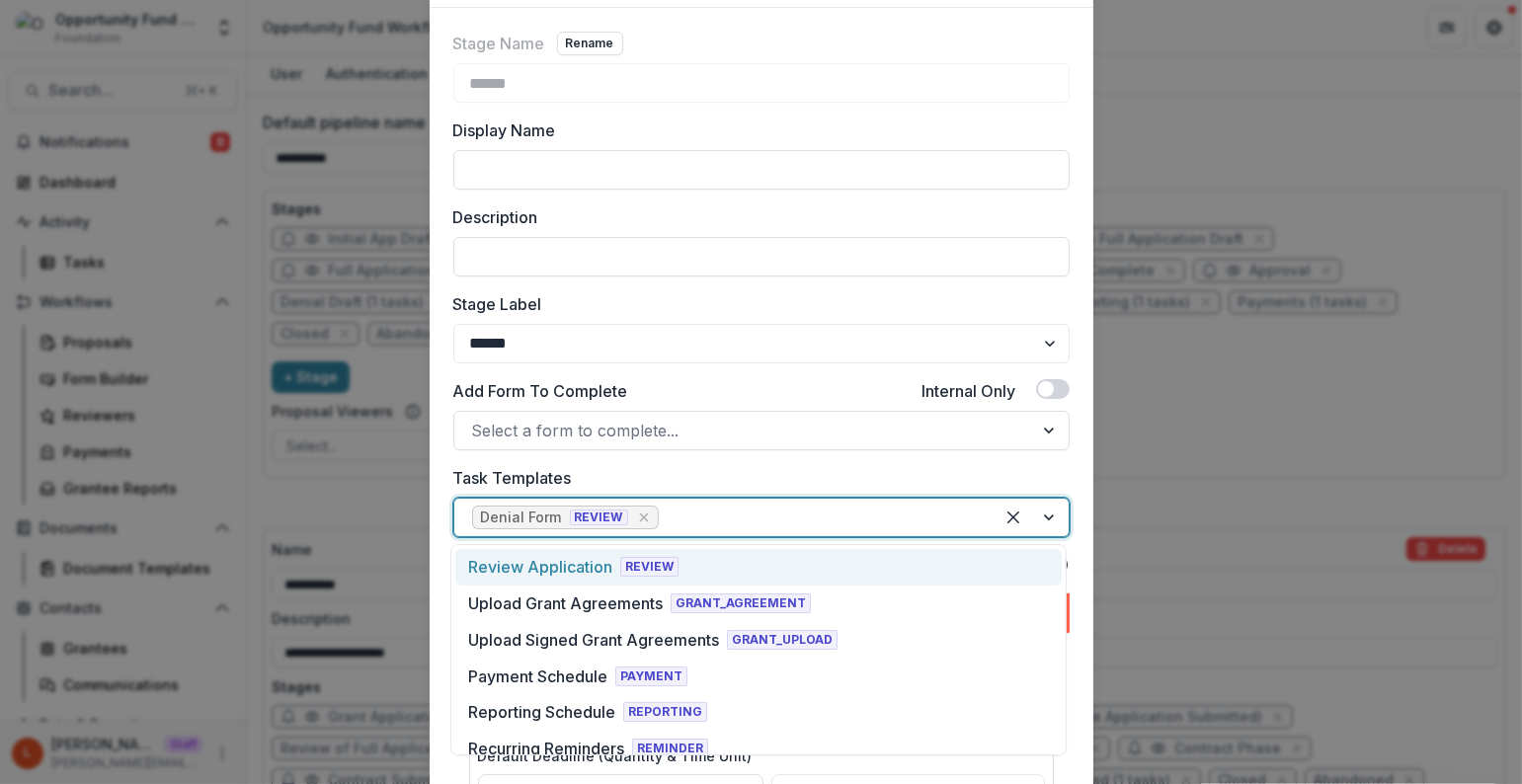 click on "Stage Name Rename ******" at bounding box center [761, 67] 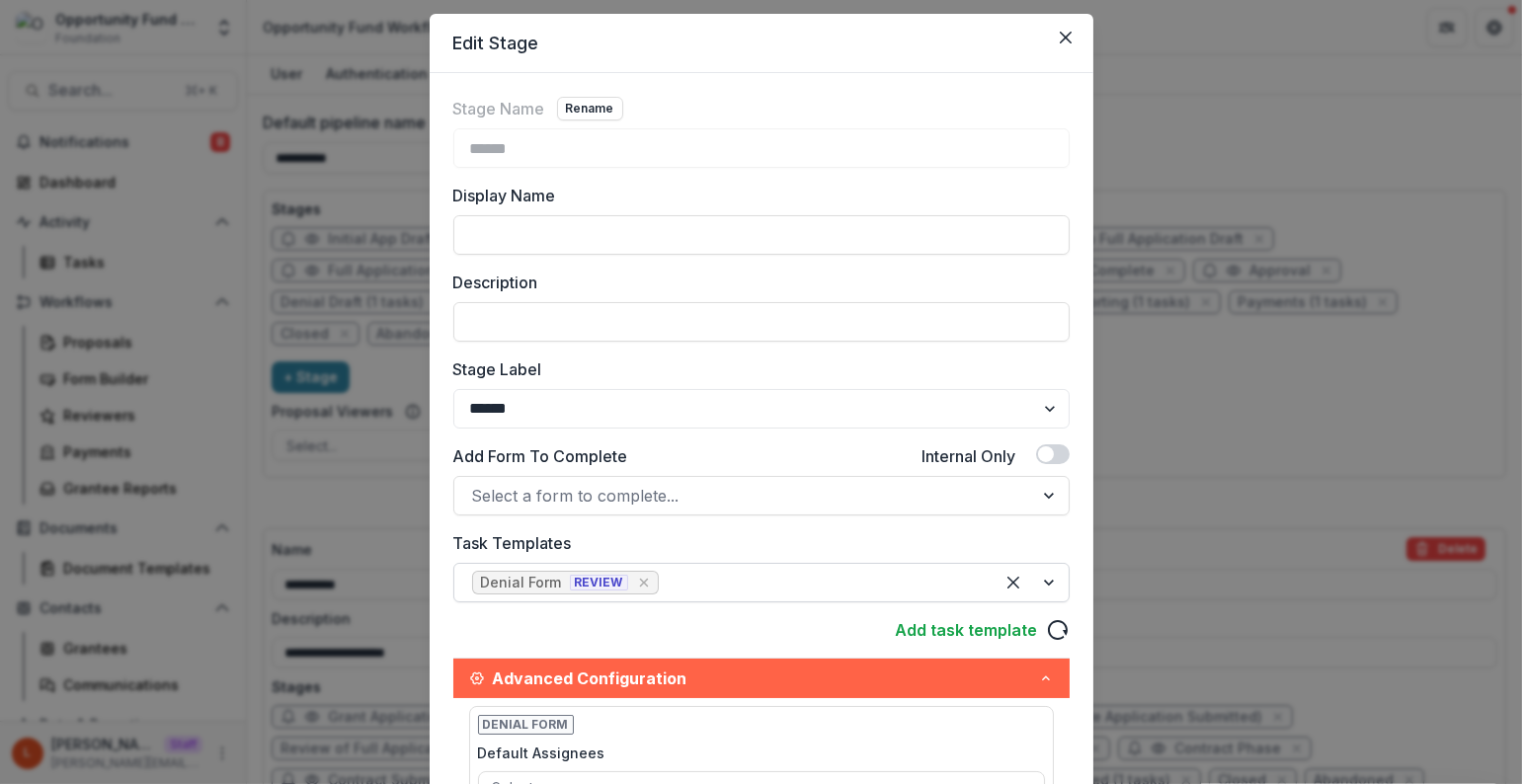 scroll, scrollTop: 0, scrollLeft: 0, axis: both 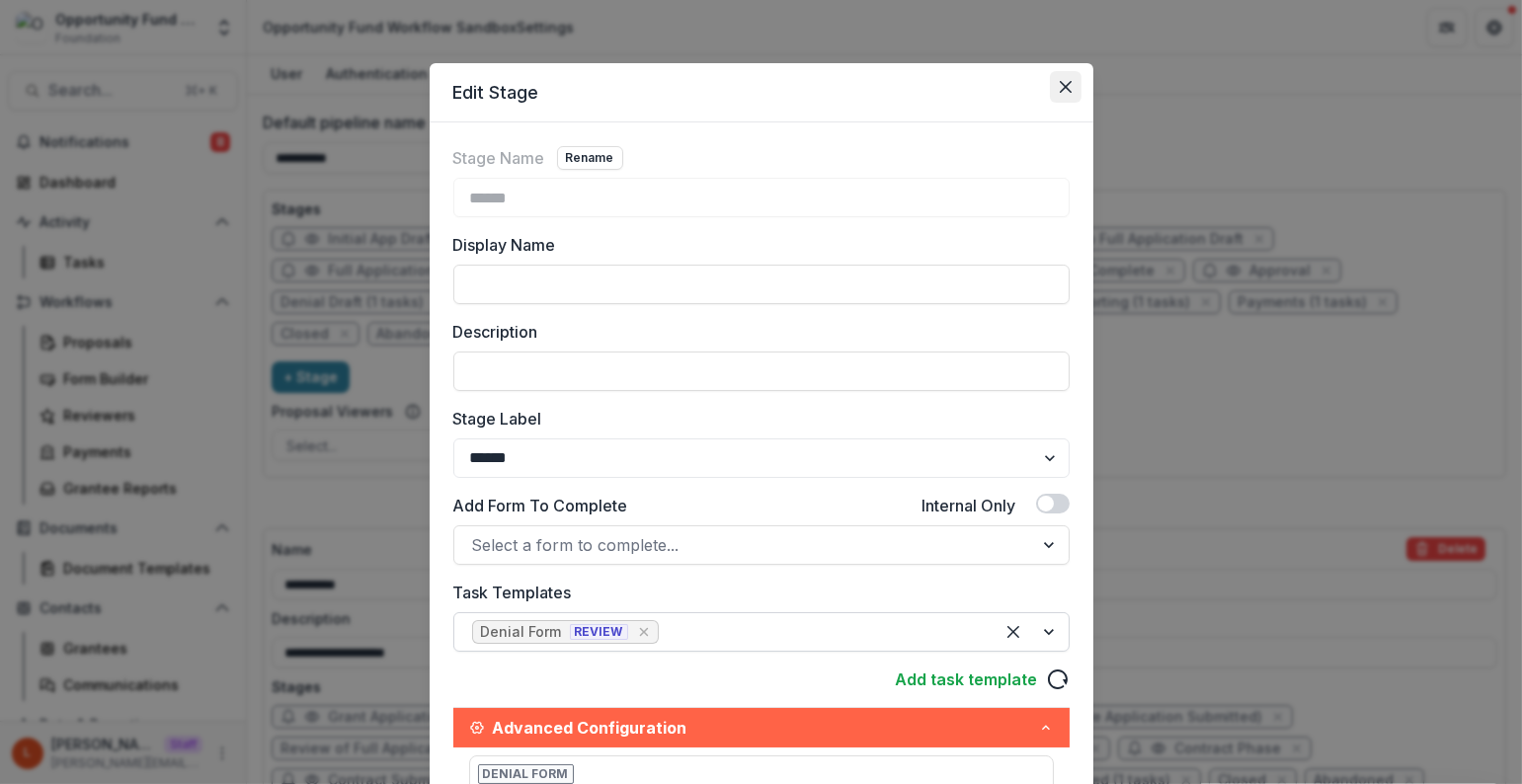 click at bounding box center (1066, 87) 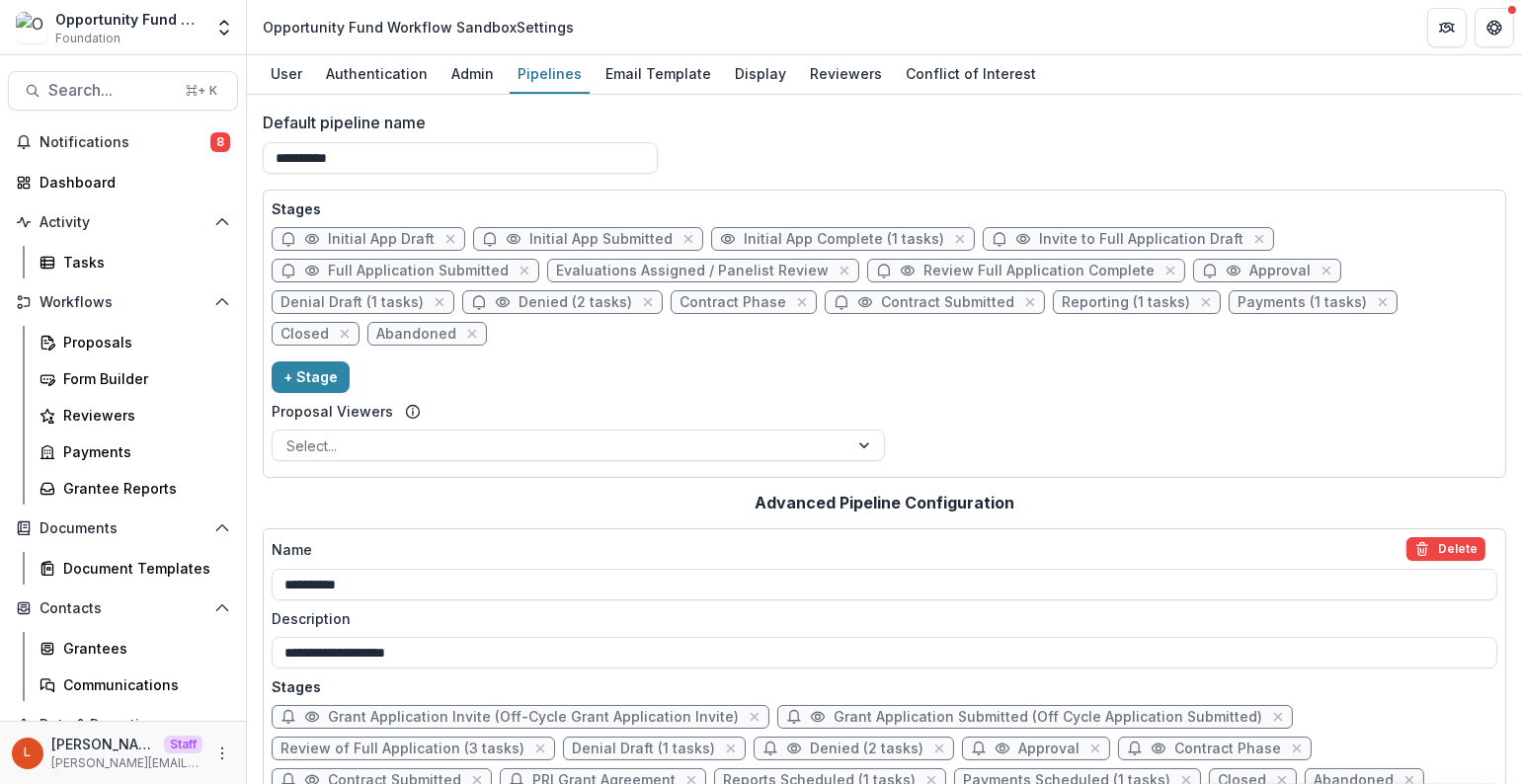 click on "Denial Draft (1 tasks)" at bounding box center (352, 302) 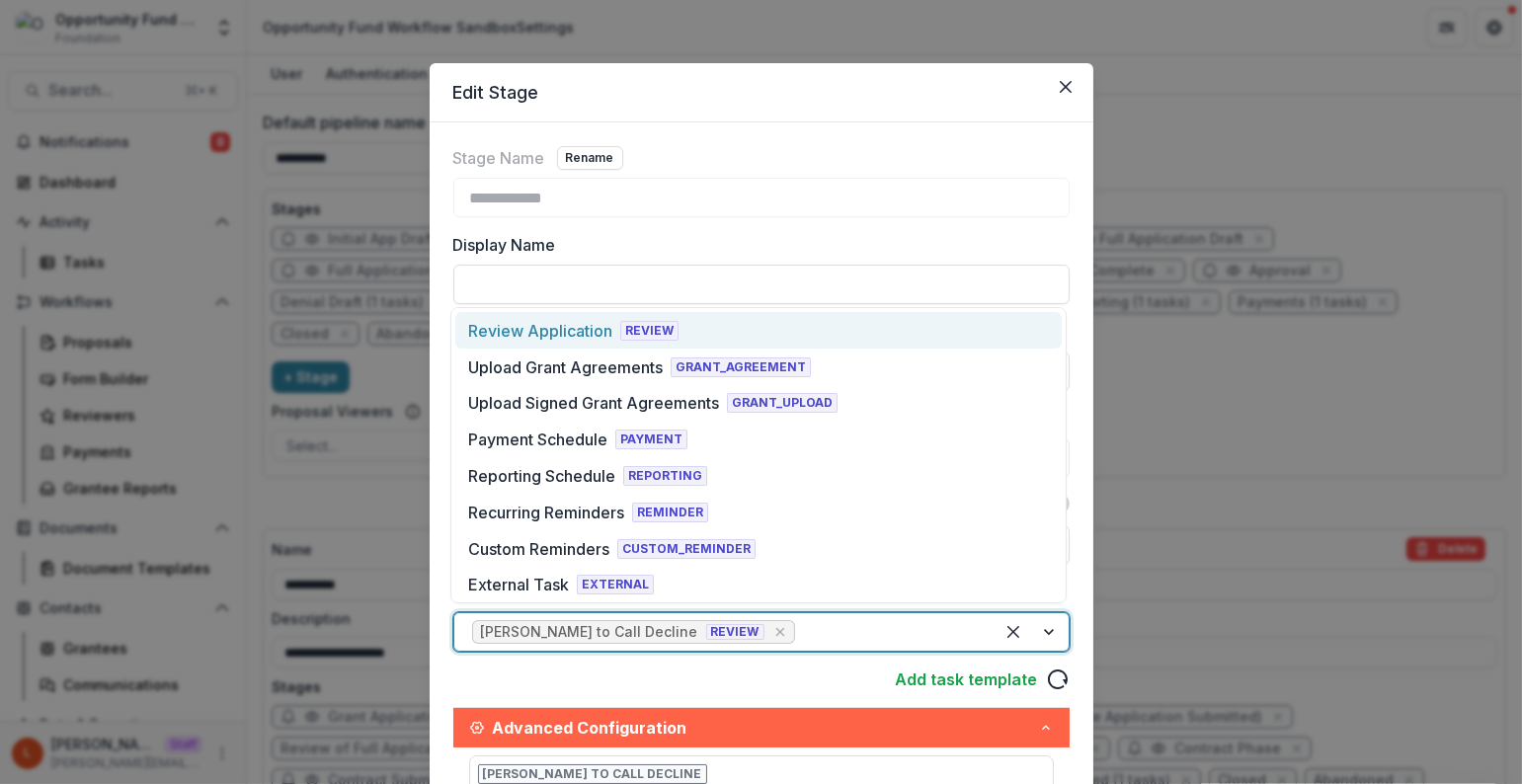 click at bounding box center [887, 632] 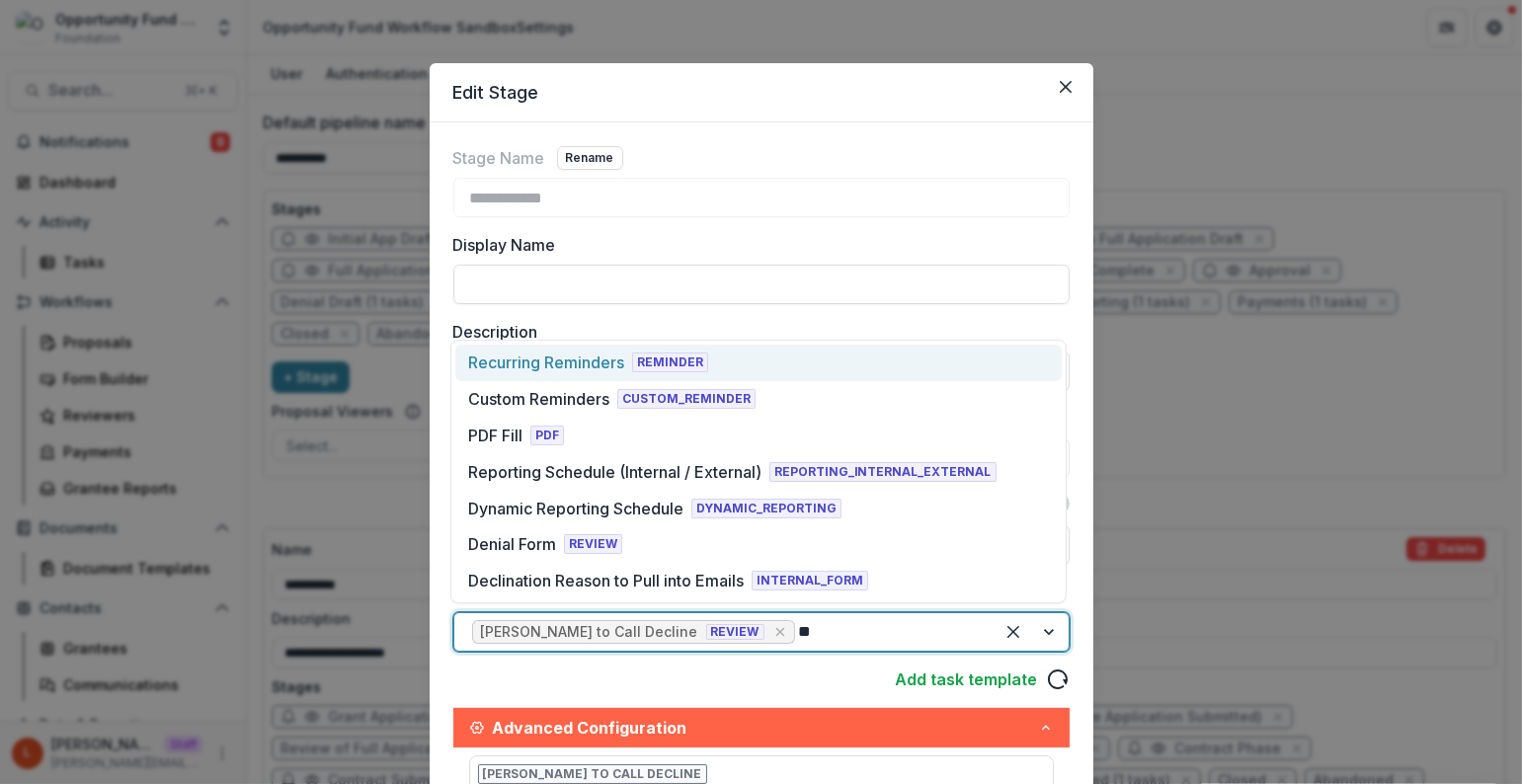 type on "***" 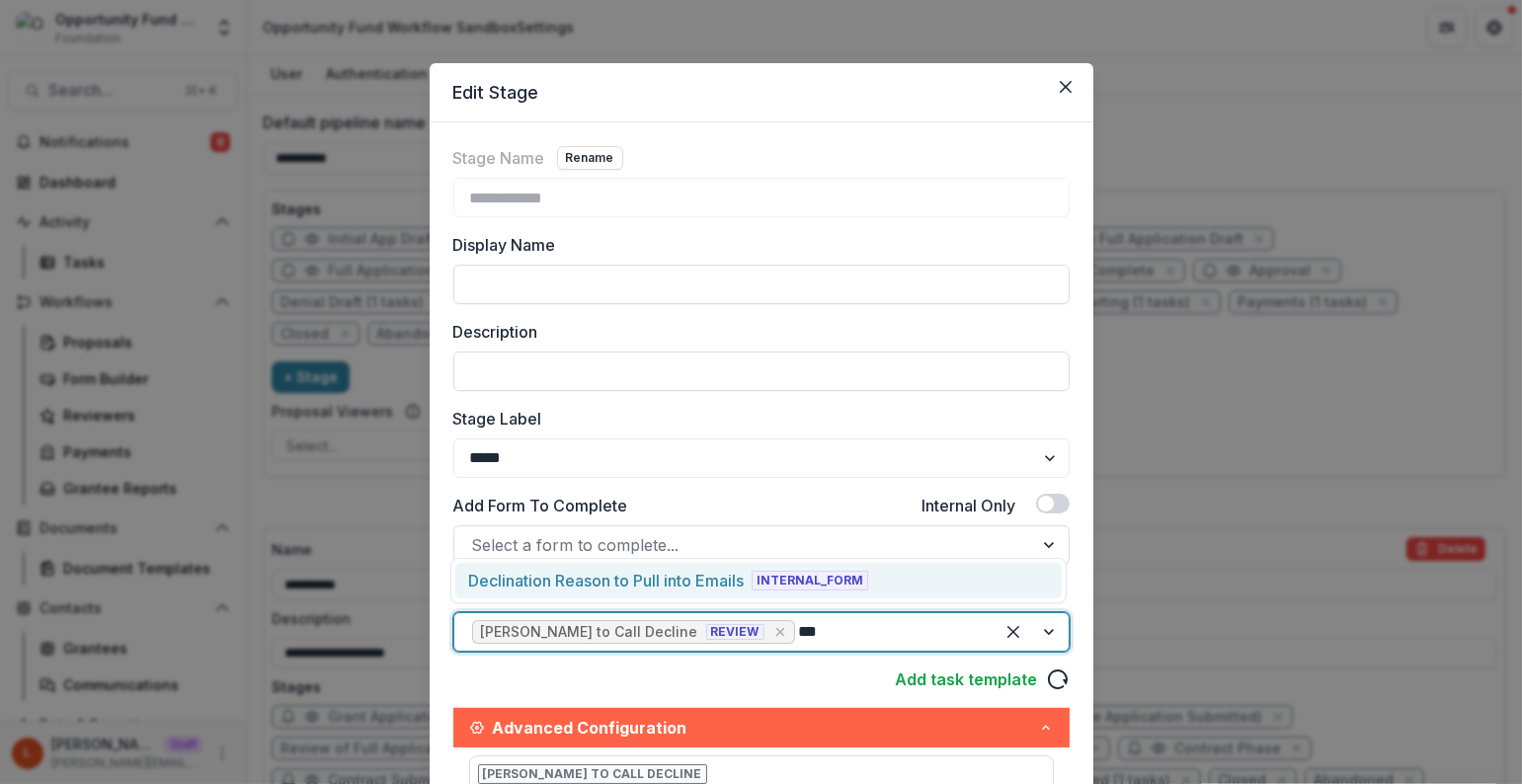 type 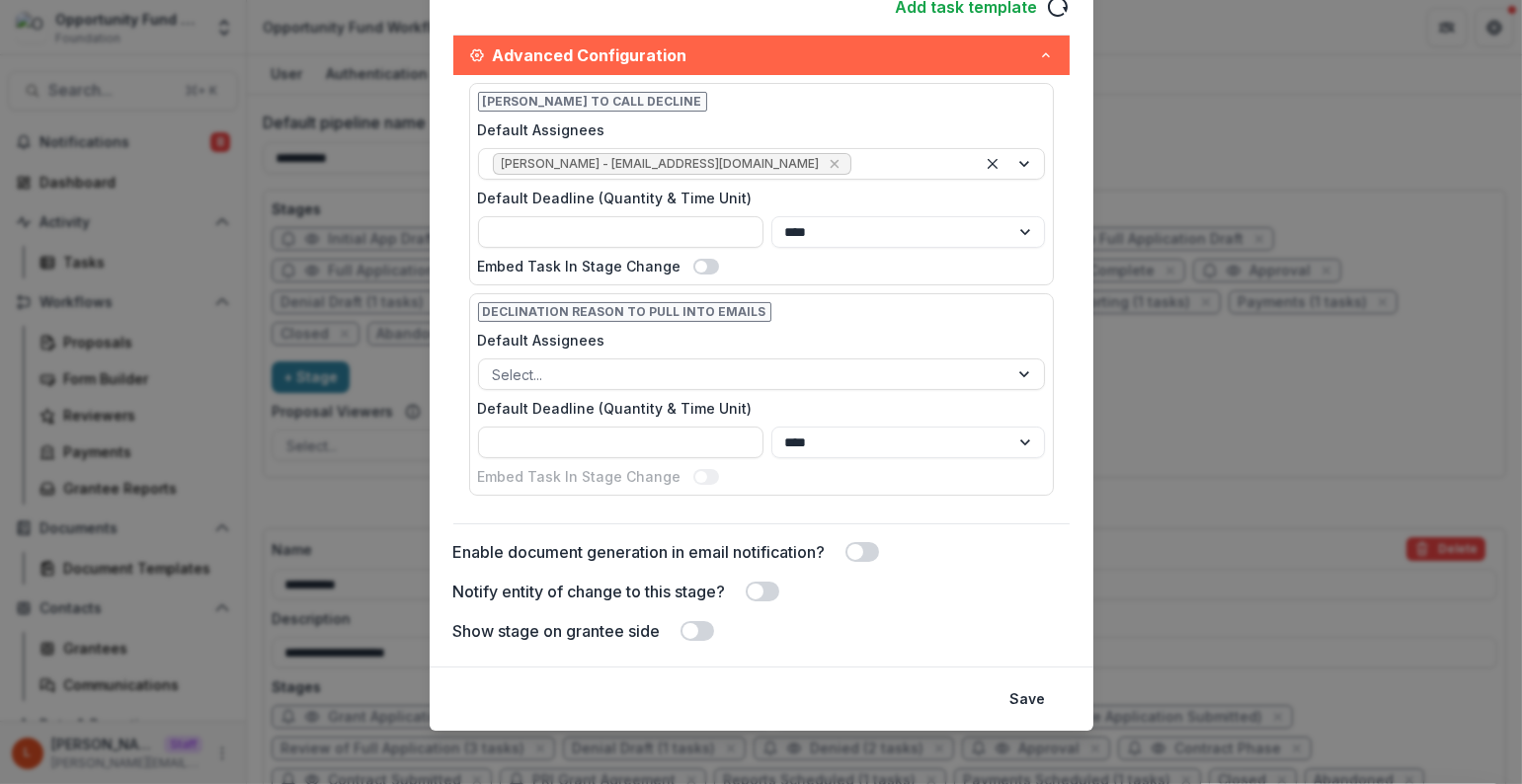 scroll, scrollTop: 697, scrollLeft: 0, axis: vertical 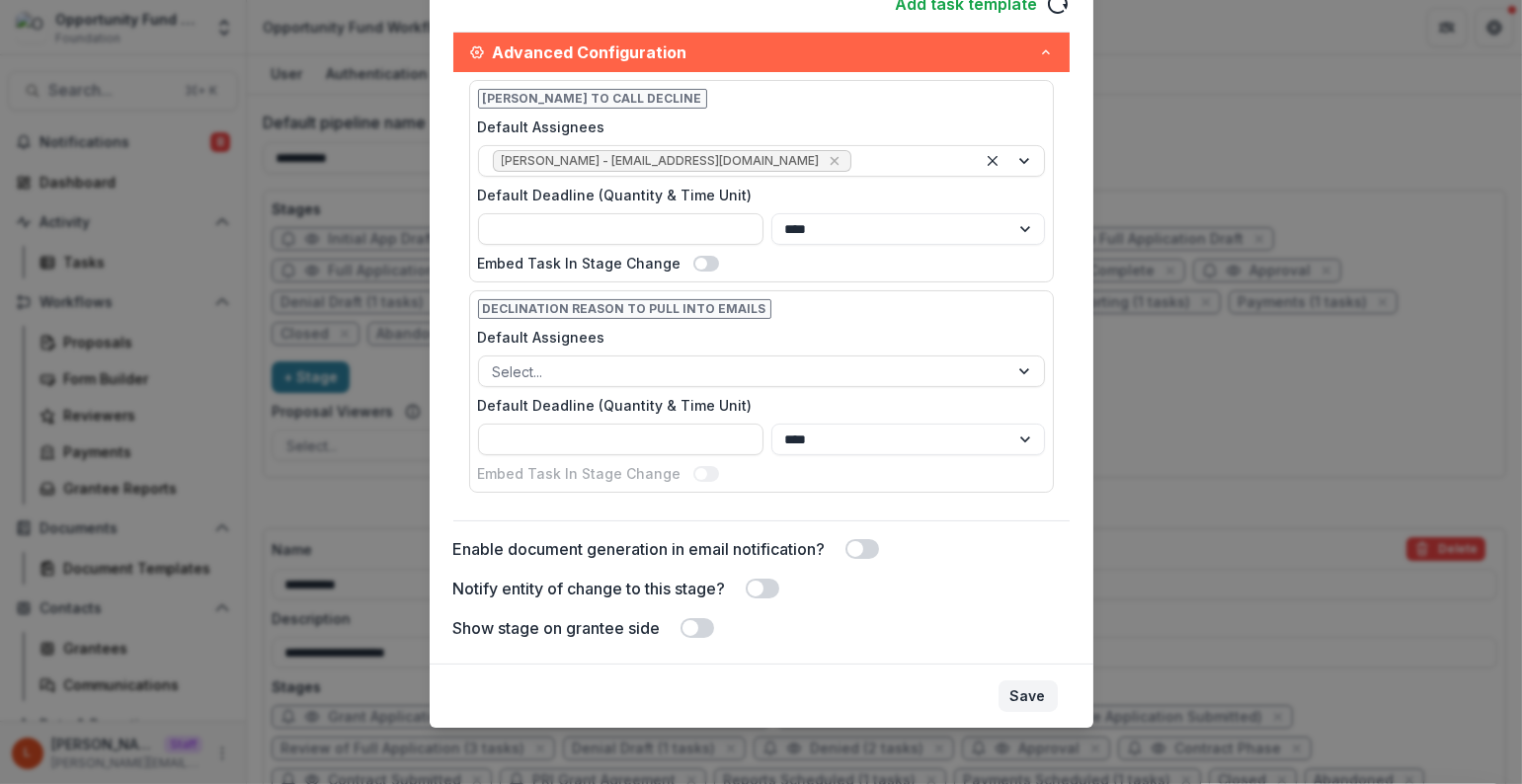click on "Save" at bounding box center (1028, 696) 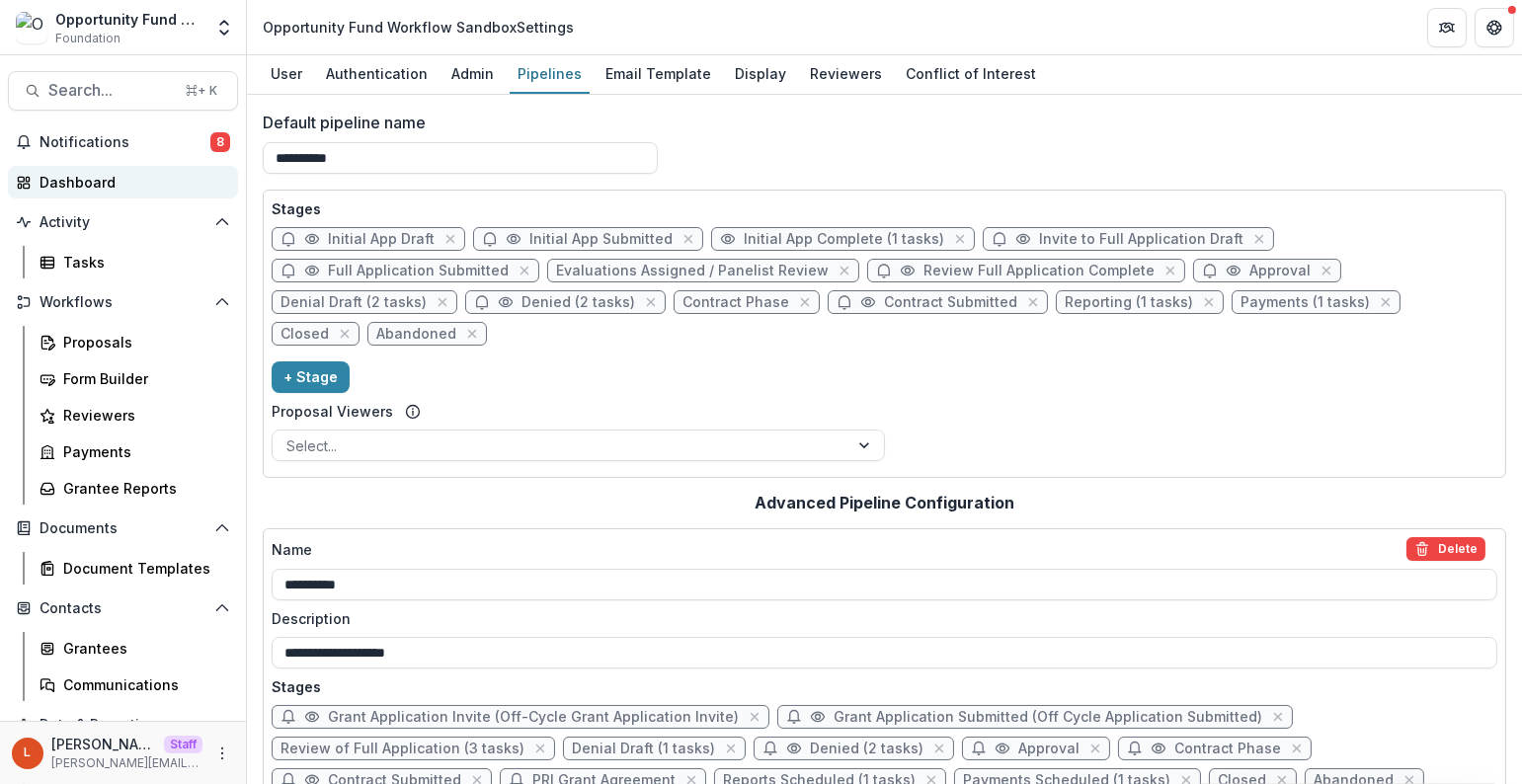 click on "Dashboard" at bounding box center [130, 182] 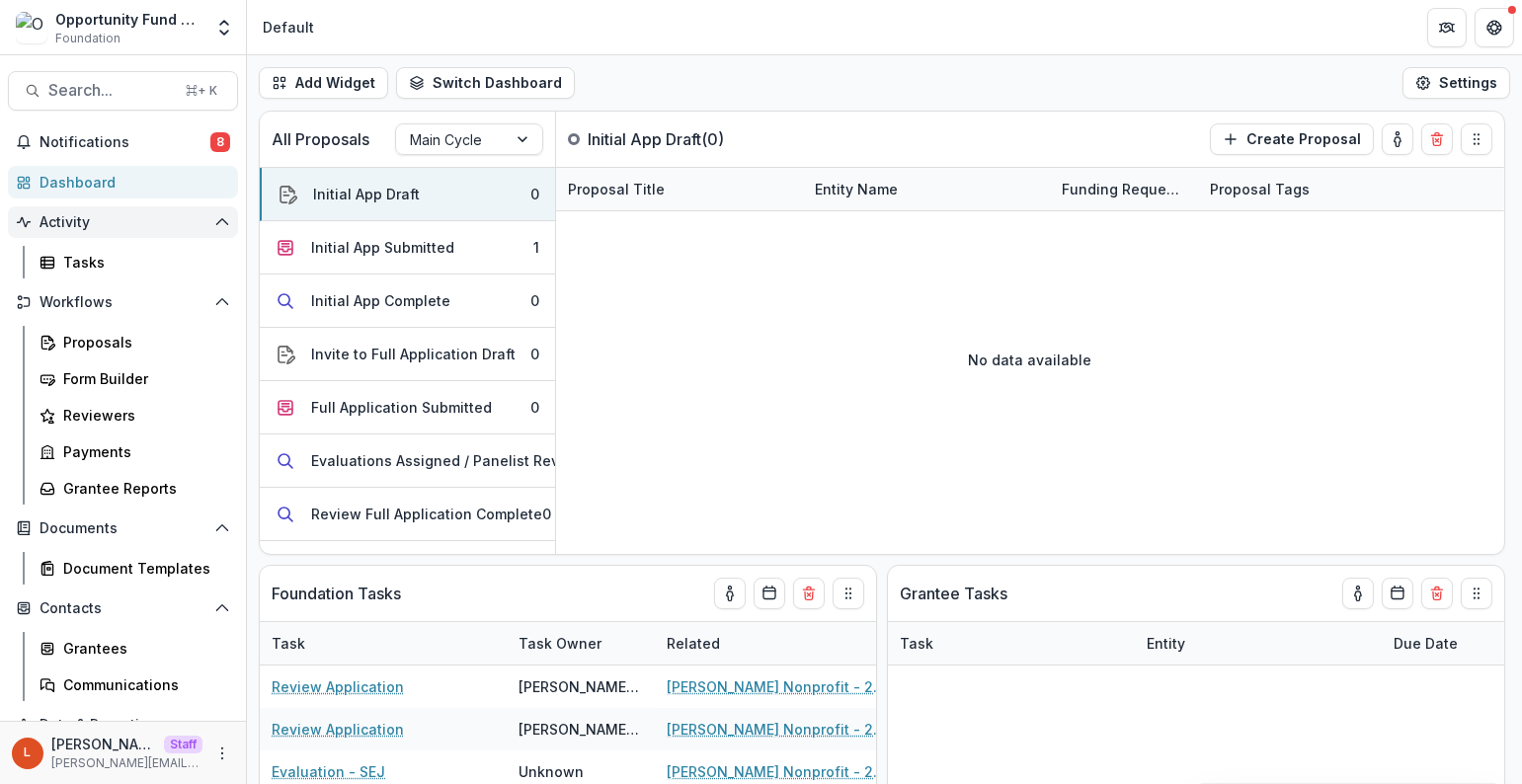 click on "Activity" at bounding box center [122, 222] 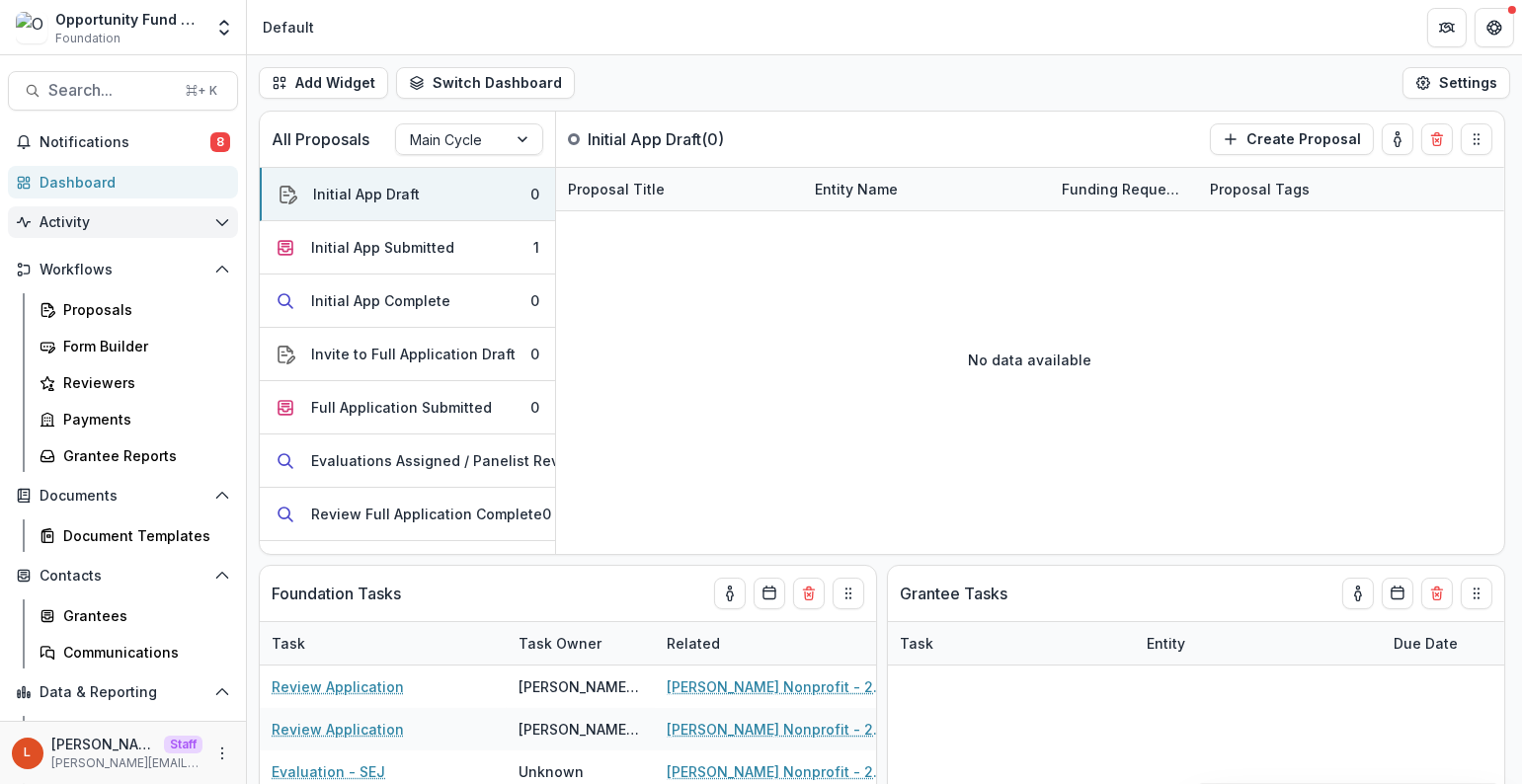 click on "Activity" at bounding box center [122, 222] 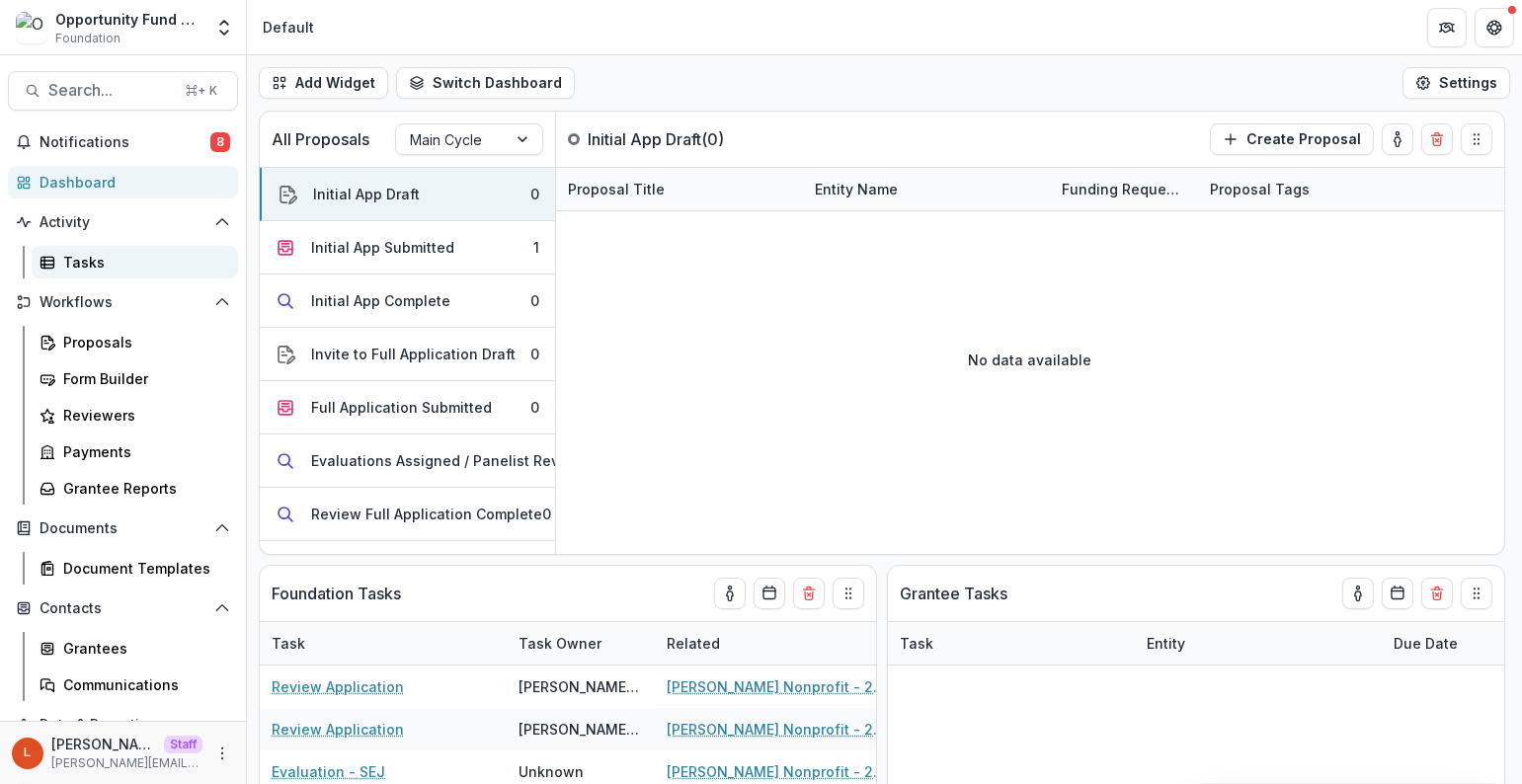 click on "Tasks" at bounding box center [142, 262] 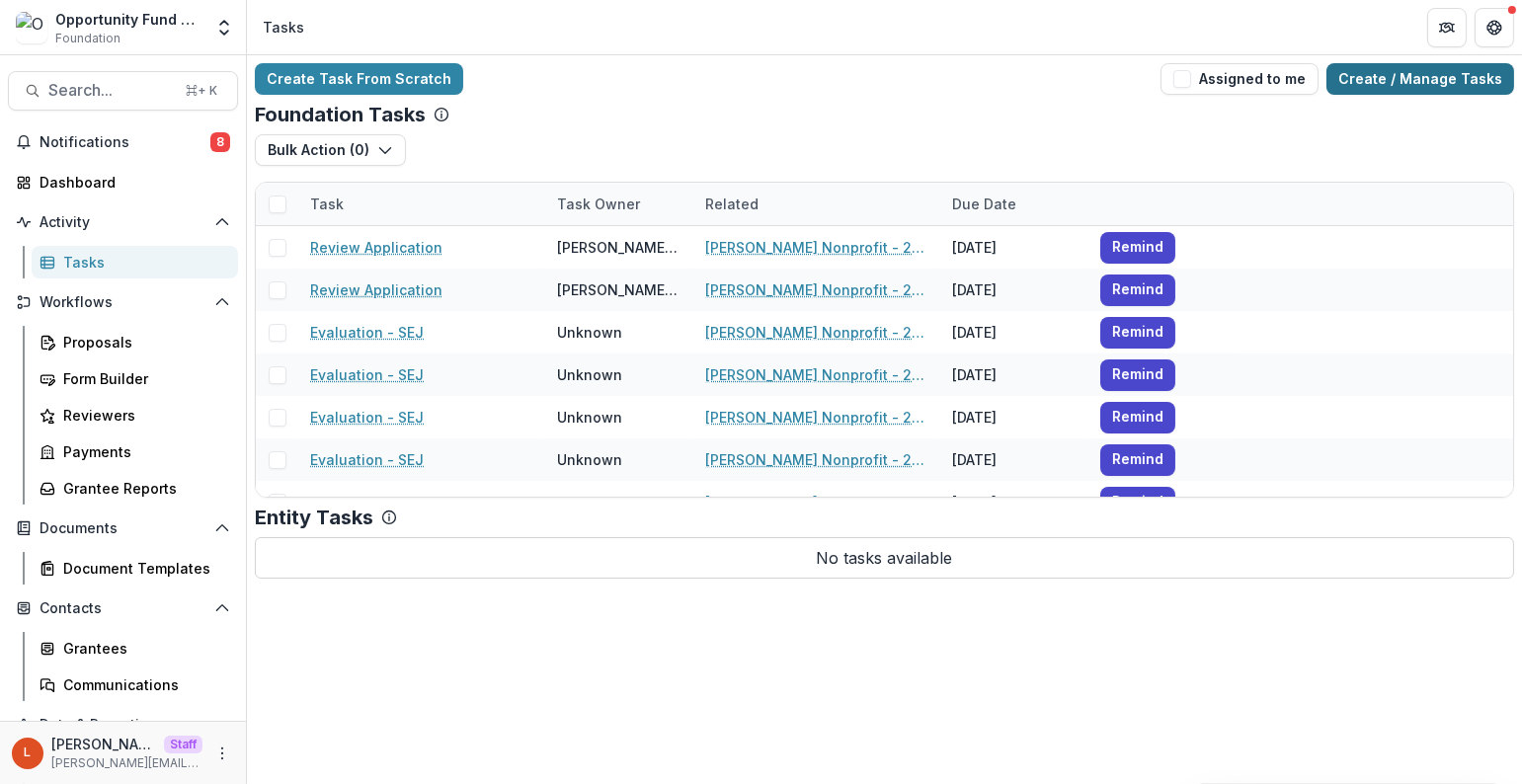 click on "Create / Manage Tasks" at bounding box center (1420, 79) 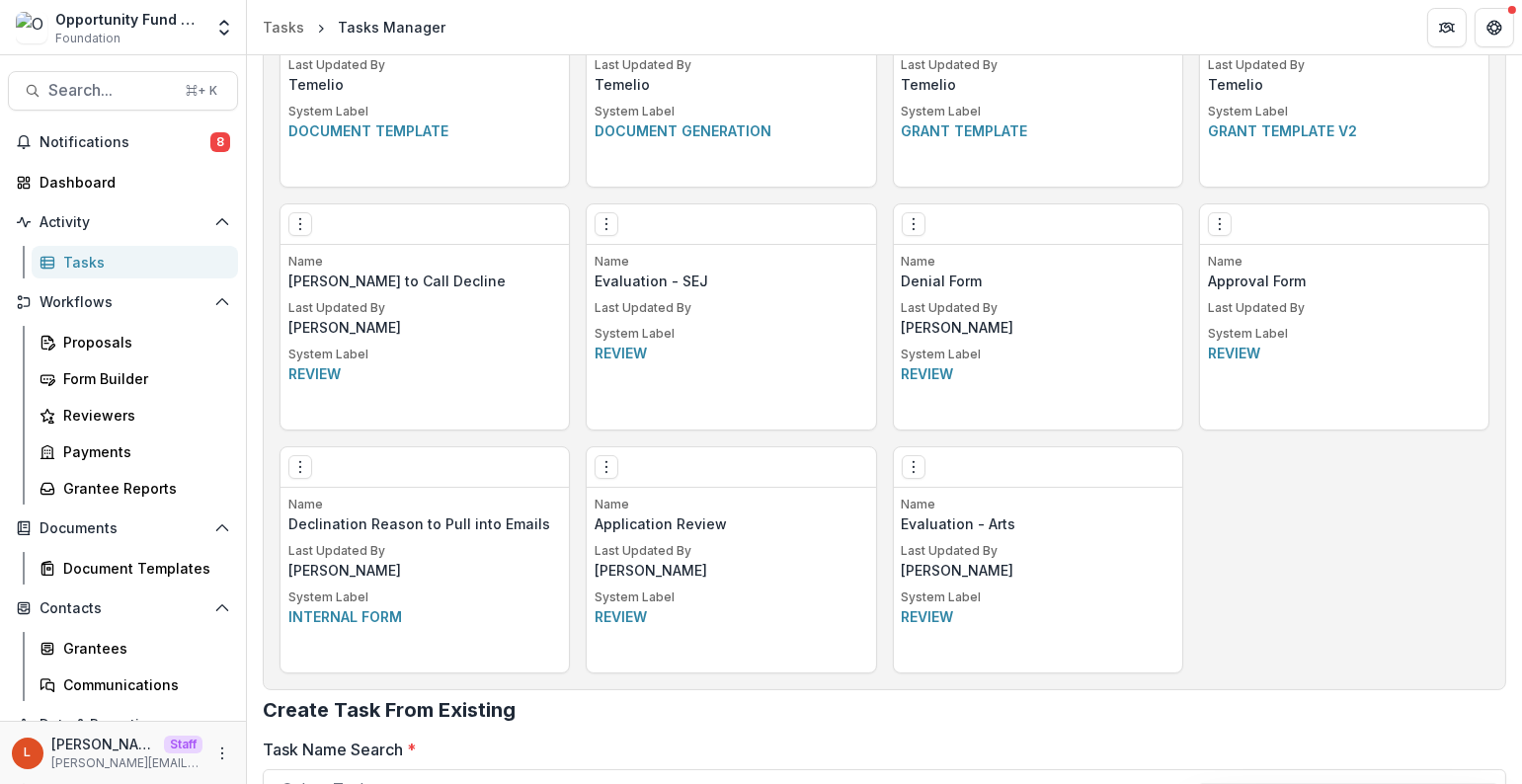 scroll, scrollTop: 1165, scrollLeft: 0, axis: vertical 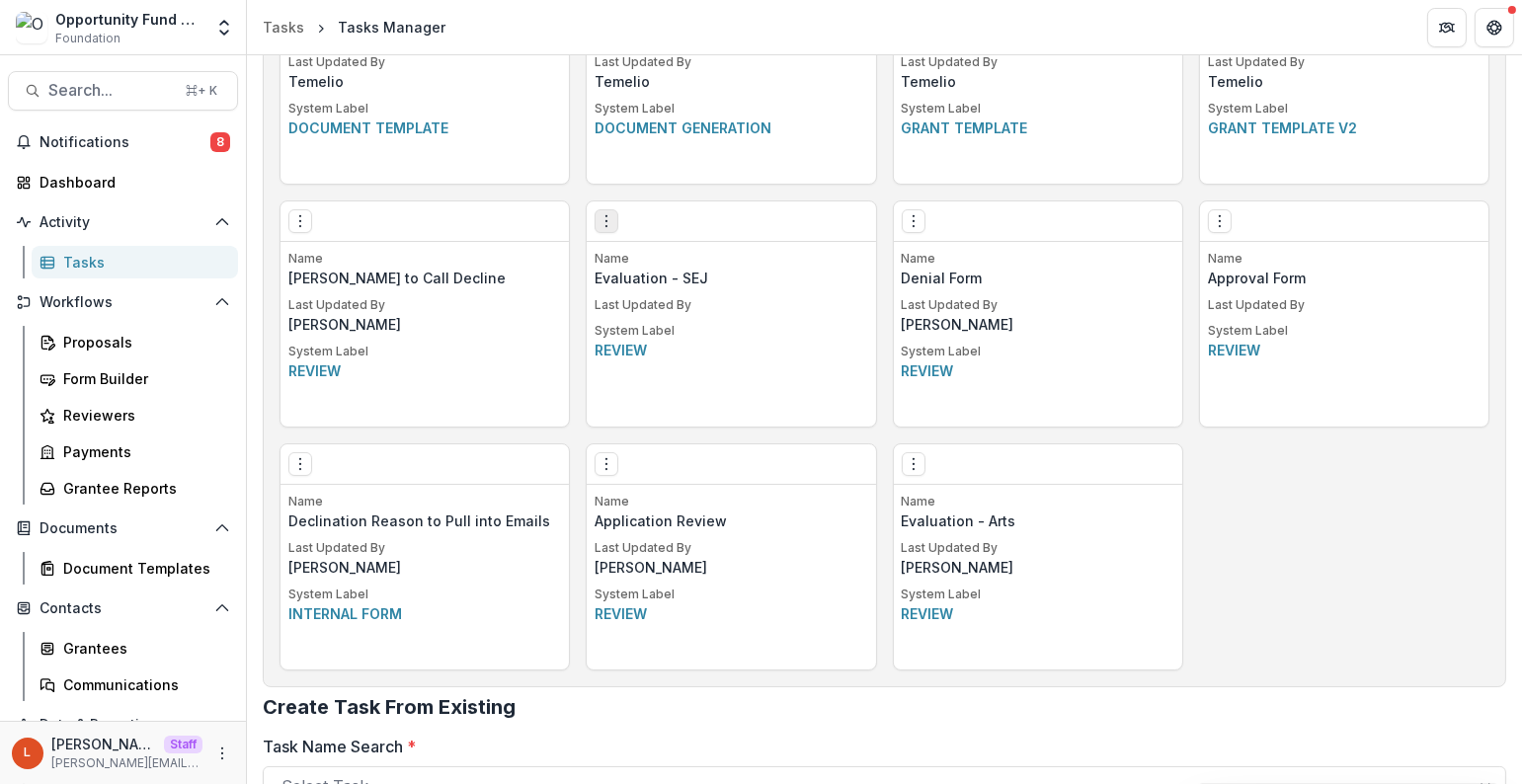 click 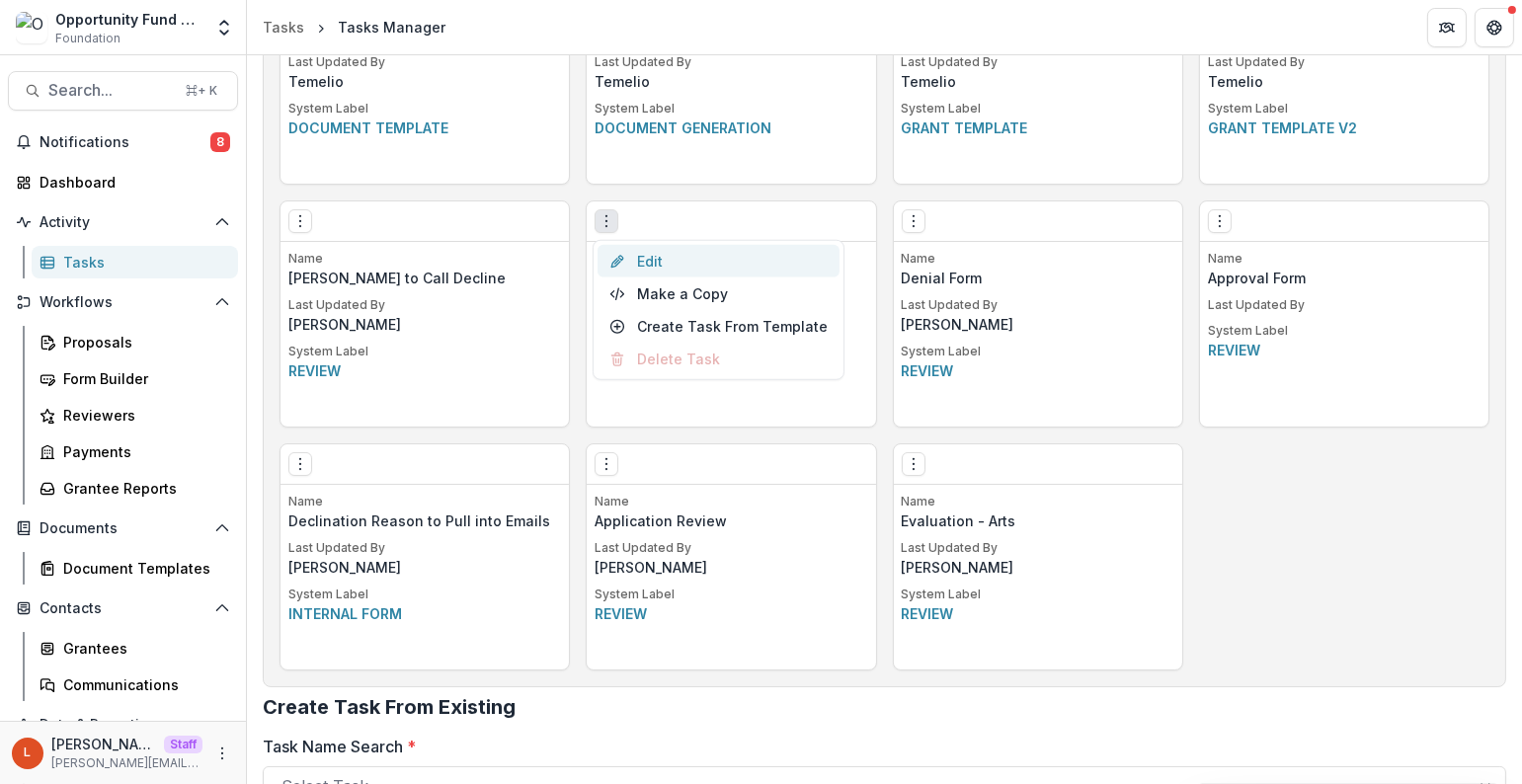 click on "Edit" at bounding box center (718, 261) 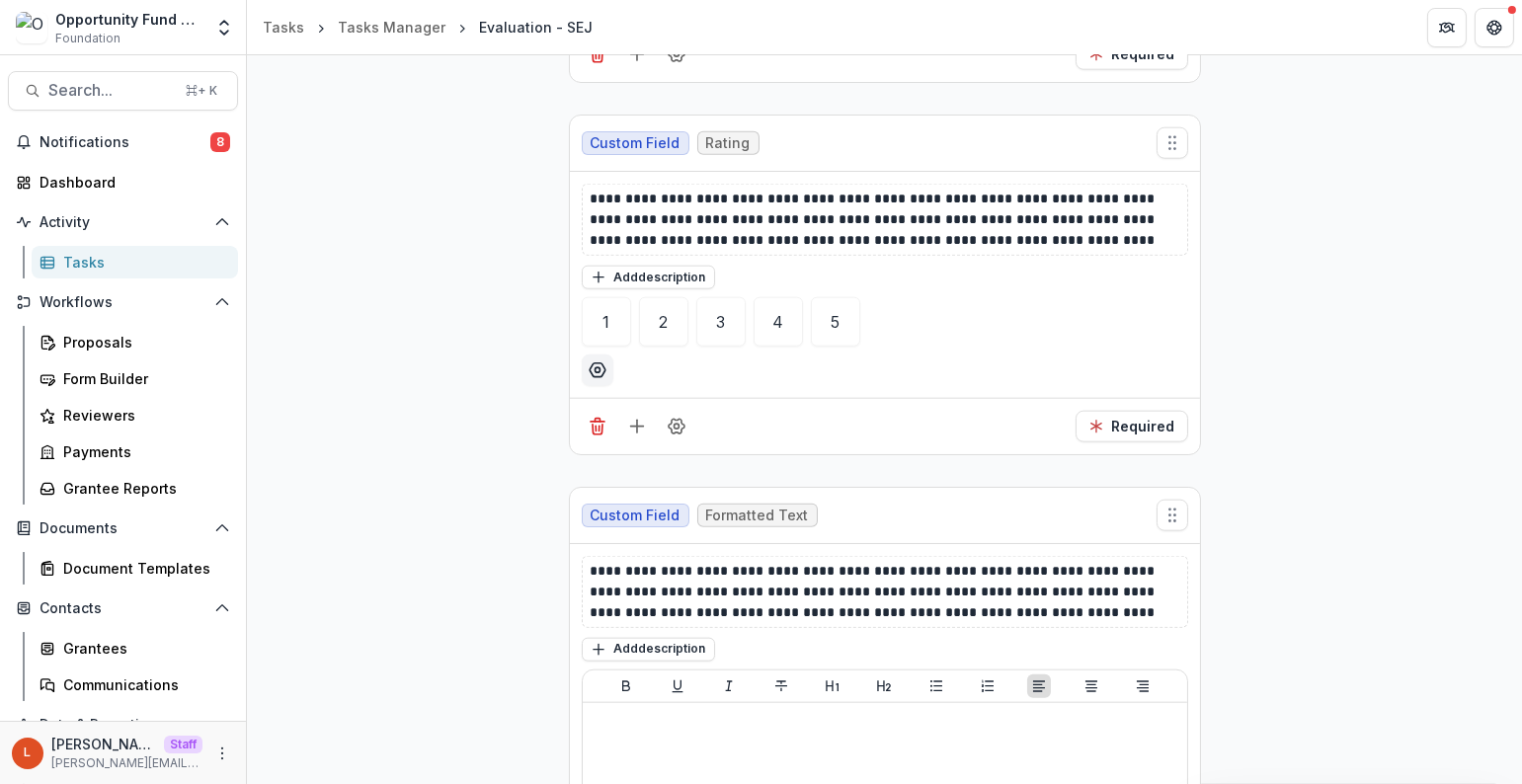 scroll, scrollTop: 4262, scrollLeft: 0, axis: vertical 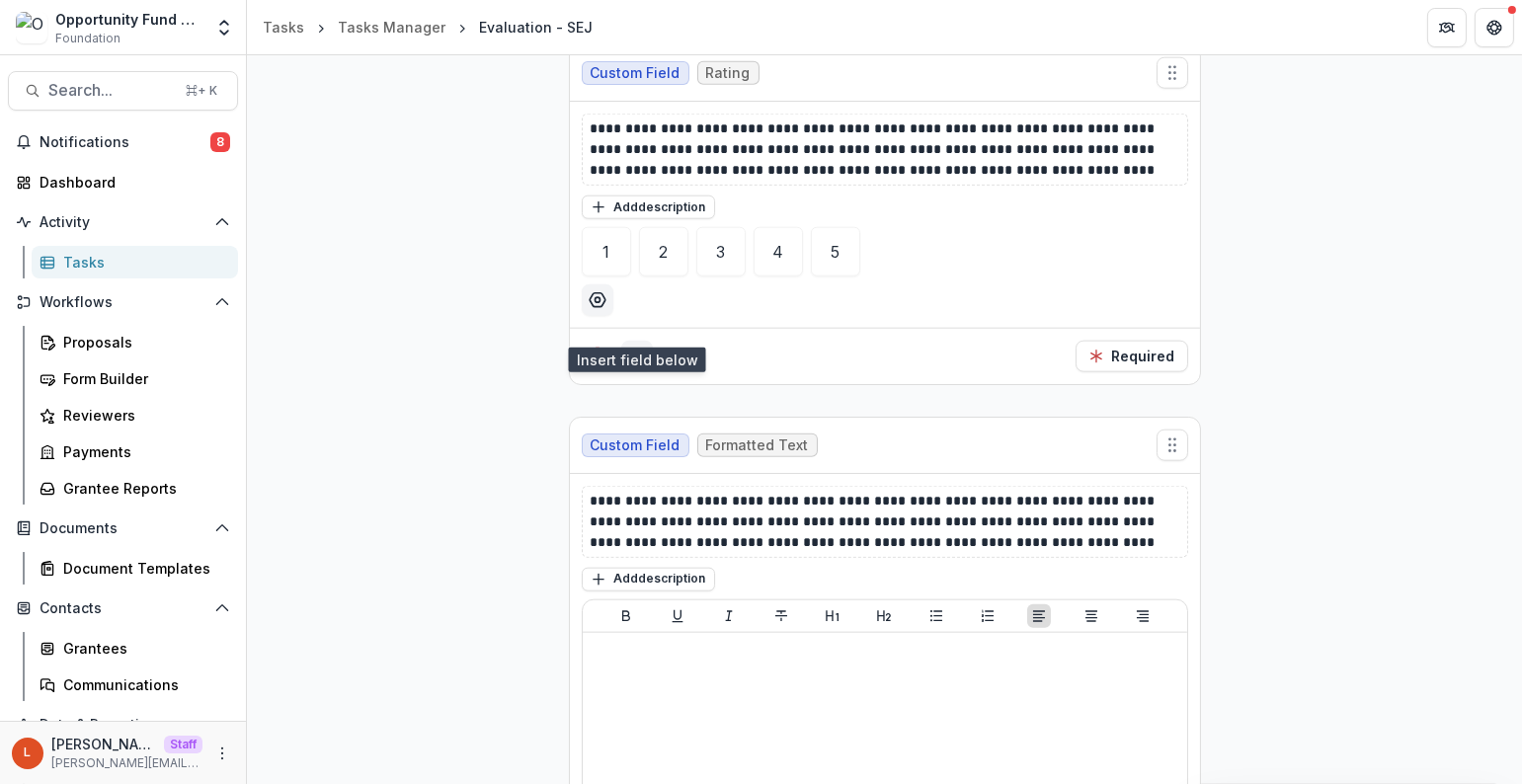 click 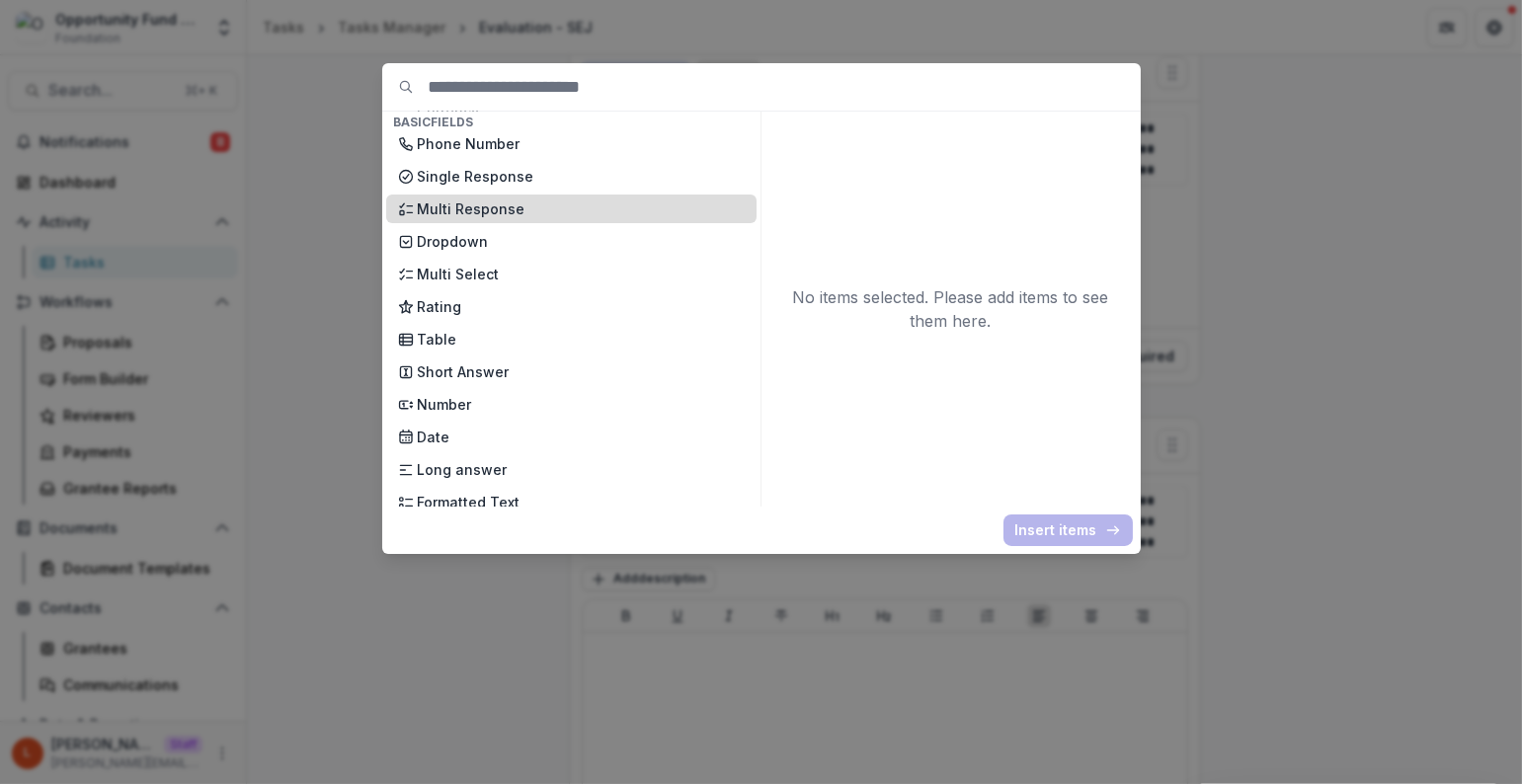 scroll, scrollTop: 504, scrollLeft: 0, axis: vertical 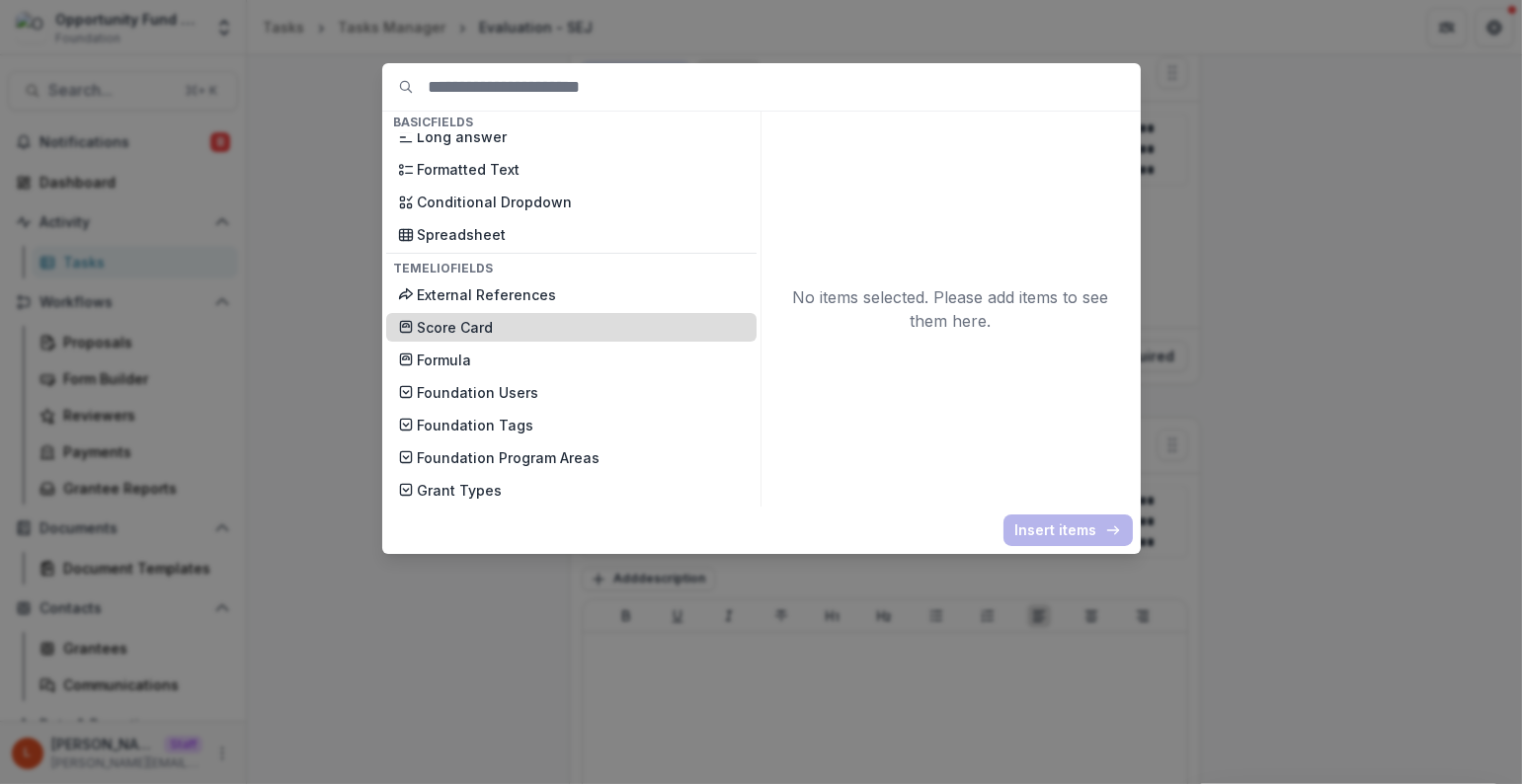 click on "Score Card" at bounding box center [581, 327] 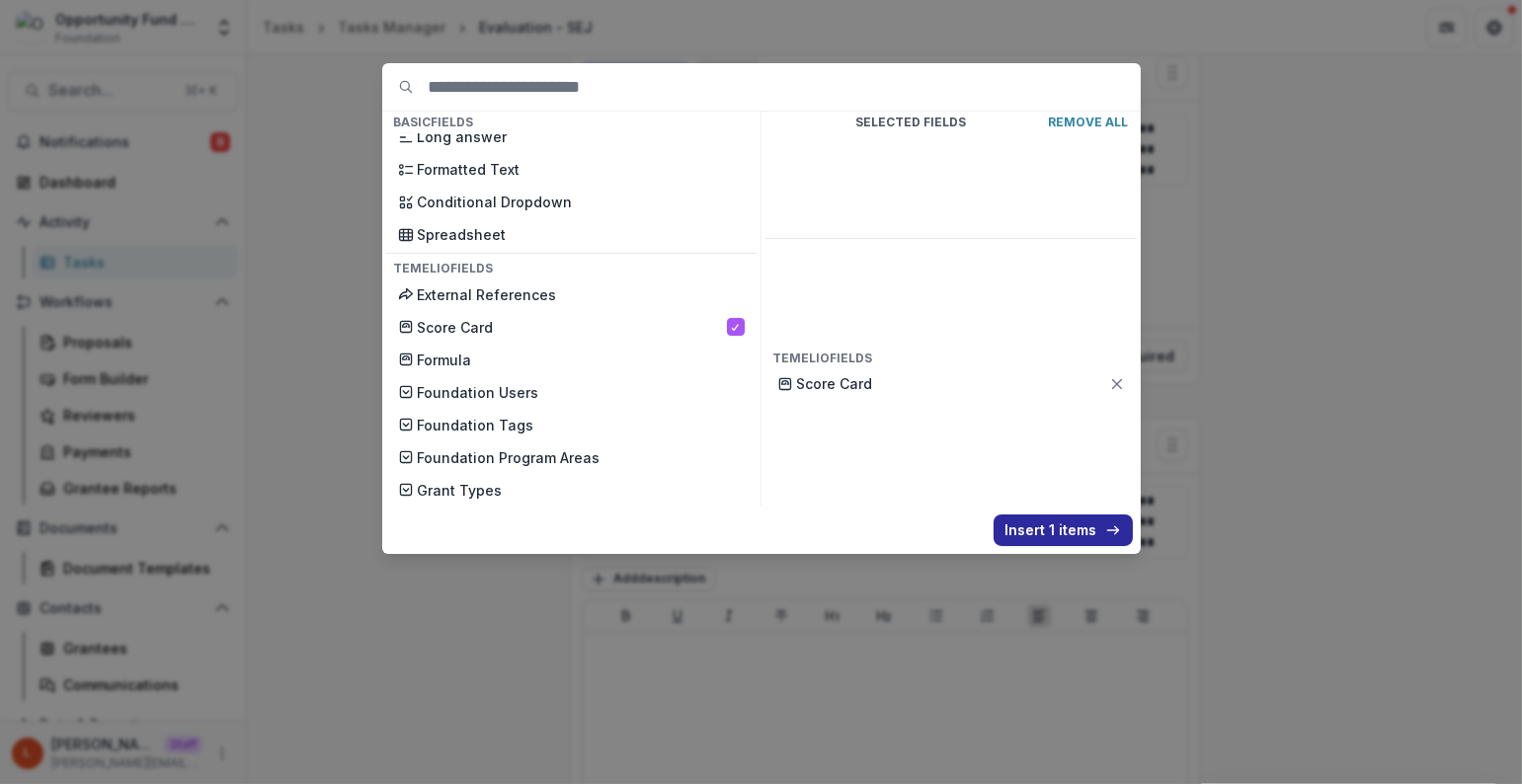 click on "Insert 1 items" at bounding box center [1063, 530] 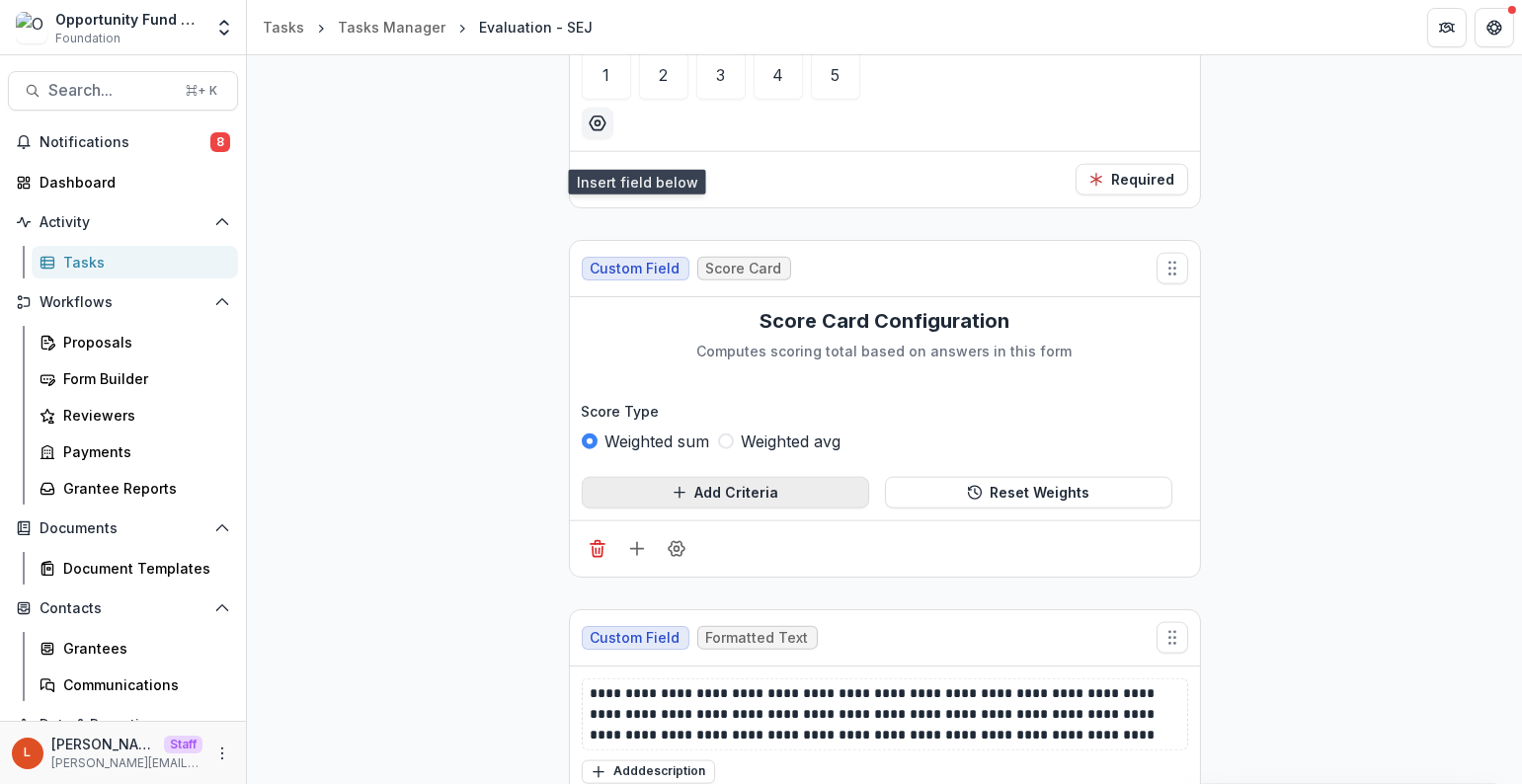scroll, scrollTop: 4439, scrollLeft: 0, axis: vertical 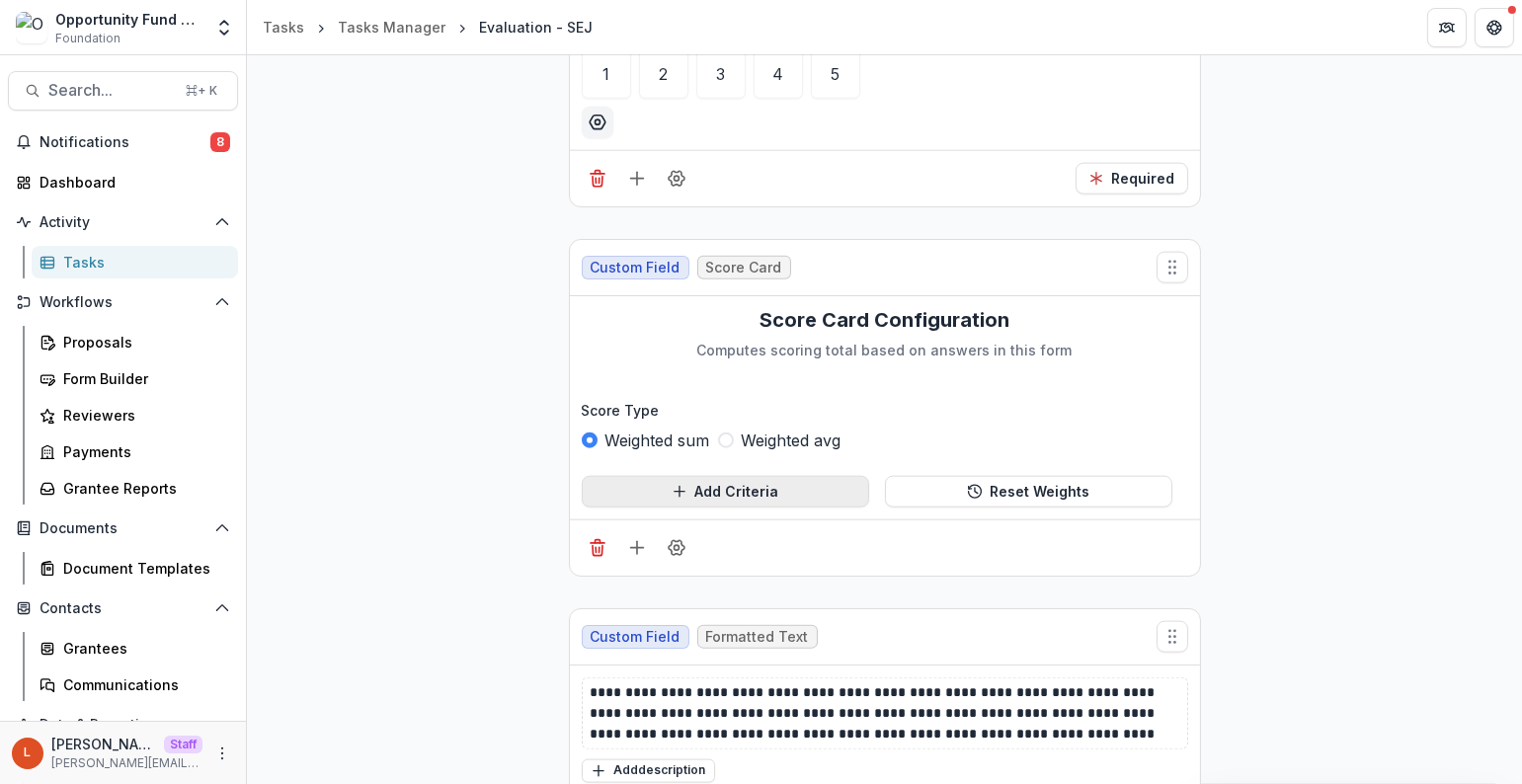 click on "Add Criteria" at bounding box center (725, 492) 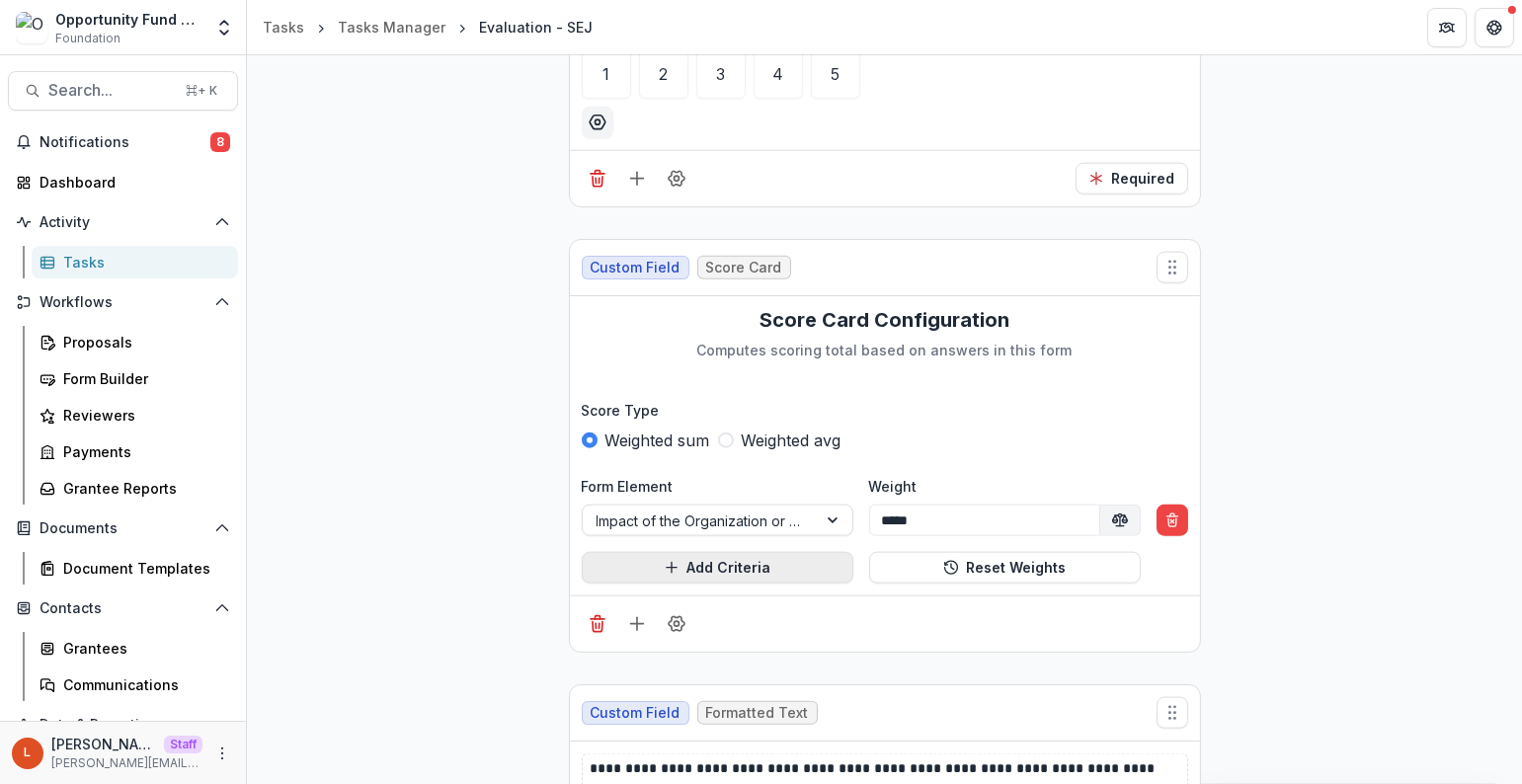 click on "Form Element" at bounding box center [711, 486] 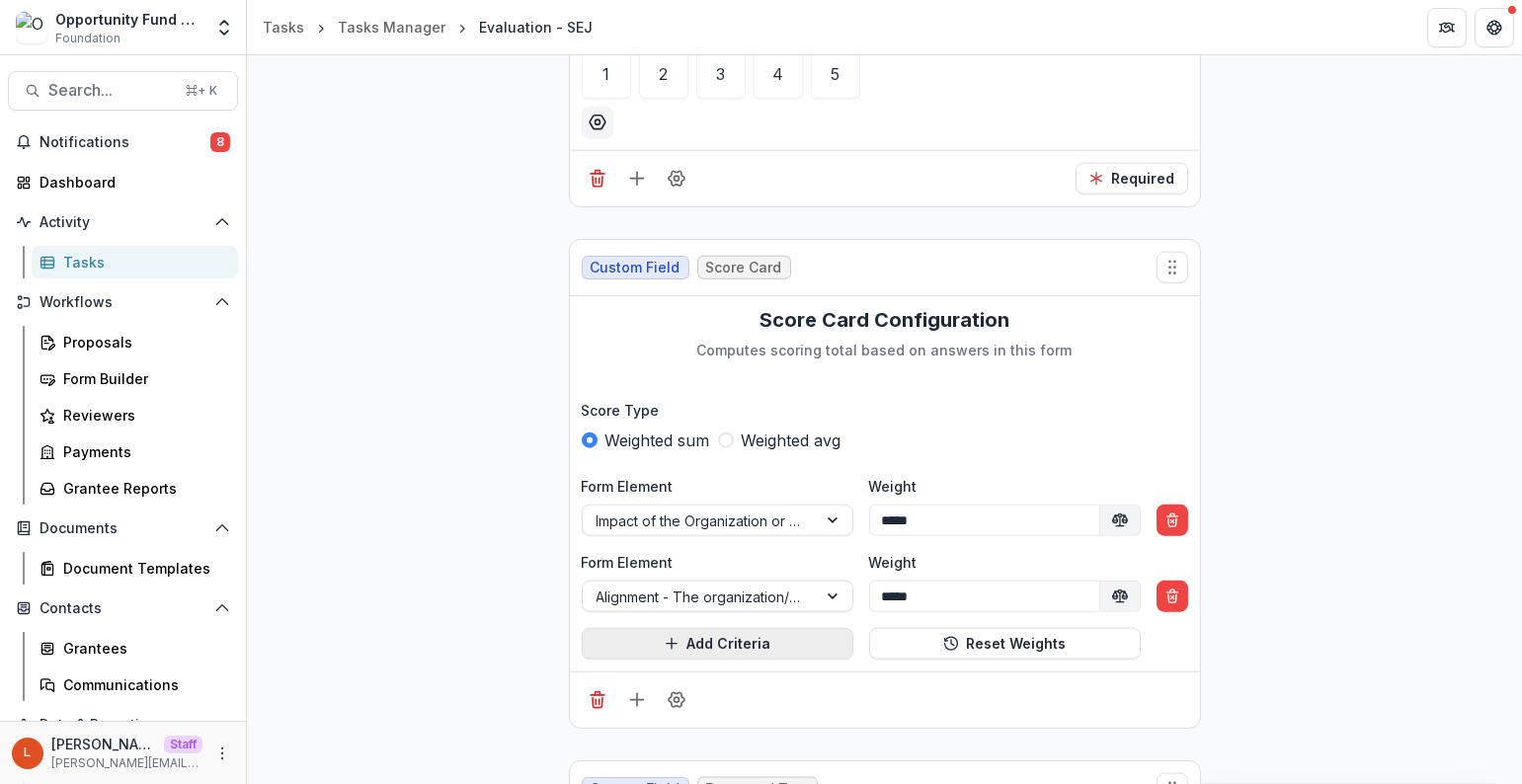 click on "Add Criteria" at bounding box center [717, 644] 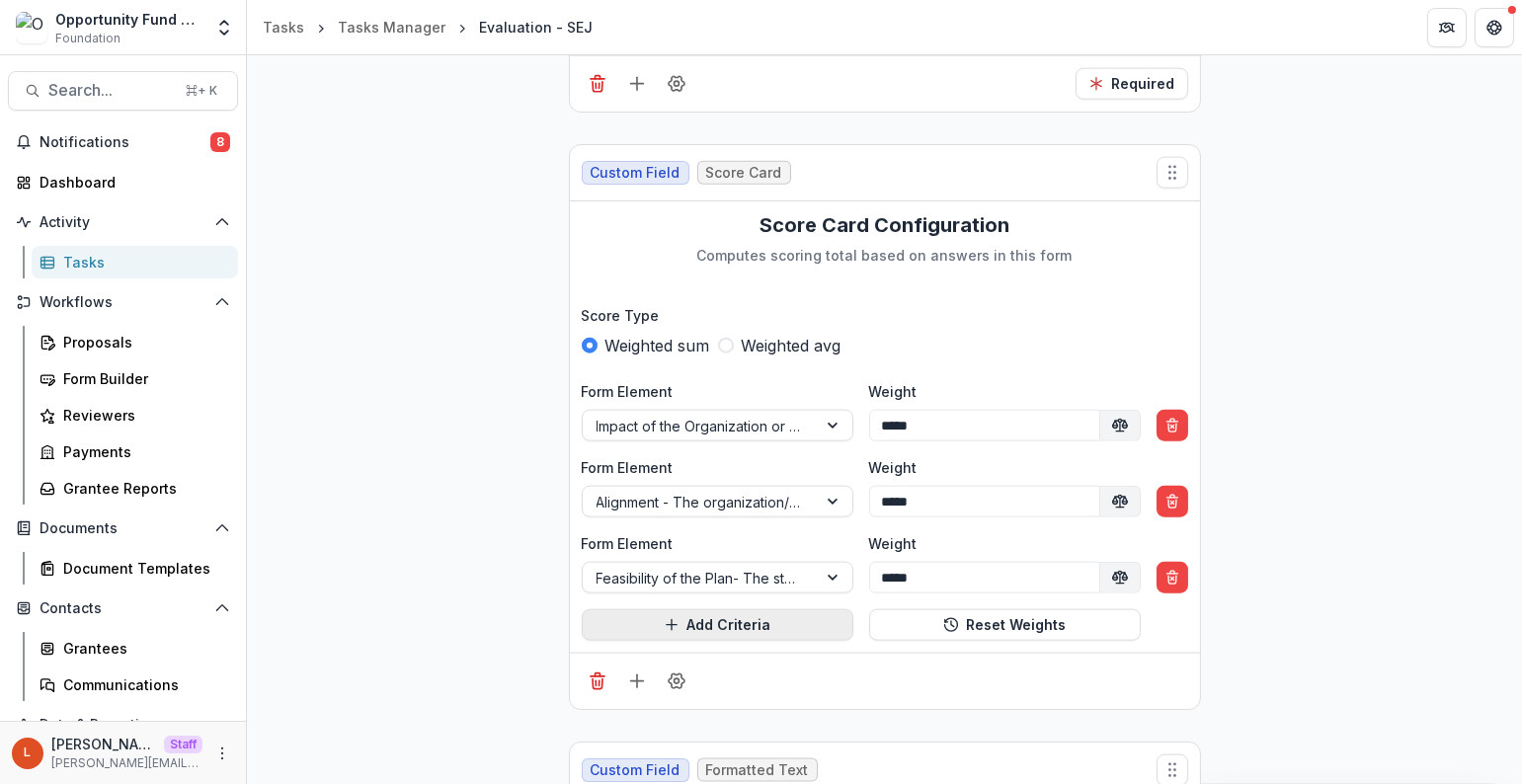 click on "Add Criteria" at bounding box center [717, 625] 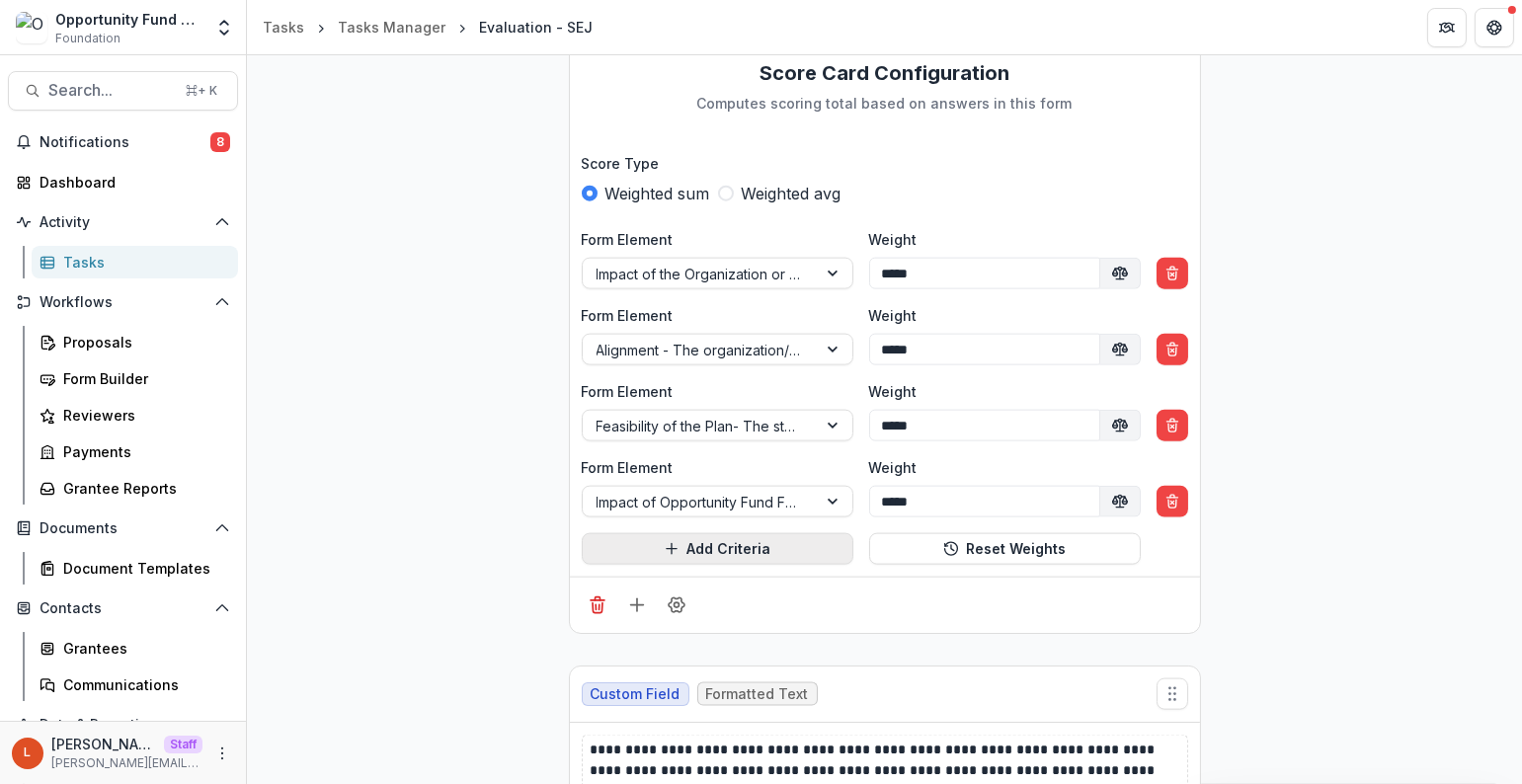 scroll, scrollTop: 4732, scrollLeft: 0, axis: vertical 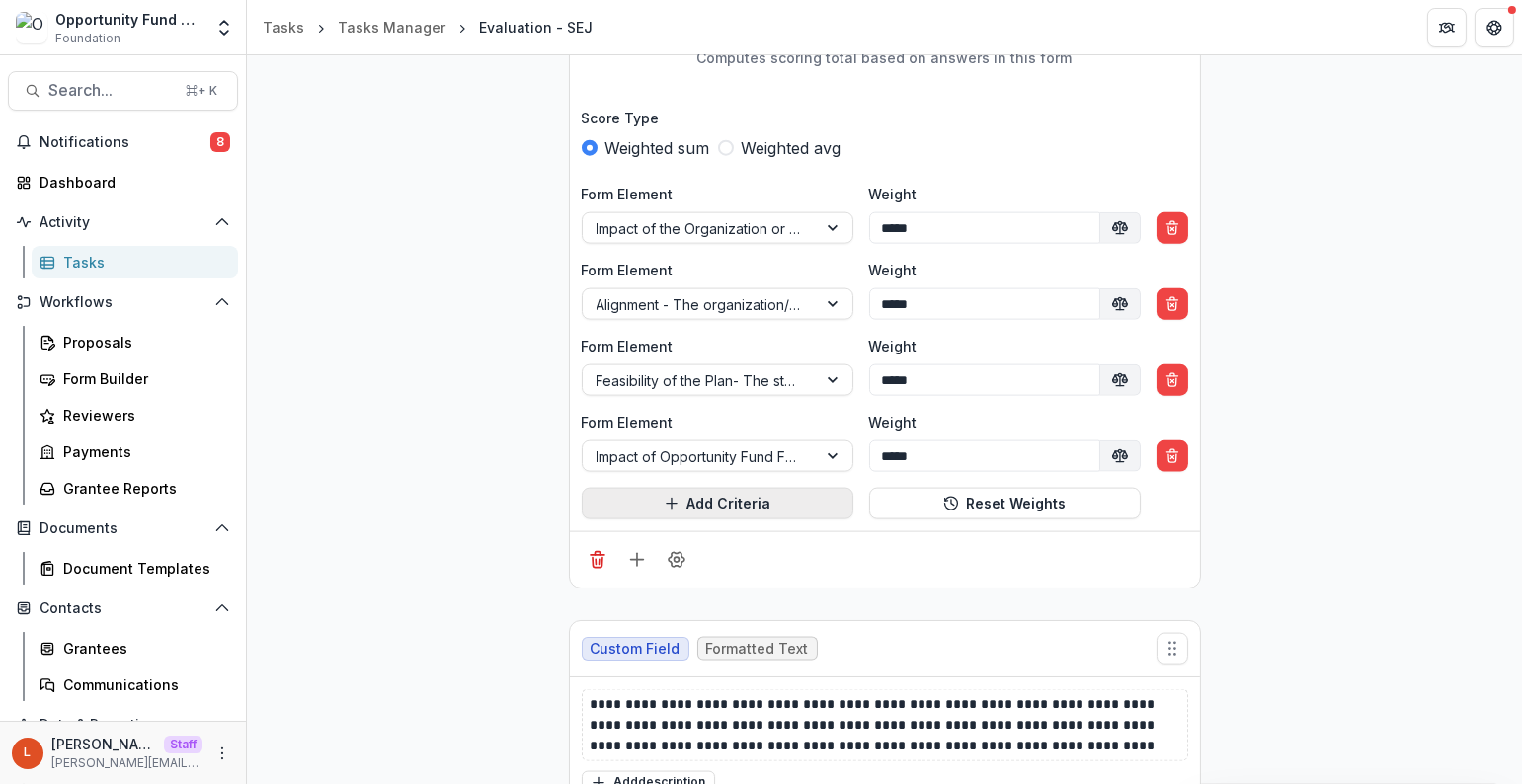 click on "Add Criteria" at bounding box center [717, 504] 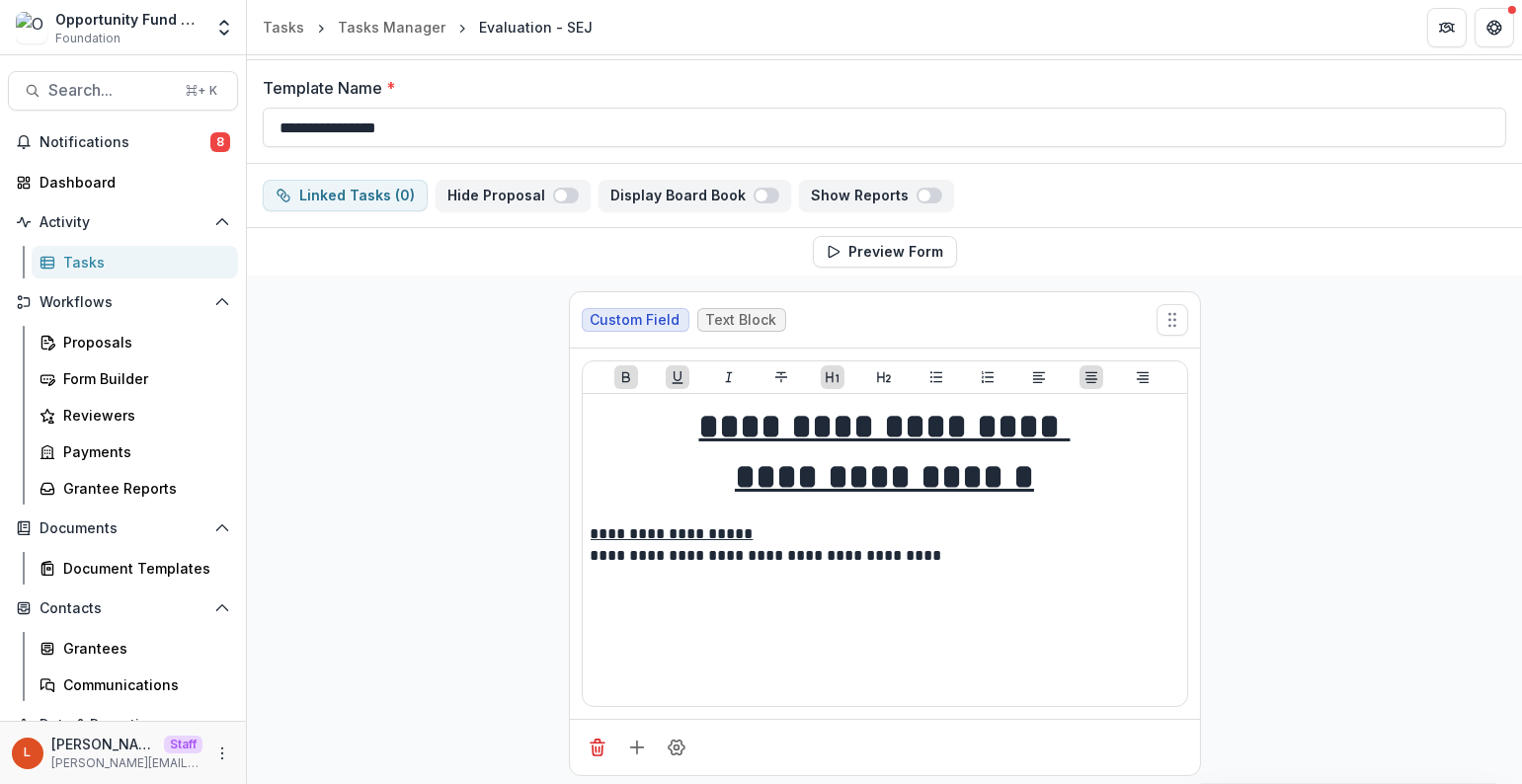 scroll, scrollTop: 0, scrollLeft: 0, axis: both 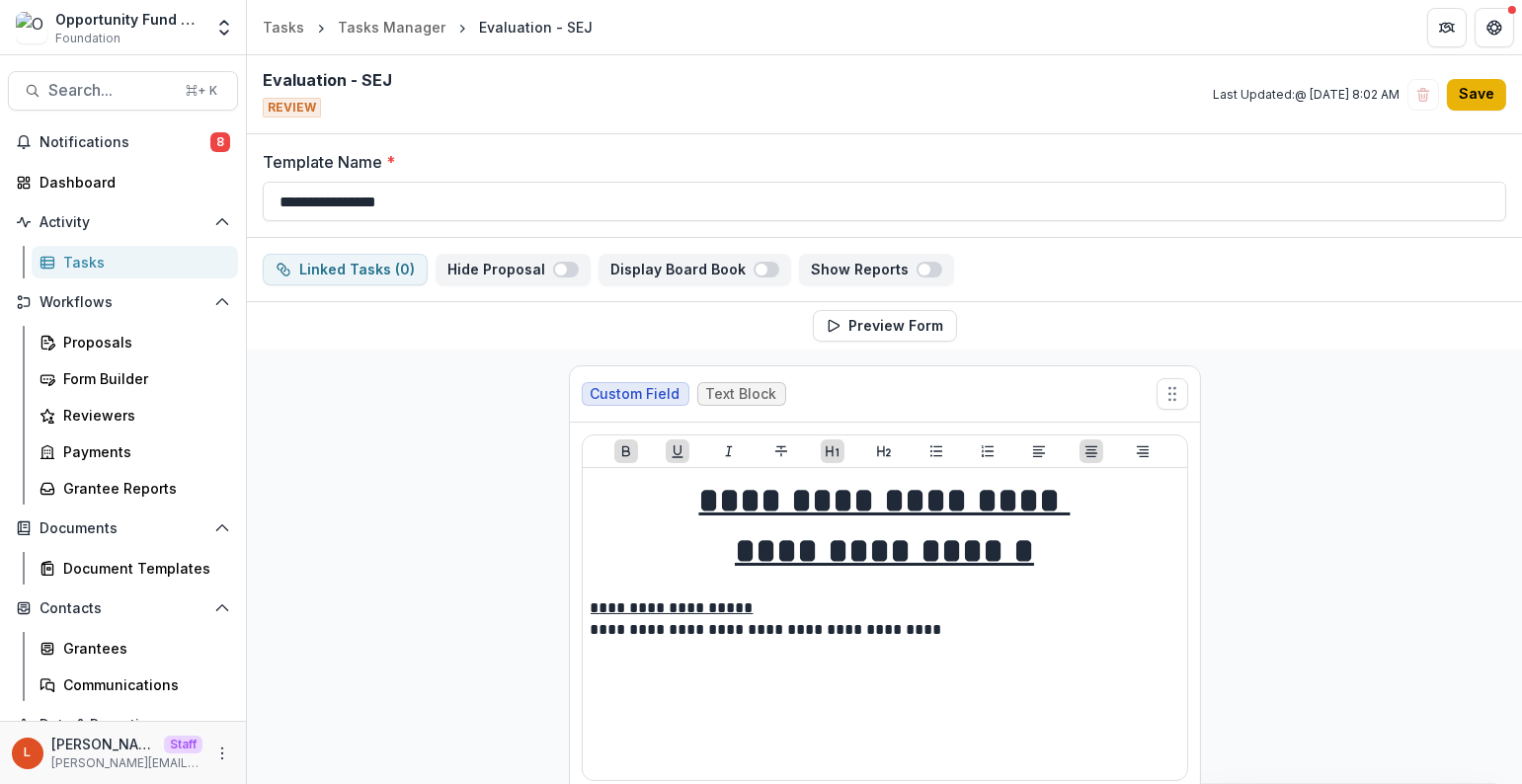 click on "Save" at bounding box center (1477, 95) 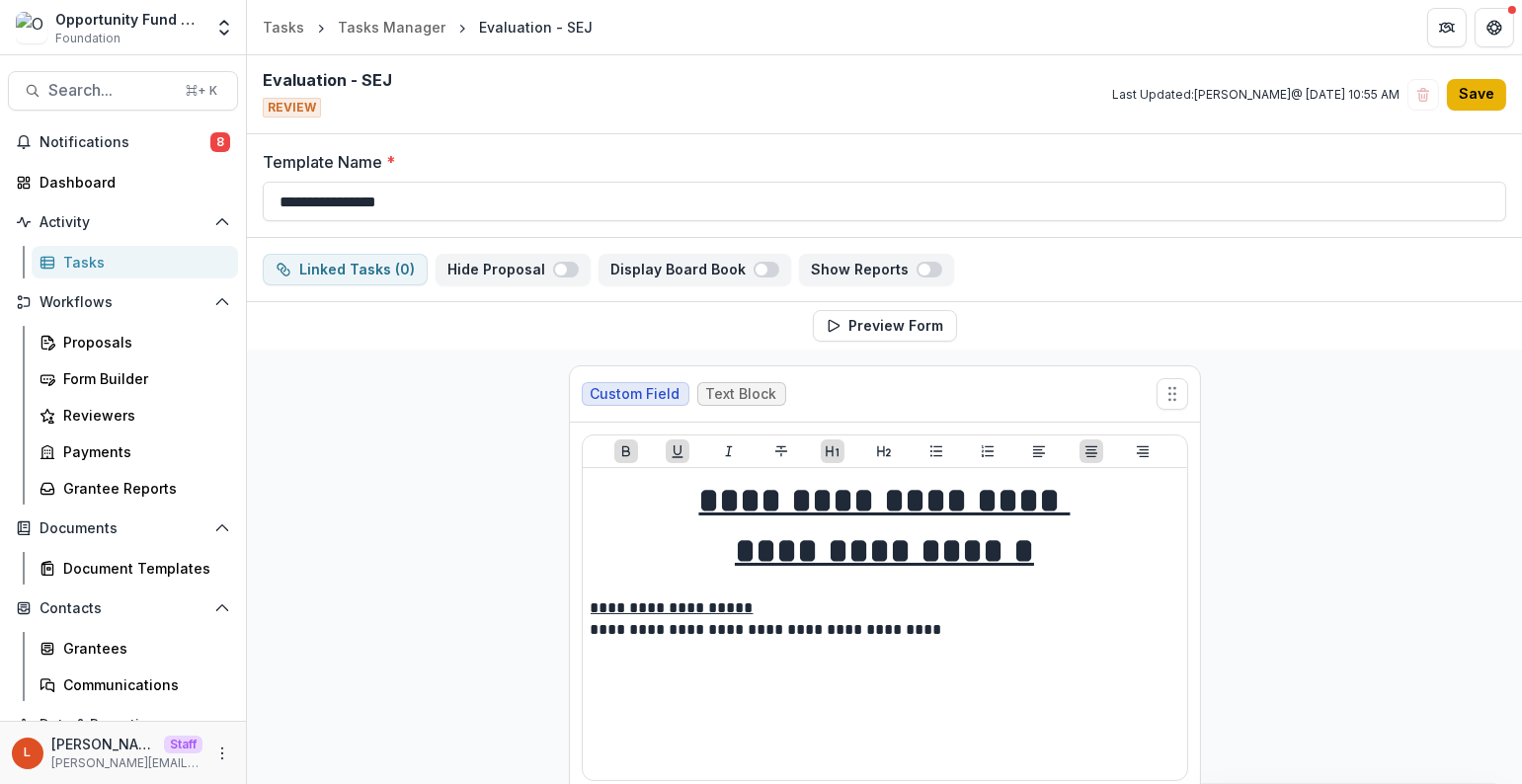 click on "Save" at bounding box center [1477, 95] 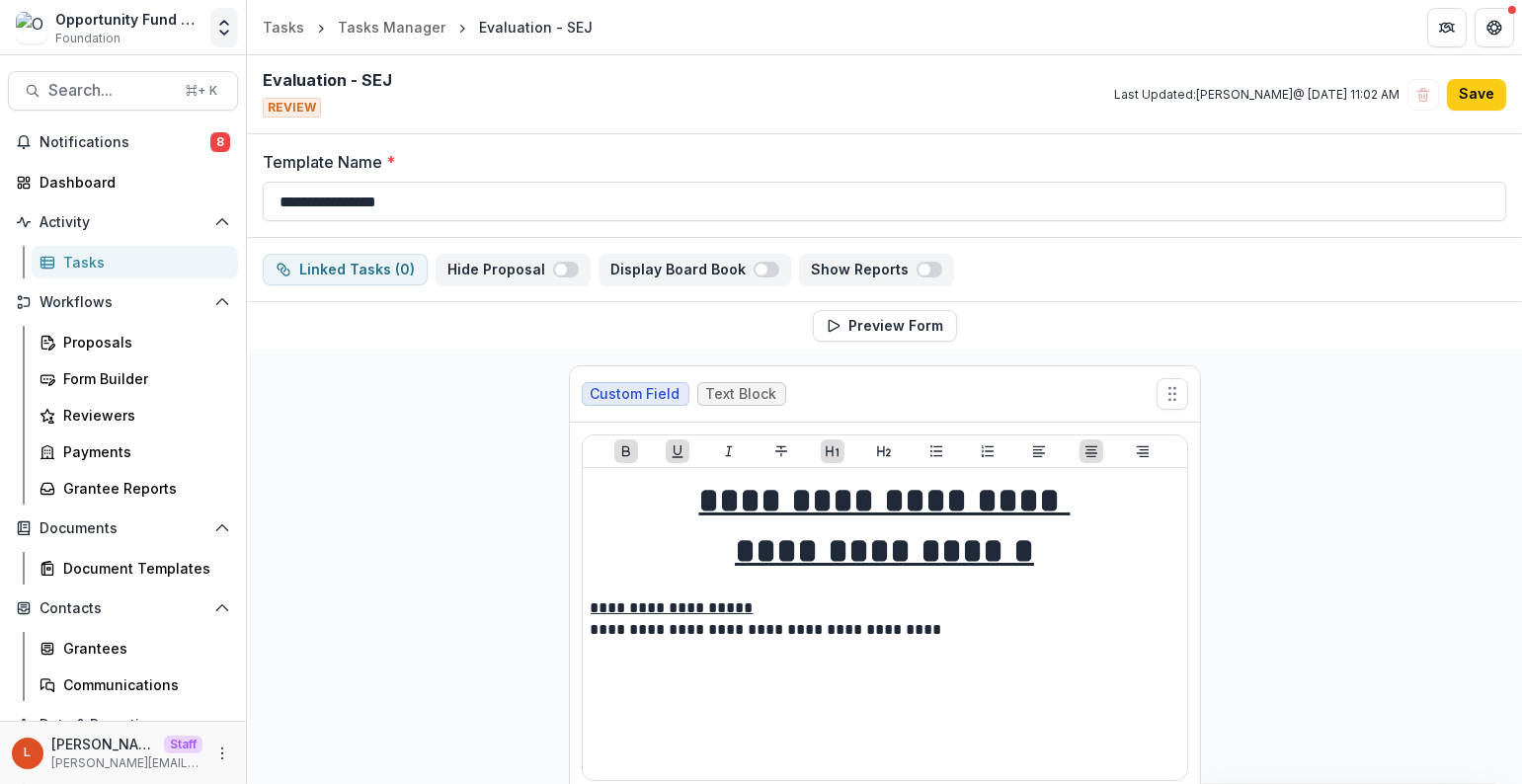 click 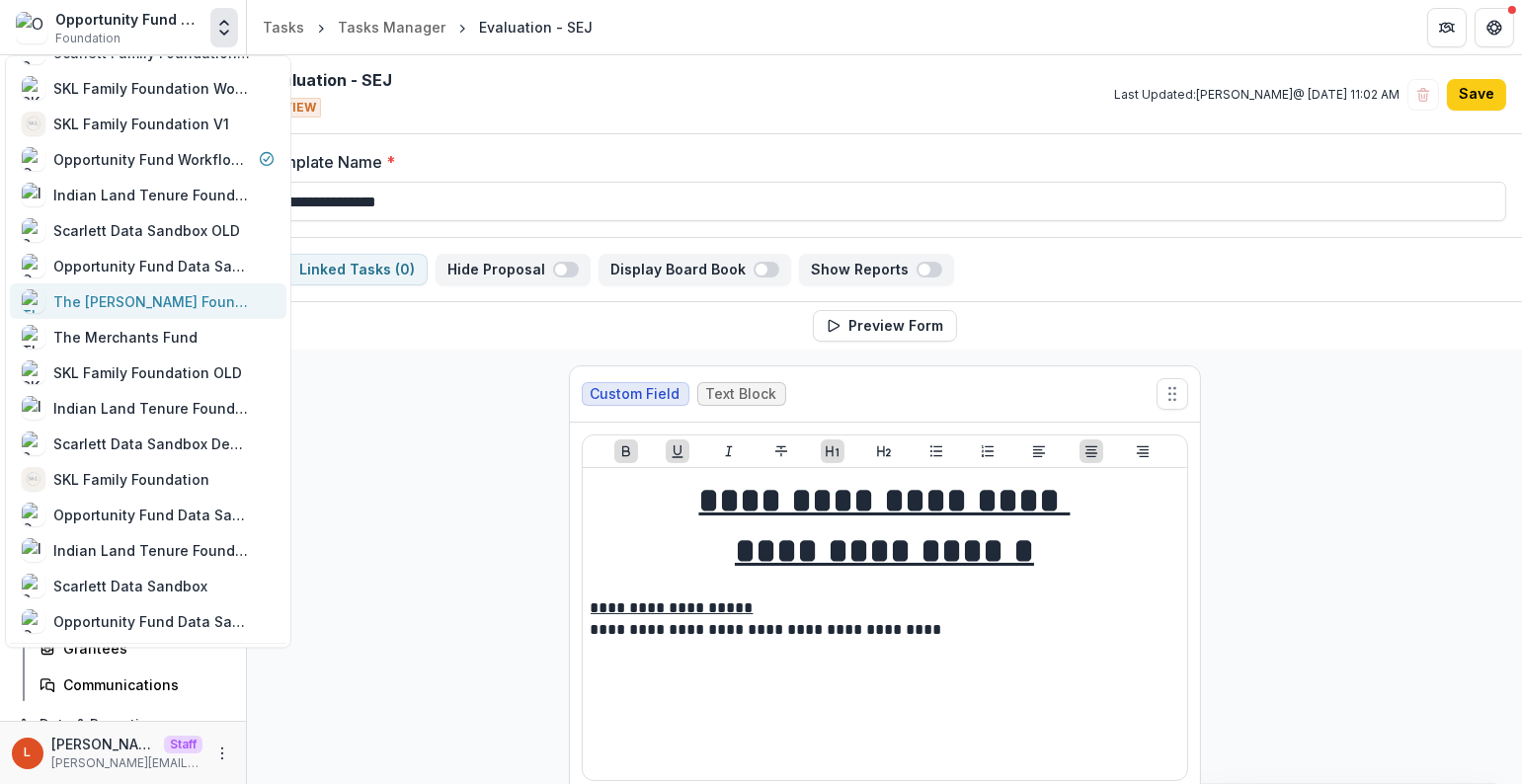 scroll, scrollTop: 221, scrollLeft: 0, axis: vertical 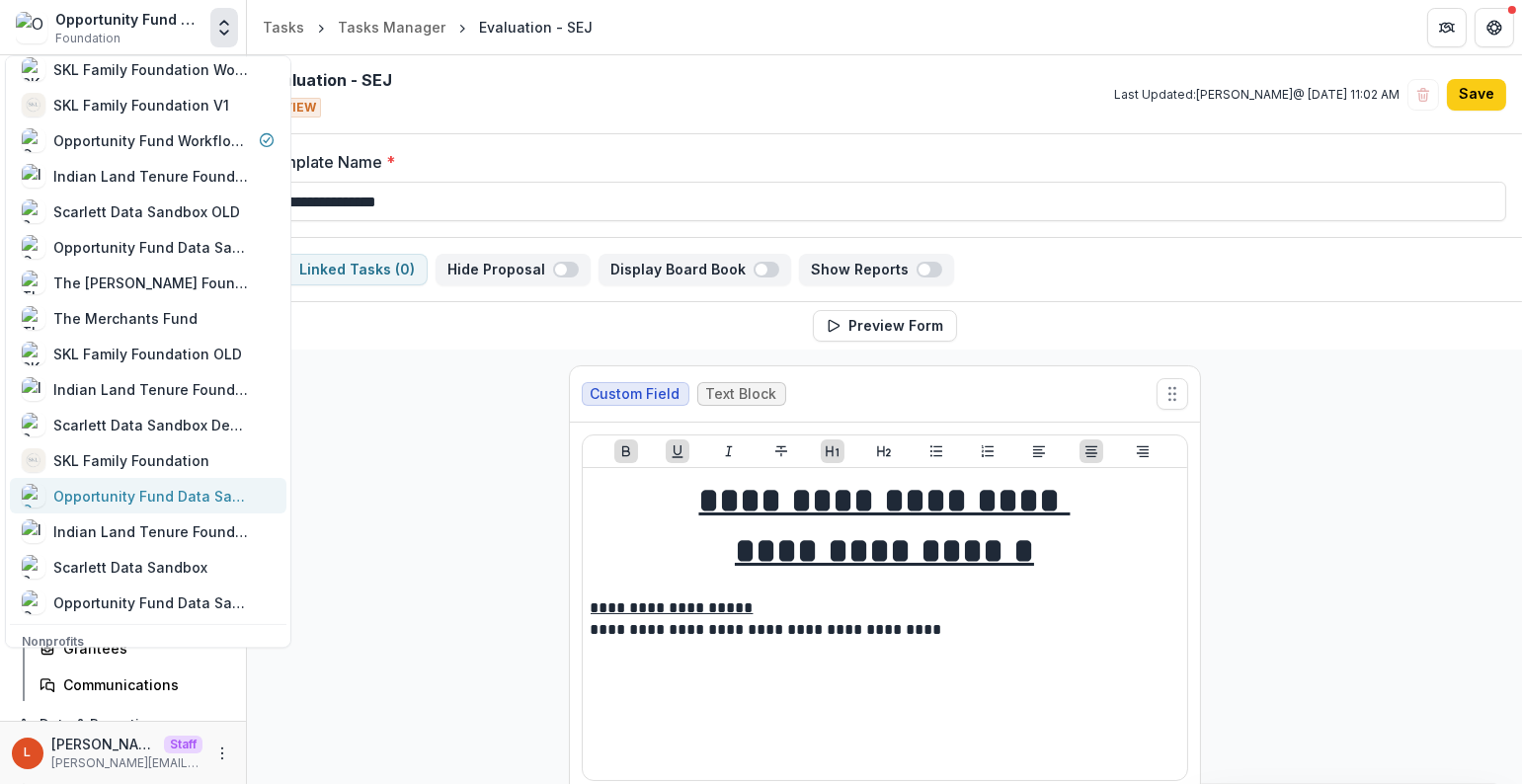 click on "Opportunity Fund Data Sandbox" at bounding box center [152, 496] 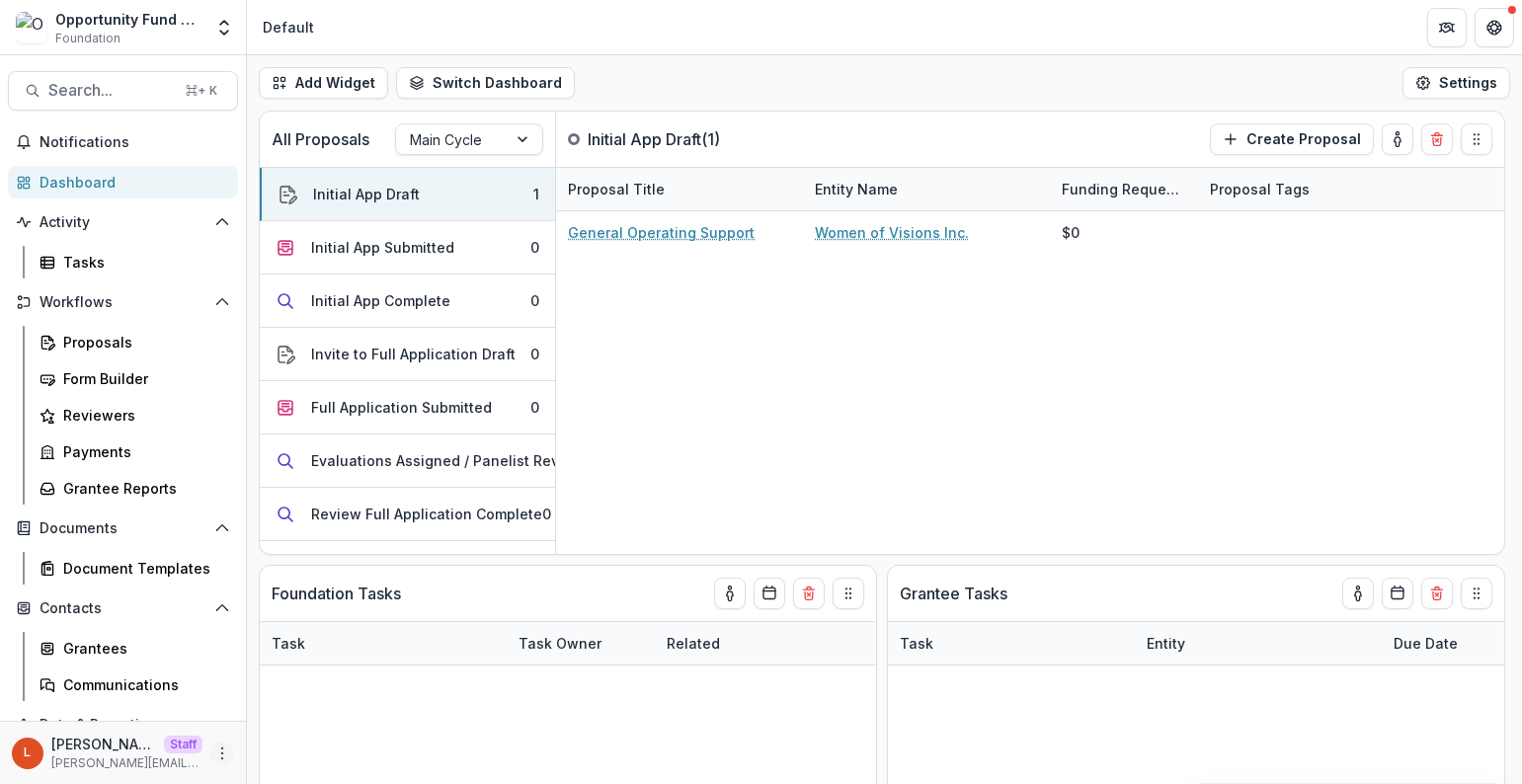 click 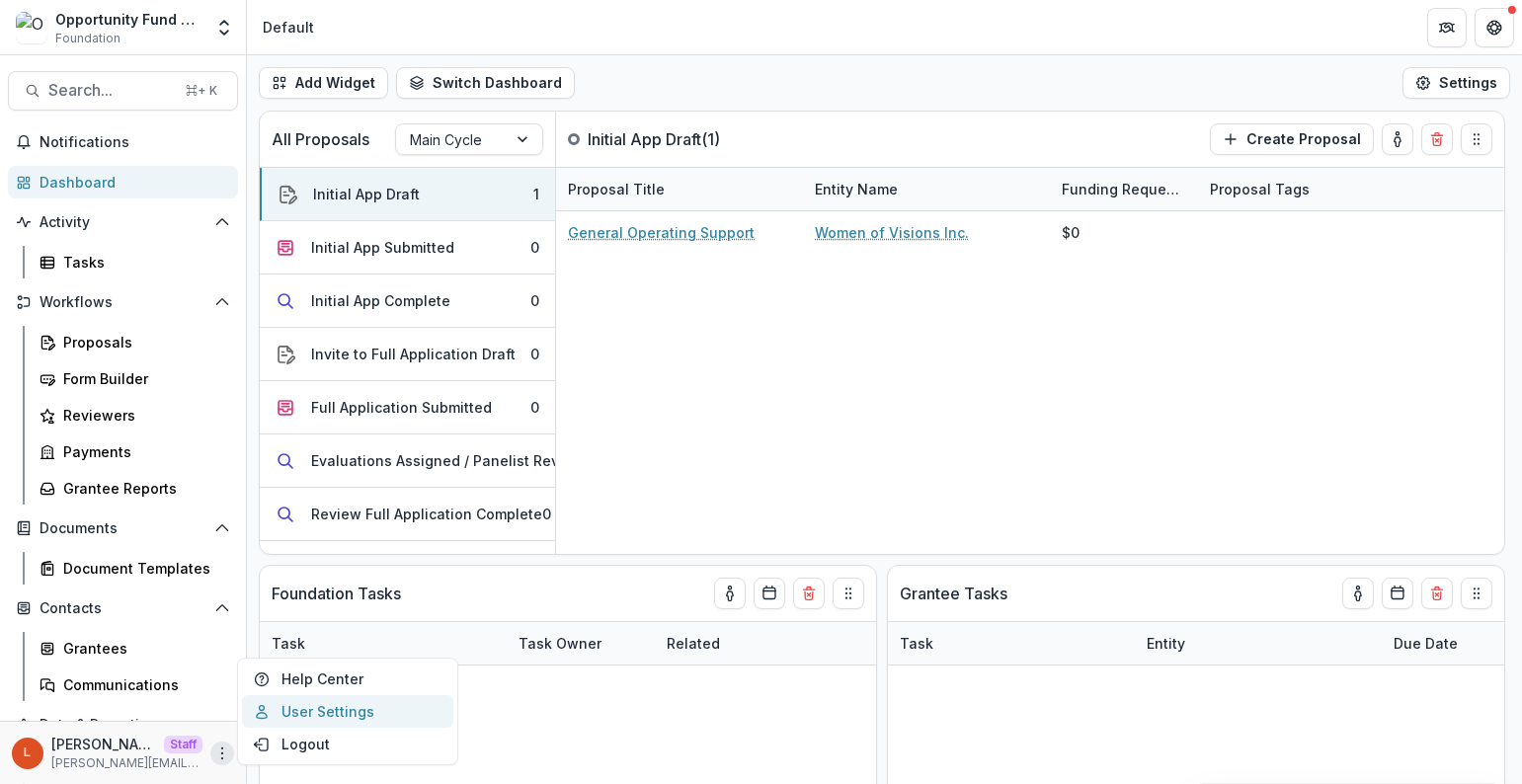 click on "User Settings" at bounding box center [348, 711] 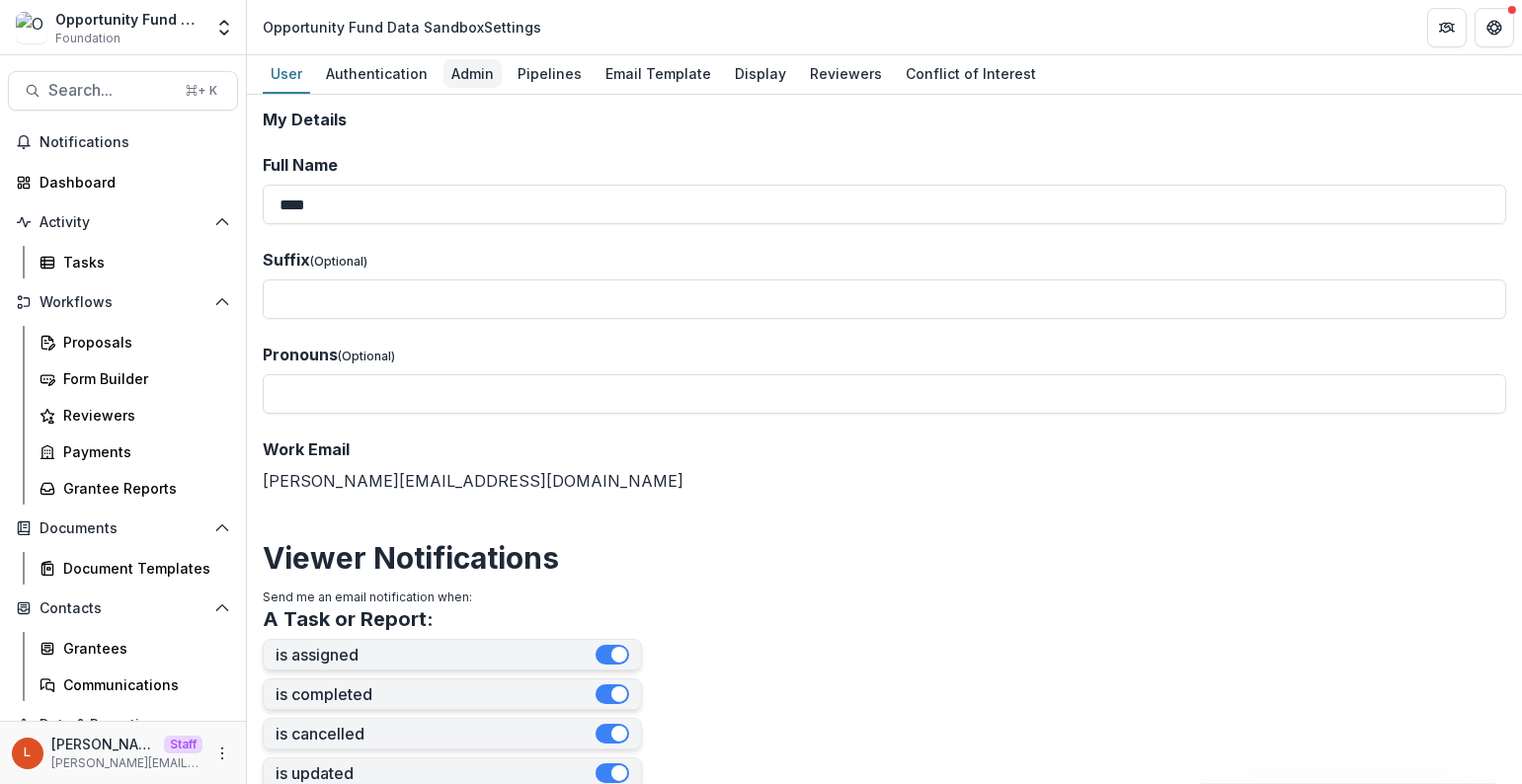 click on "Admin" at bounding box center (472, 73) 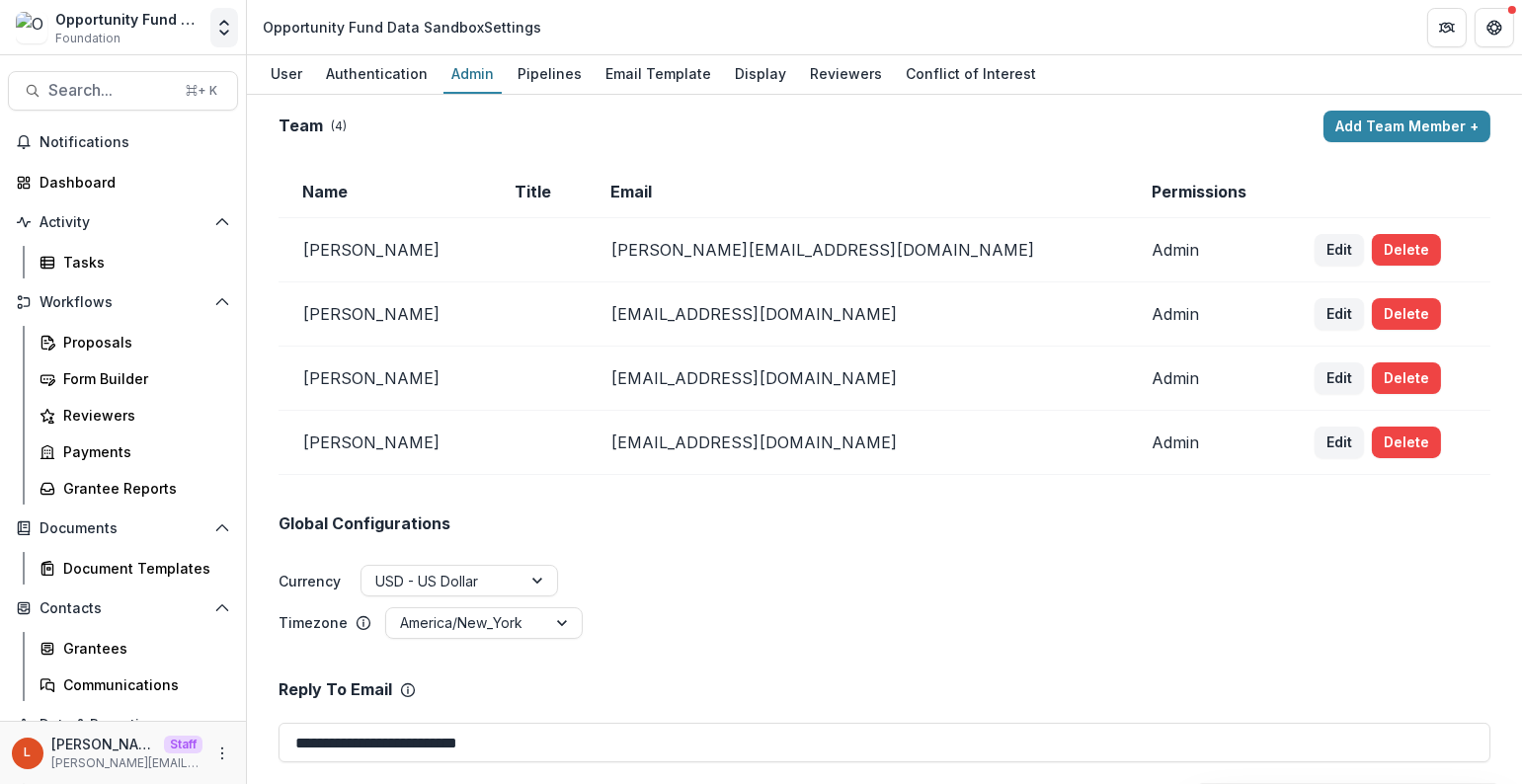 click 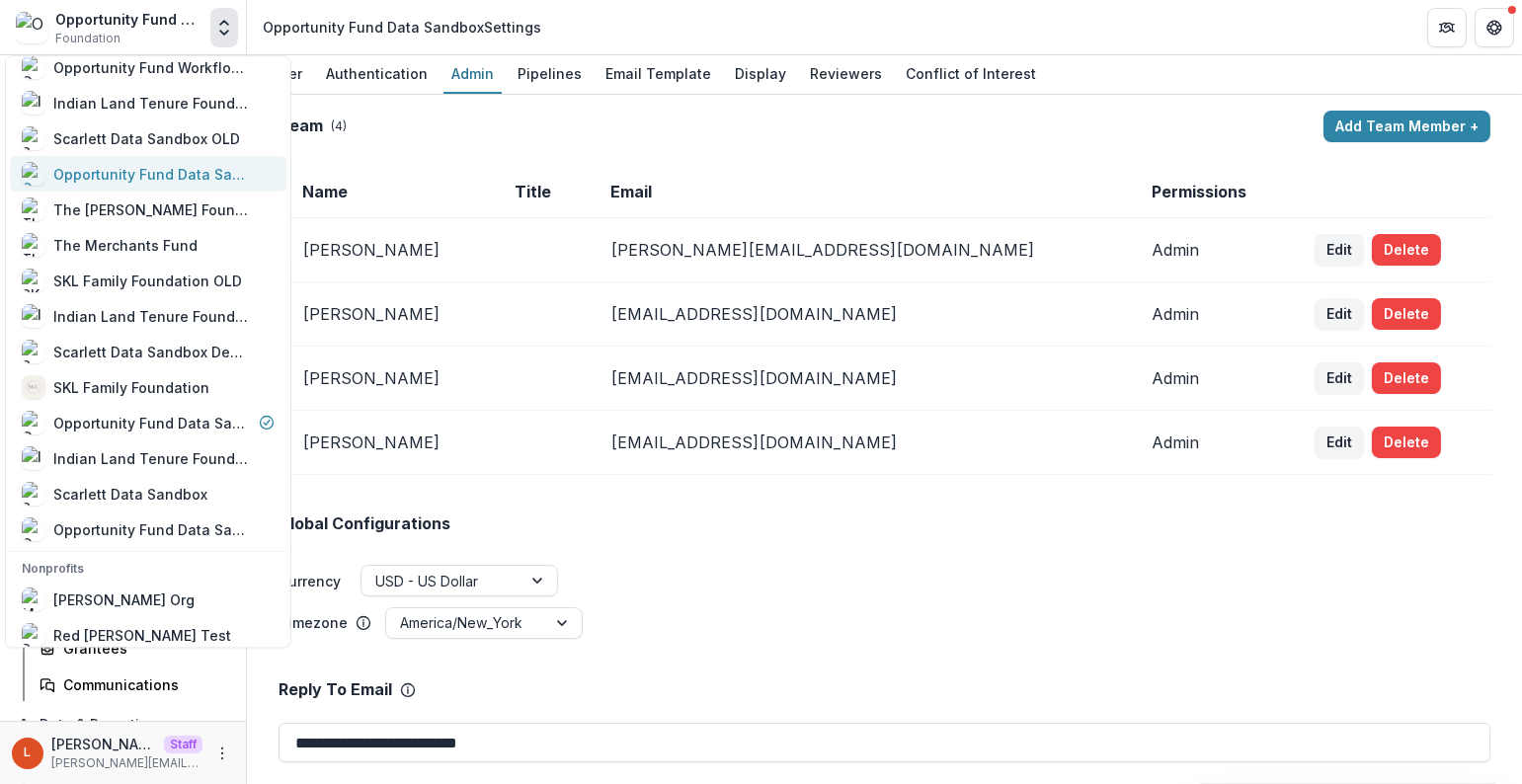 scroll, scrollTop: 312, scrollLeft: 0, axis: vertical 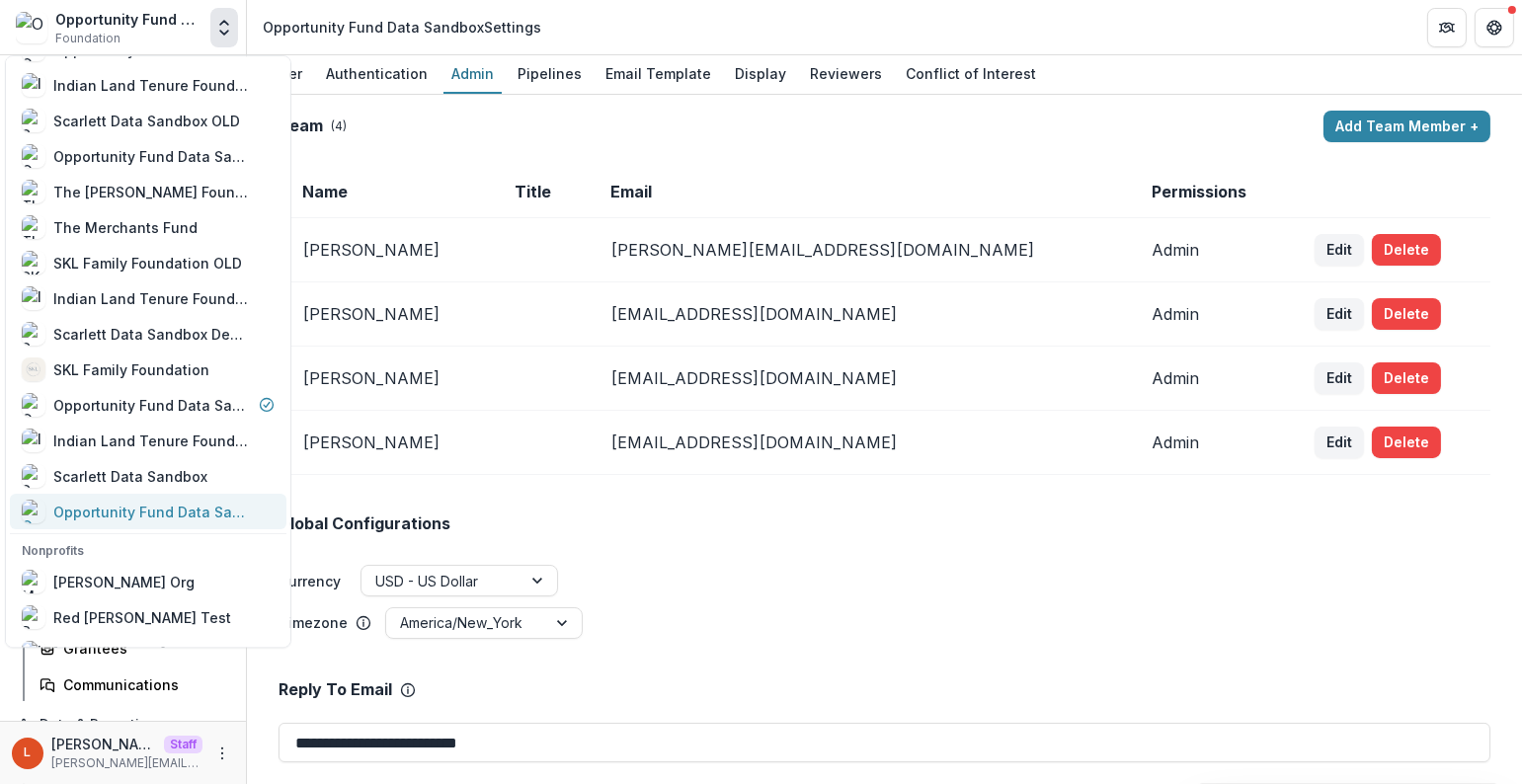 click on "Opportunity Fund Data Sandbox [In Dev]" at bounding box center [152, 511] 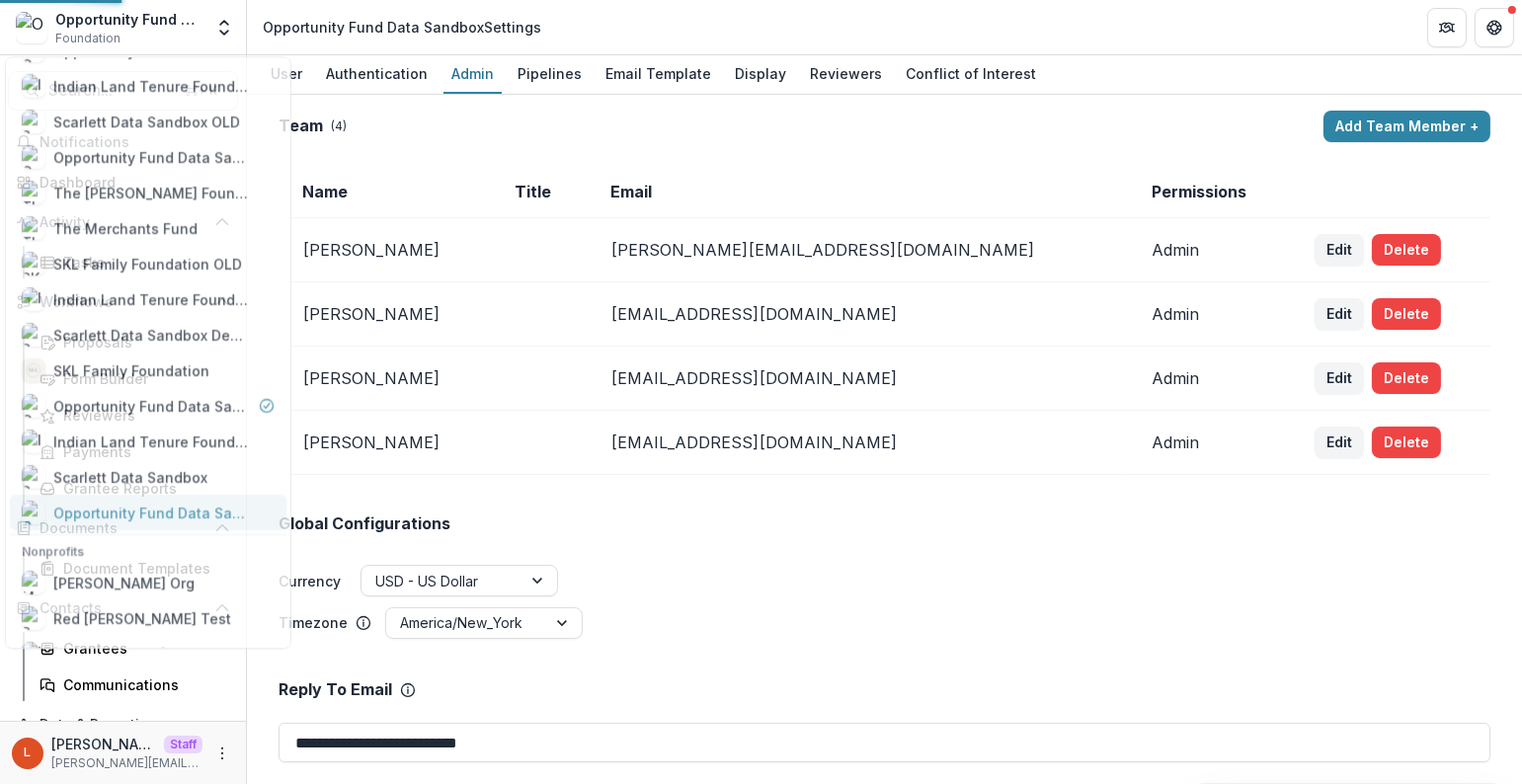scroll, scrollTop: 0, scrollLeft: 0, axis: both 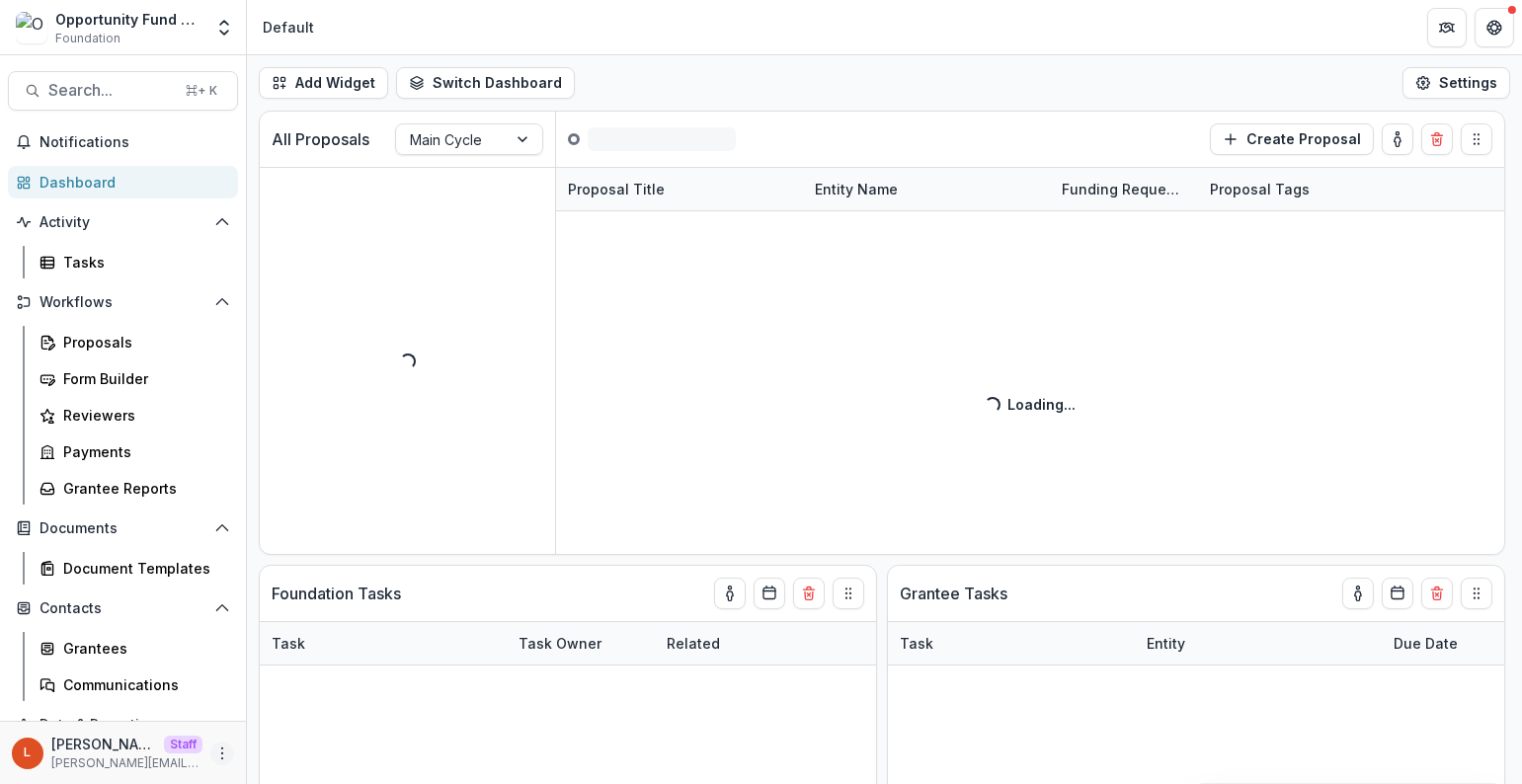 click 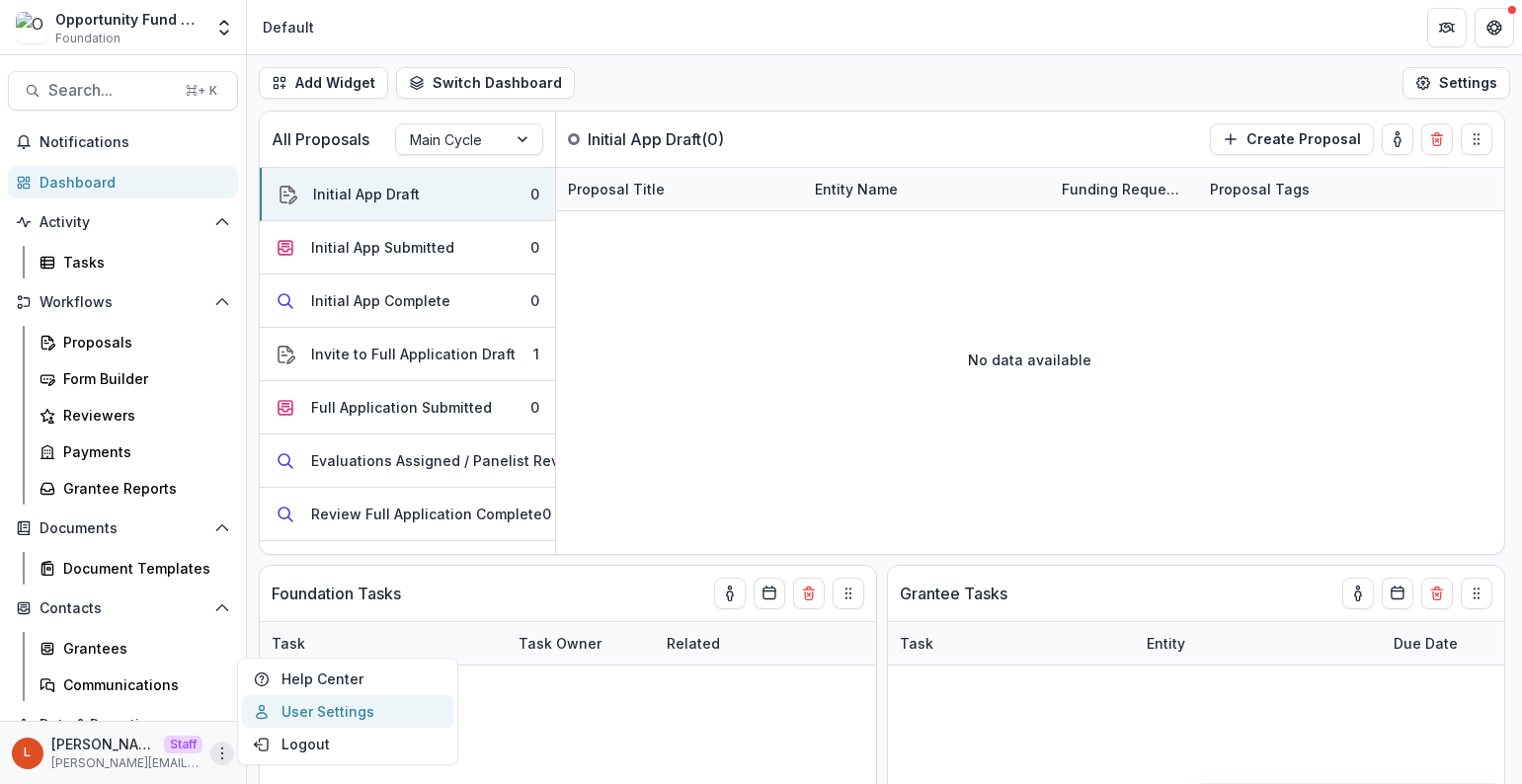 click on "User Settings" at bounding box center (348, 711) 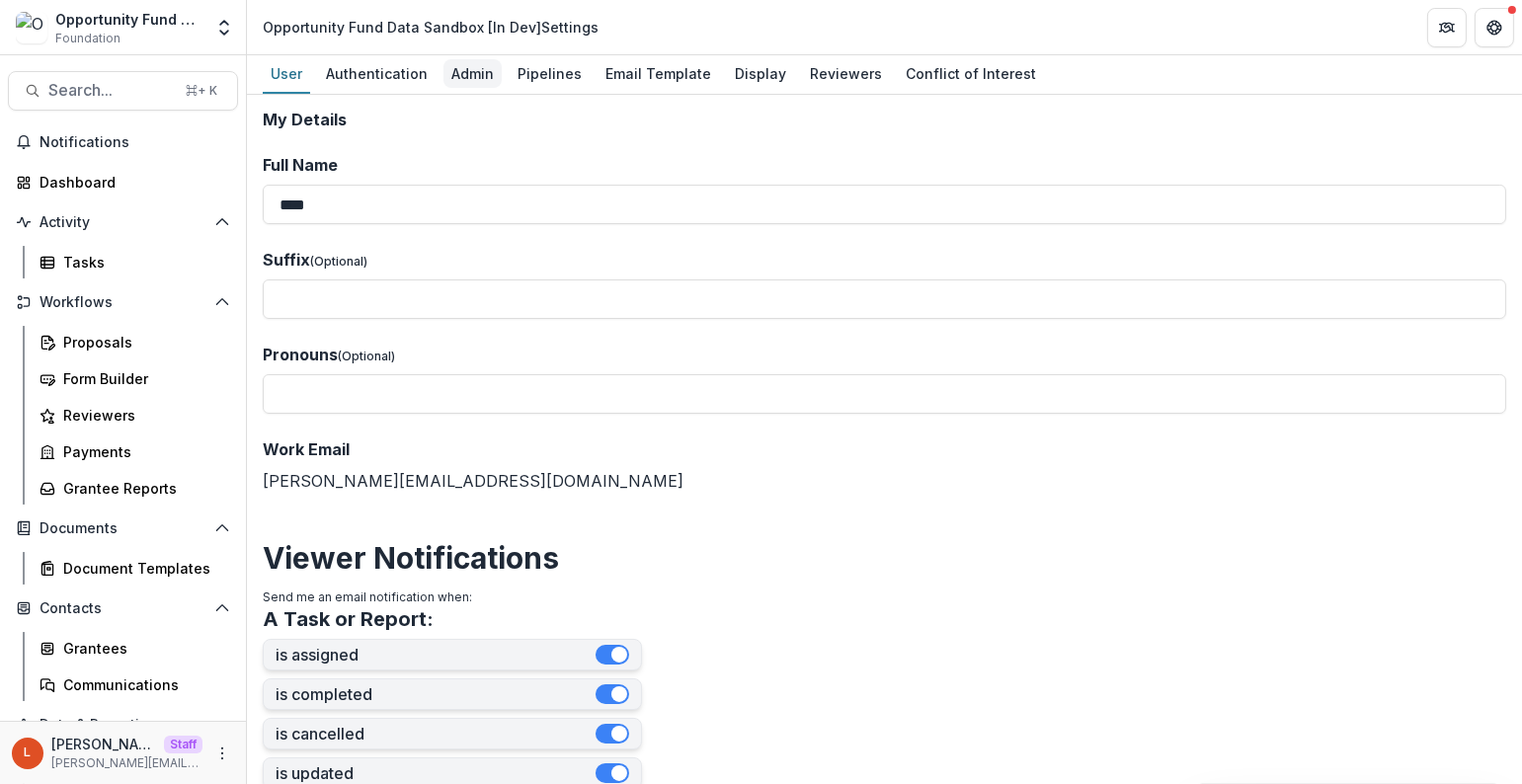 click on "Admin" at bounding box center [472, 74] 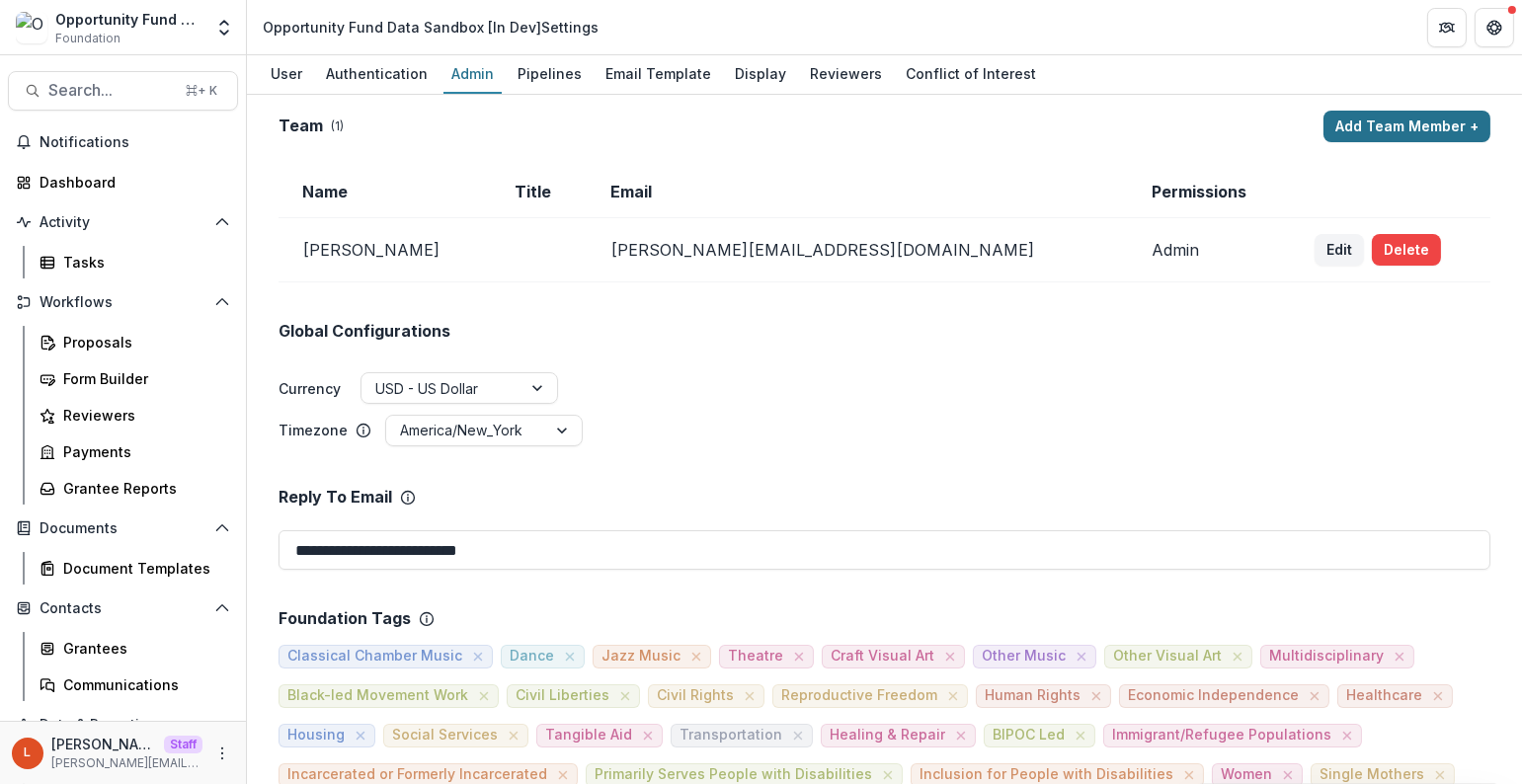 click on "Add Team Member +" at bounding box center (1406, 126) 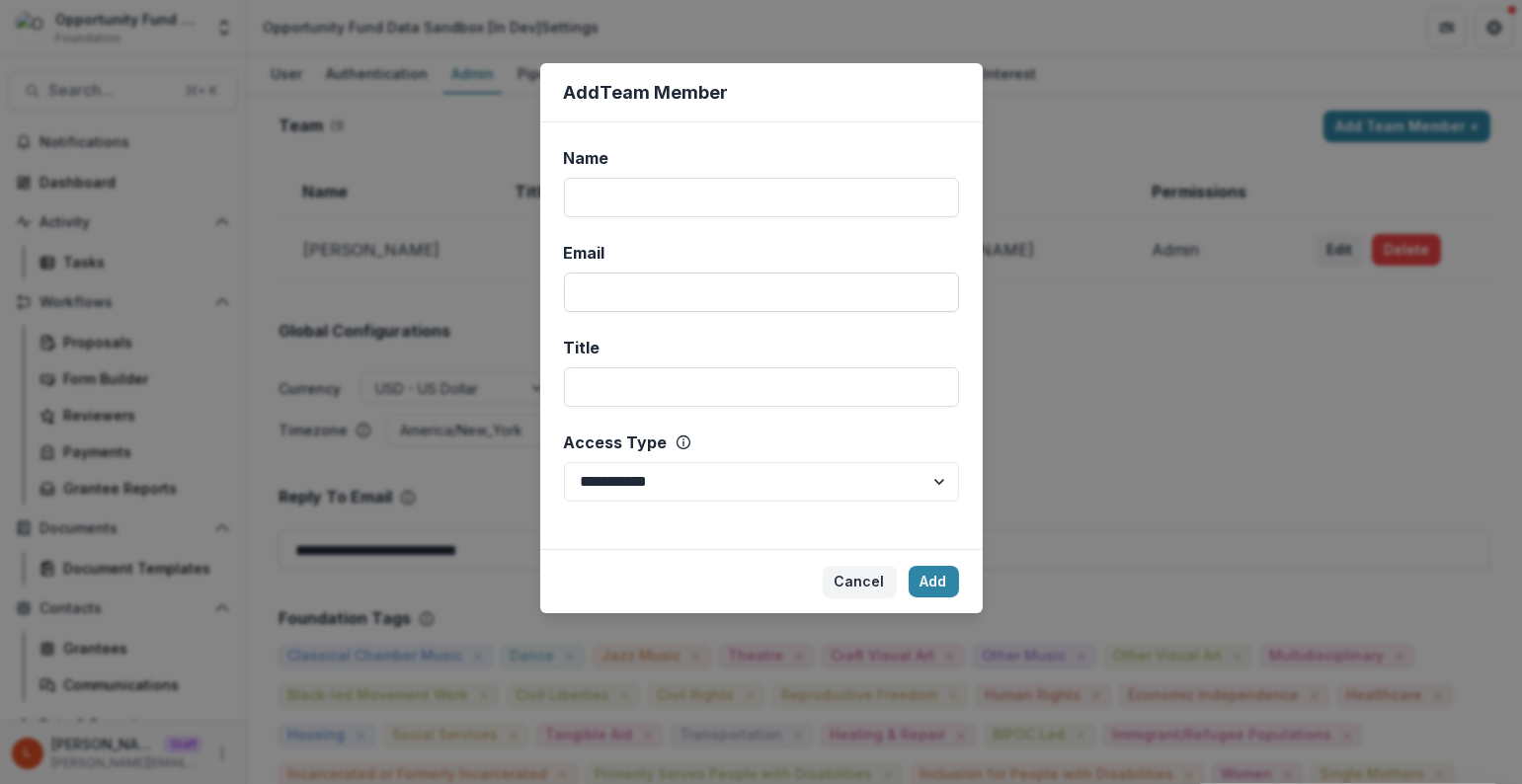 click on "Email" at bounding box center [761, 292] 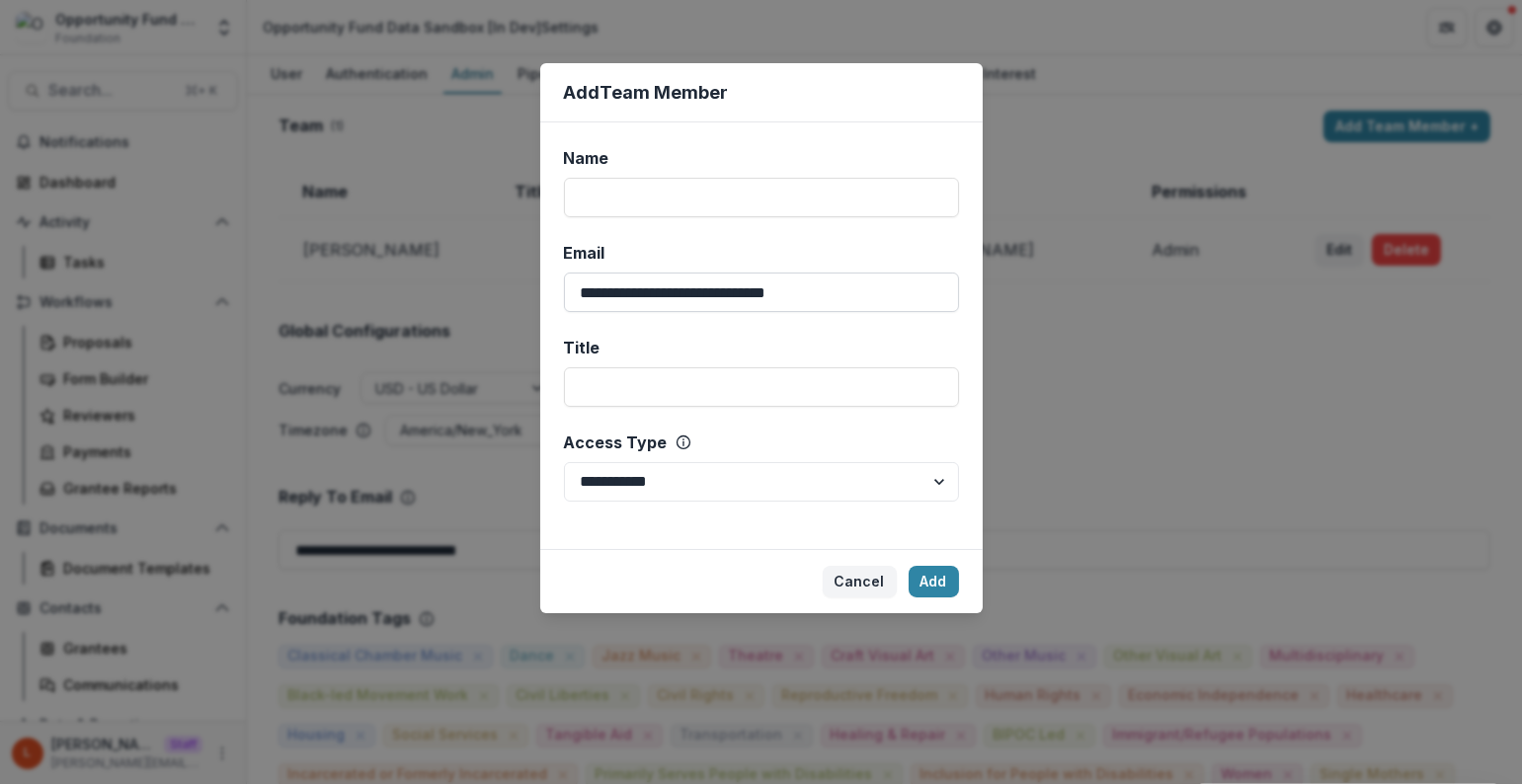 type on "**********" 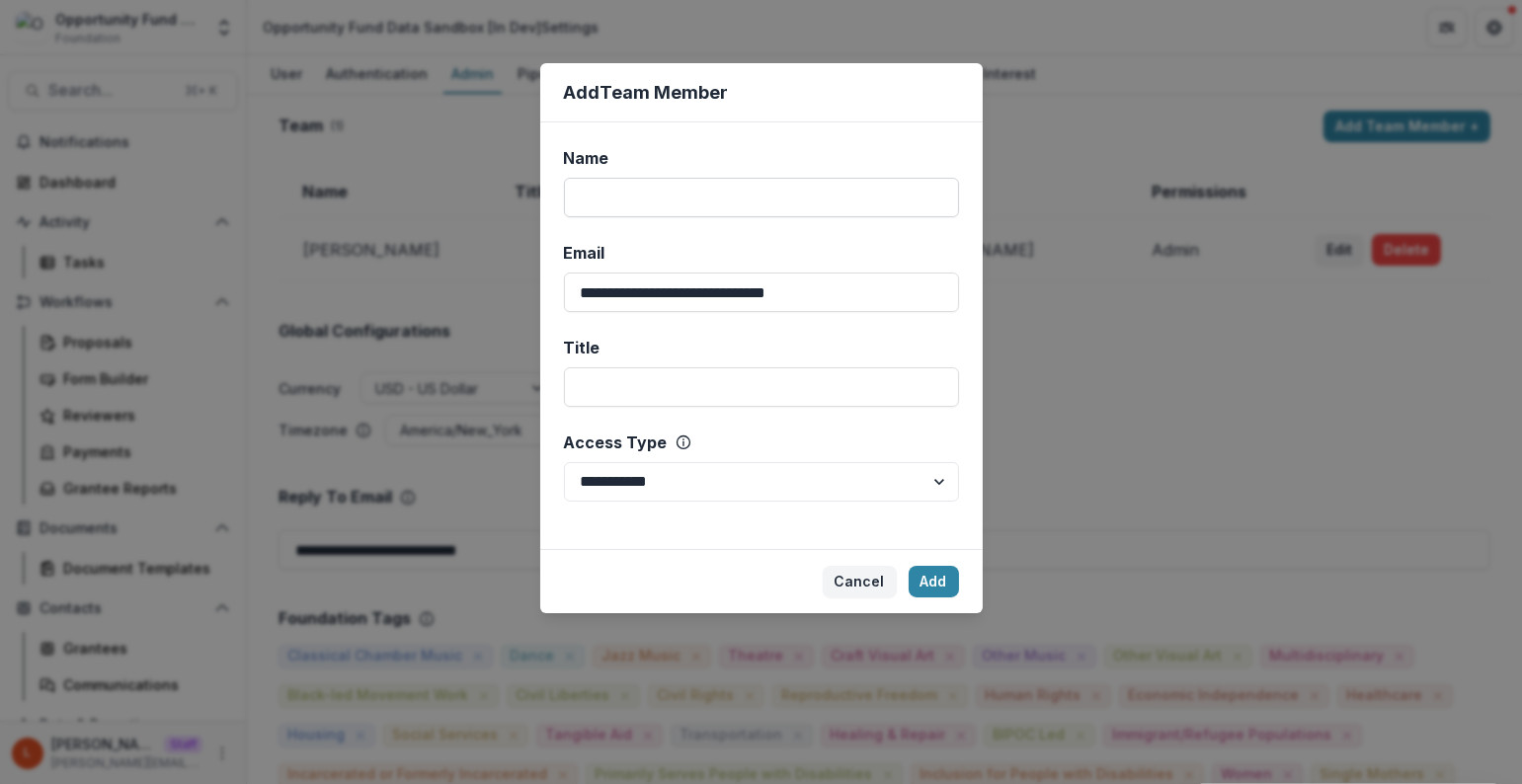 click on "Name" at bounding box center (761, 197) 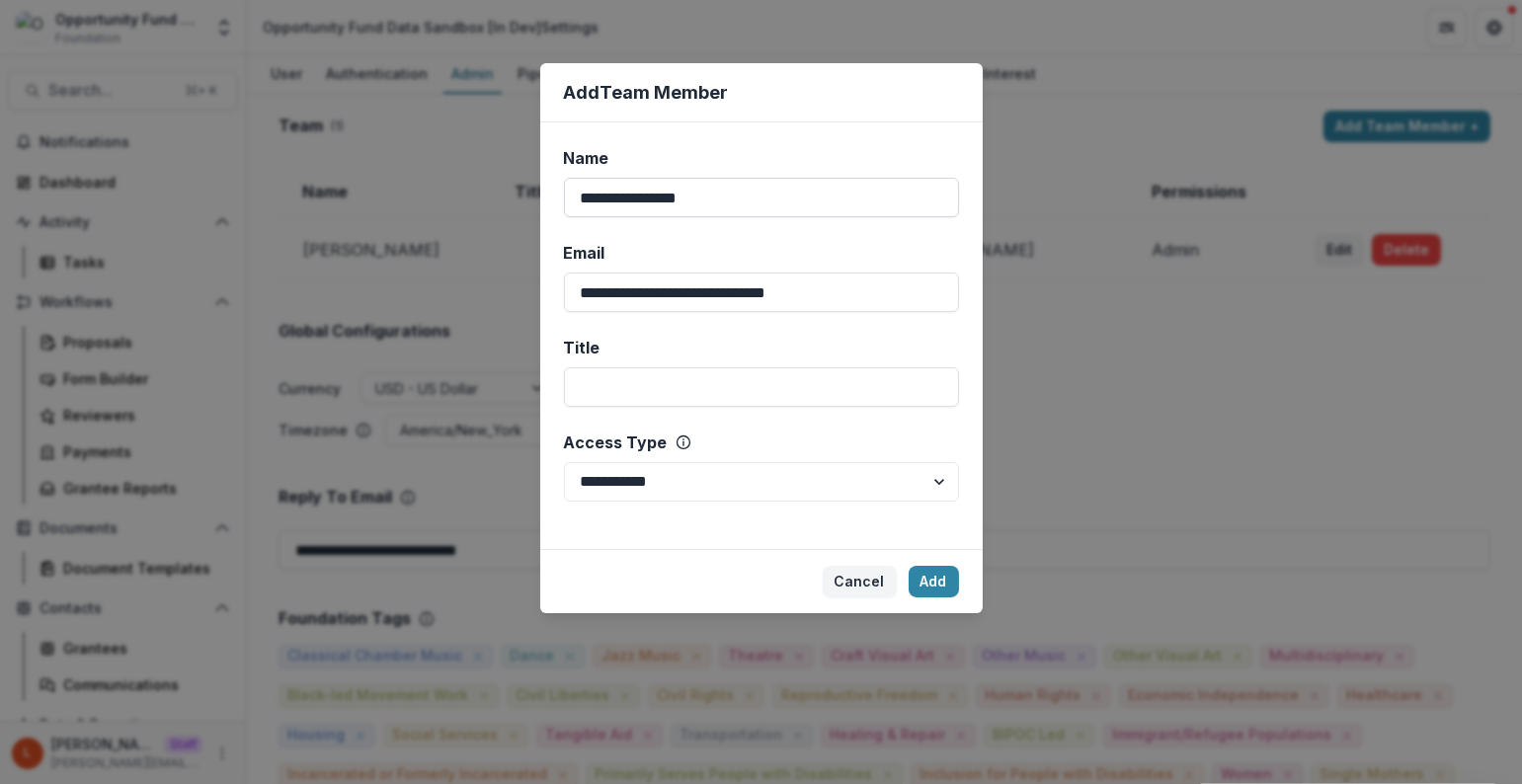 click on "**********" at bounding box center [761, 197] 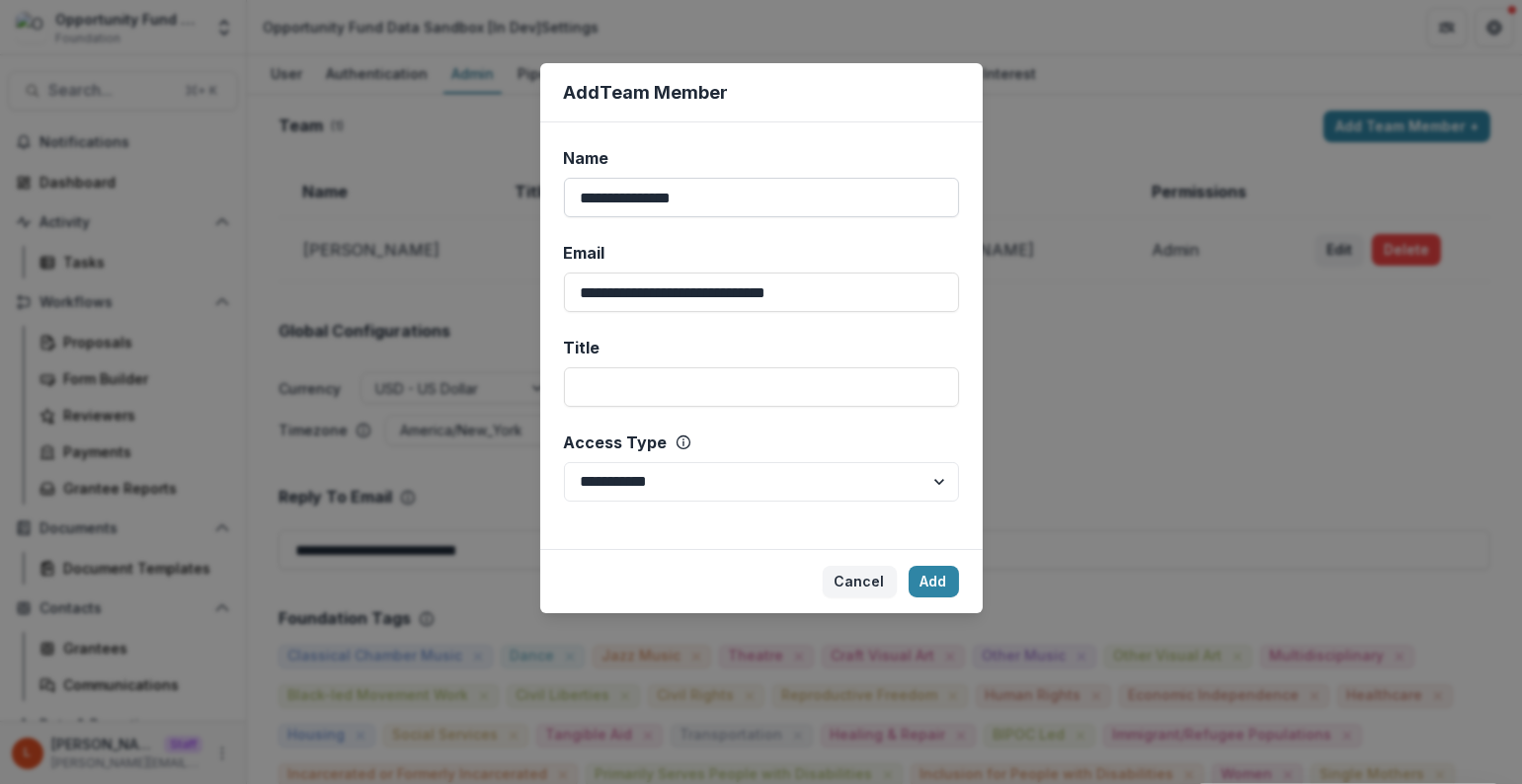click on "**********" at bounding box center [761, 197] 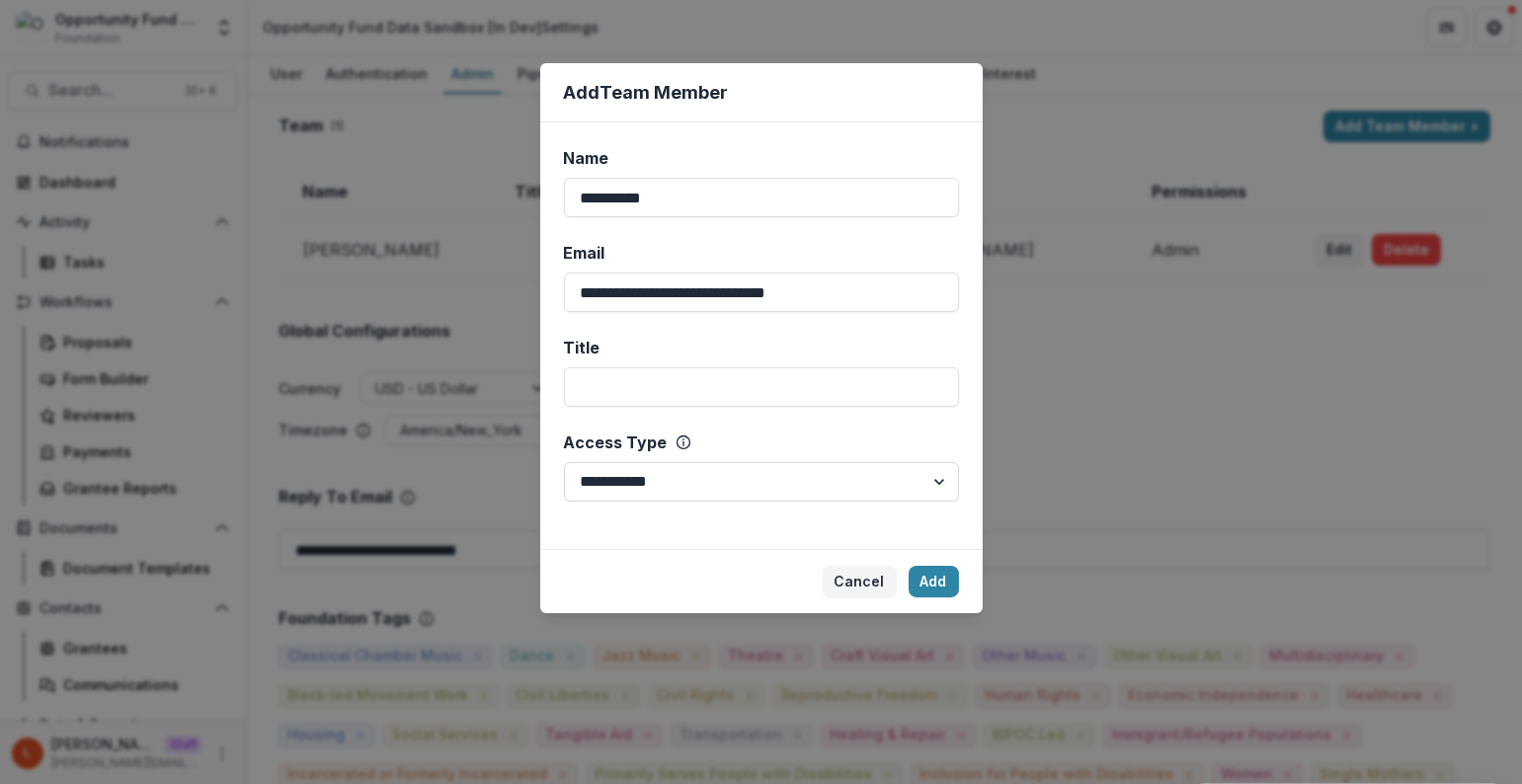 type on "**********" 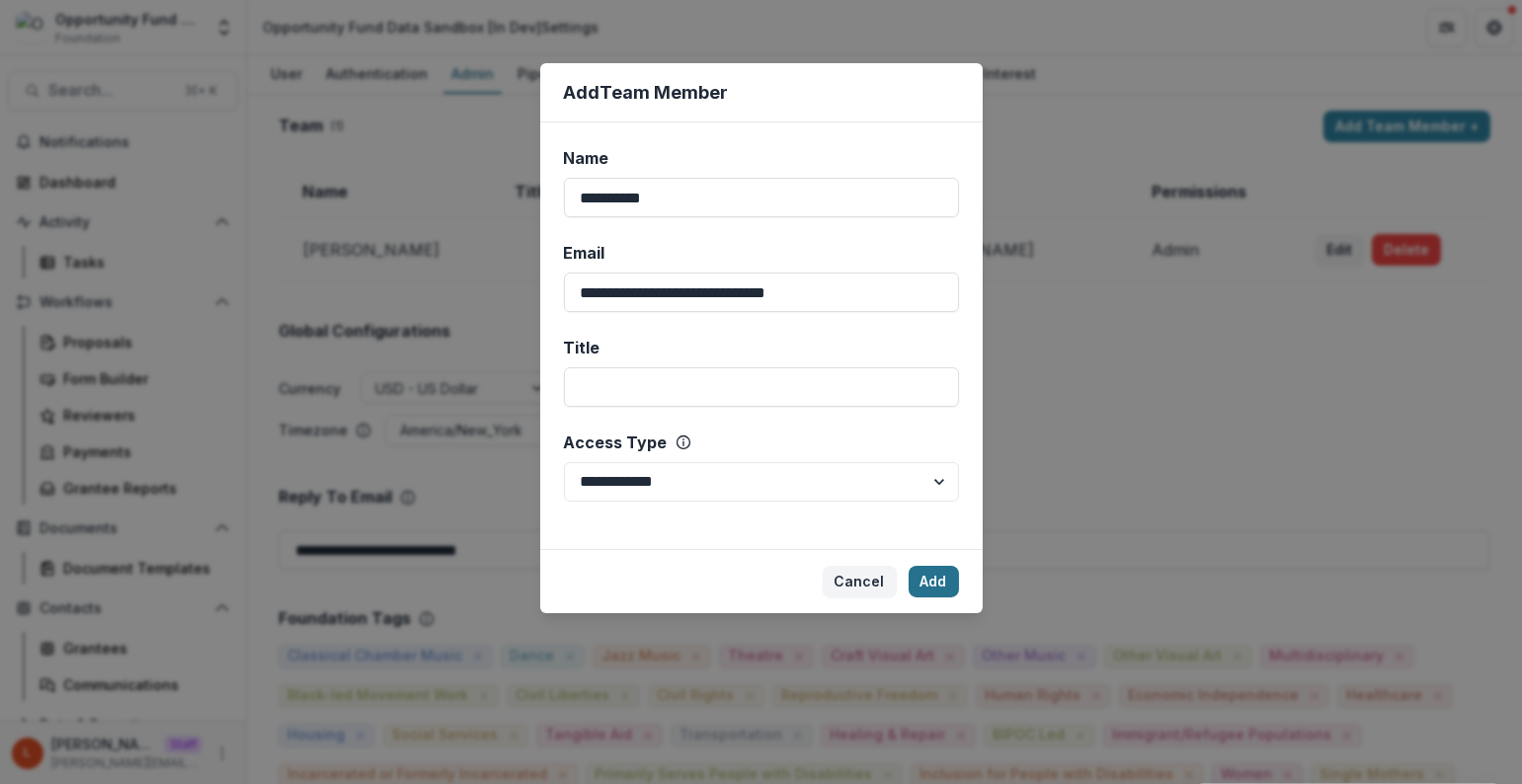 click on "Add" at bounding box center (933, 582) 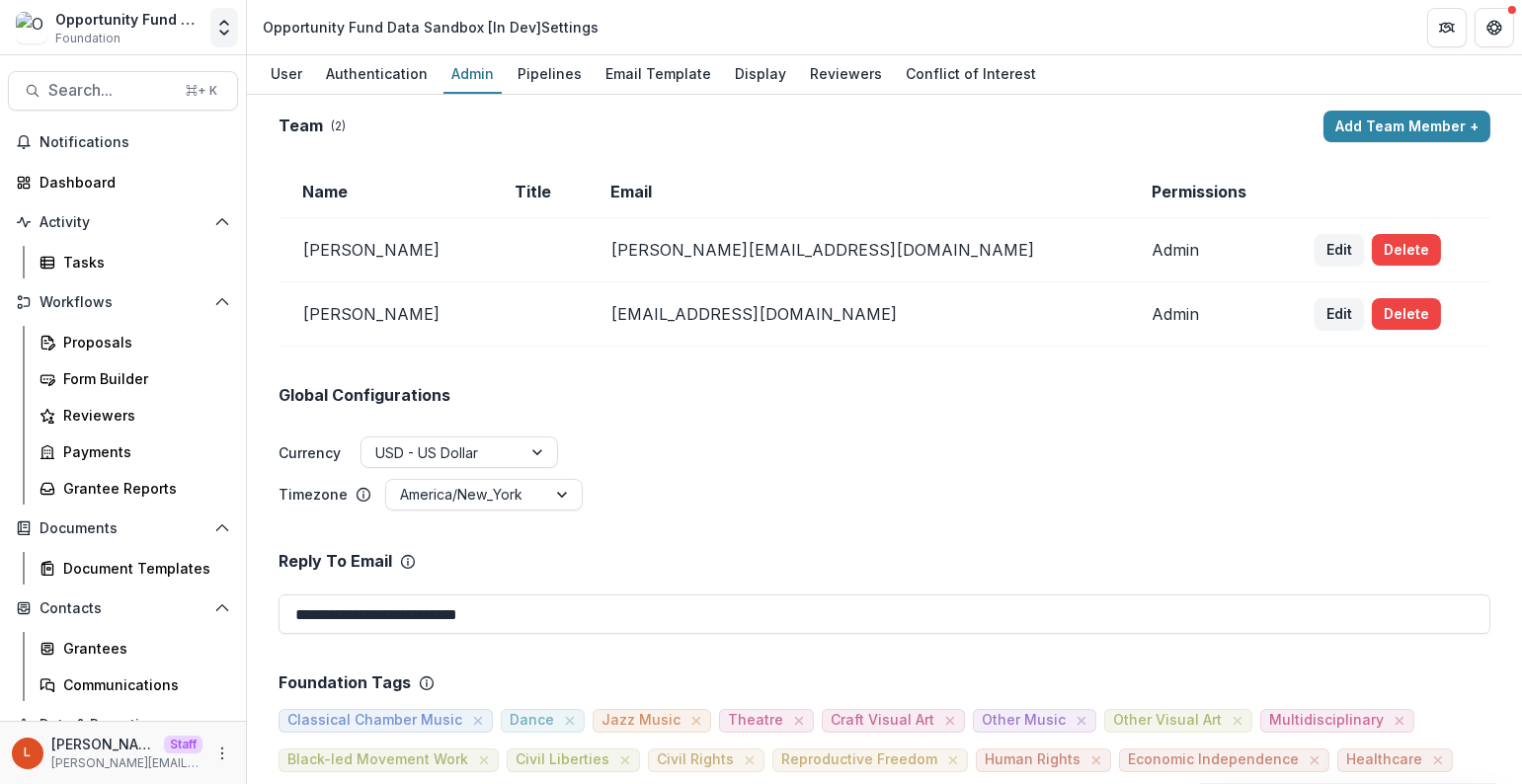 click 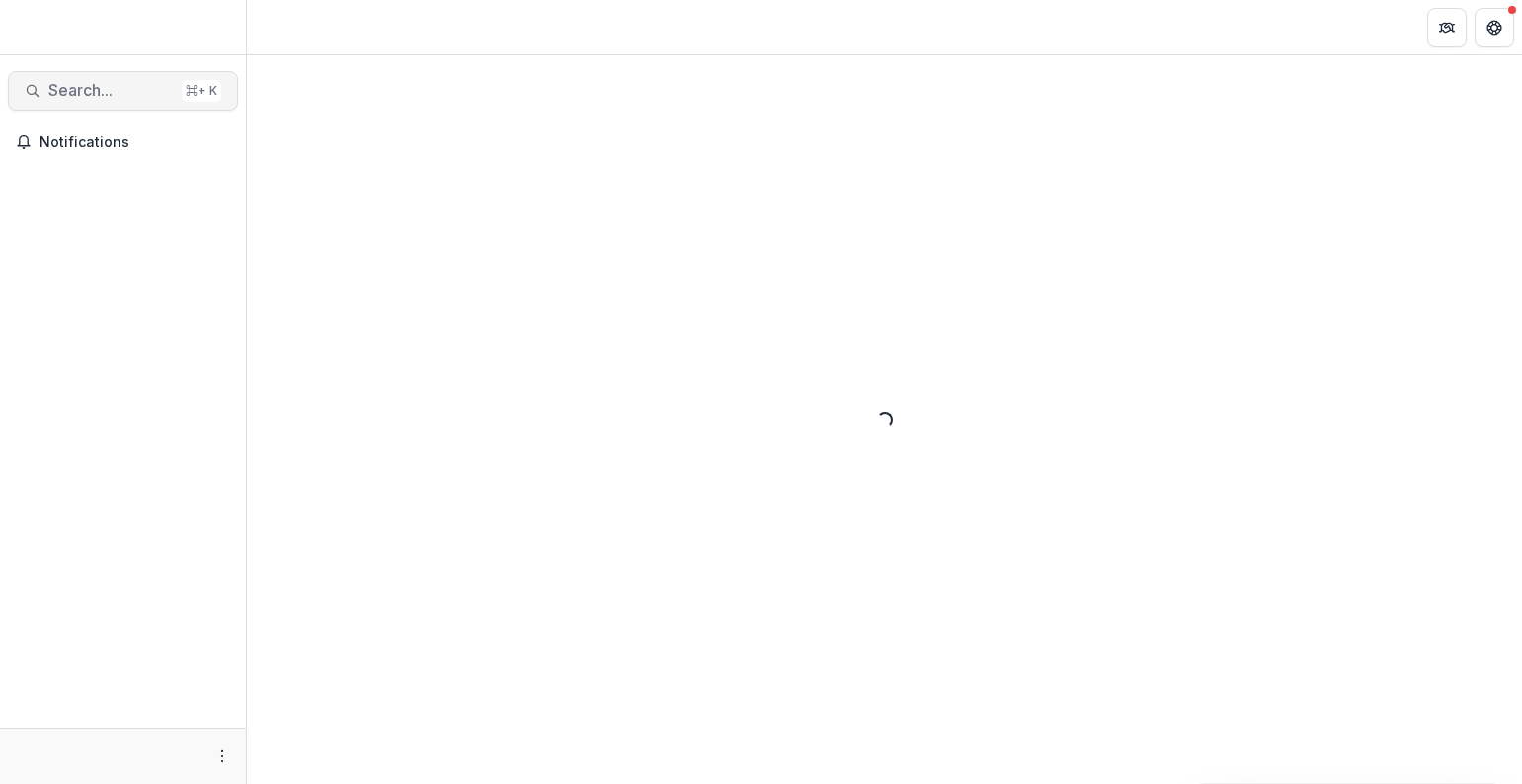 scroll, scrollTop: 0, scrollLeft: 0, axis: both 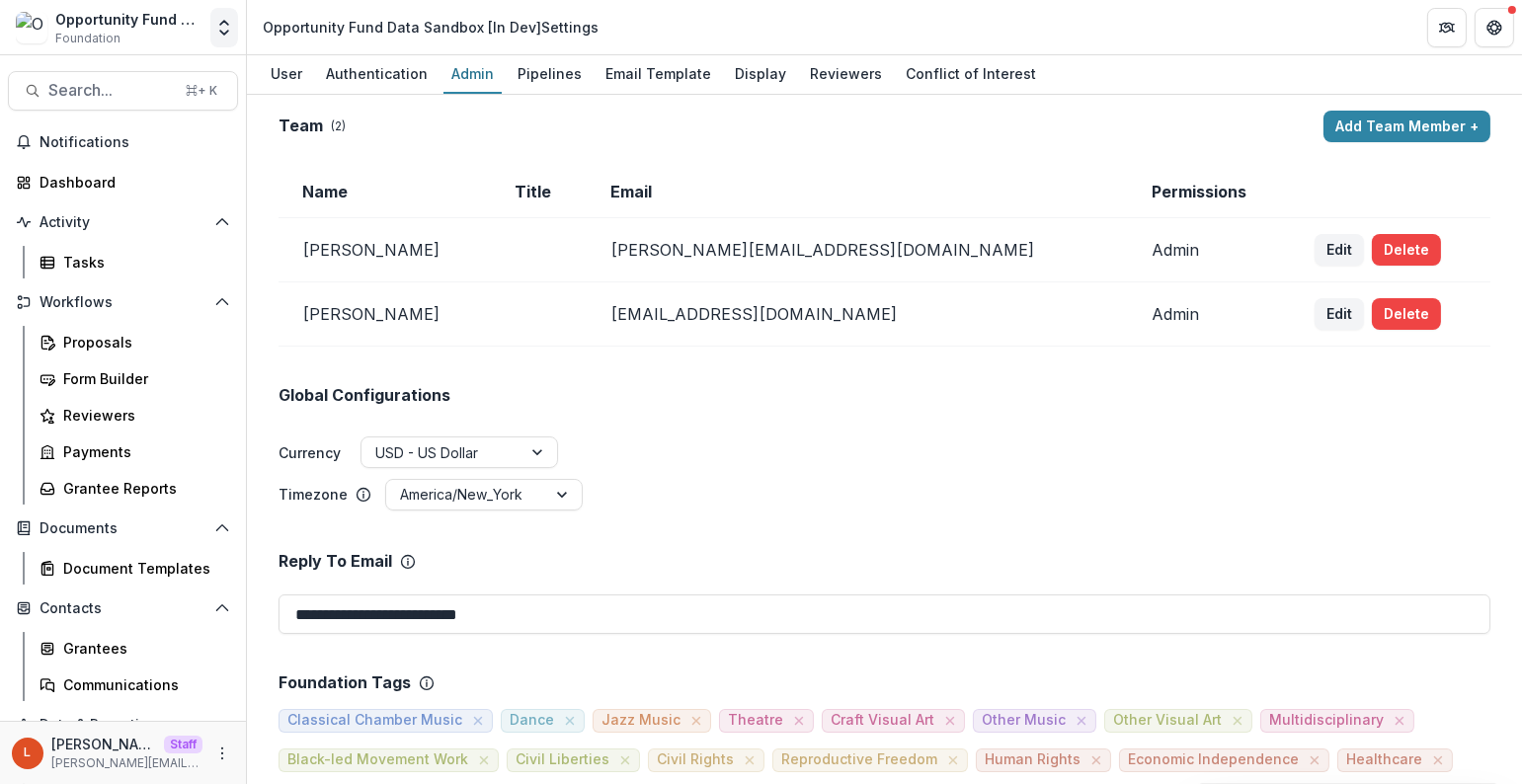 click at bounding box center [224, 28] 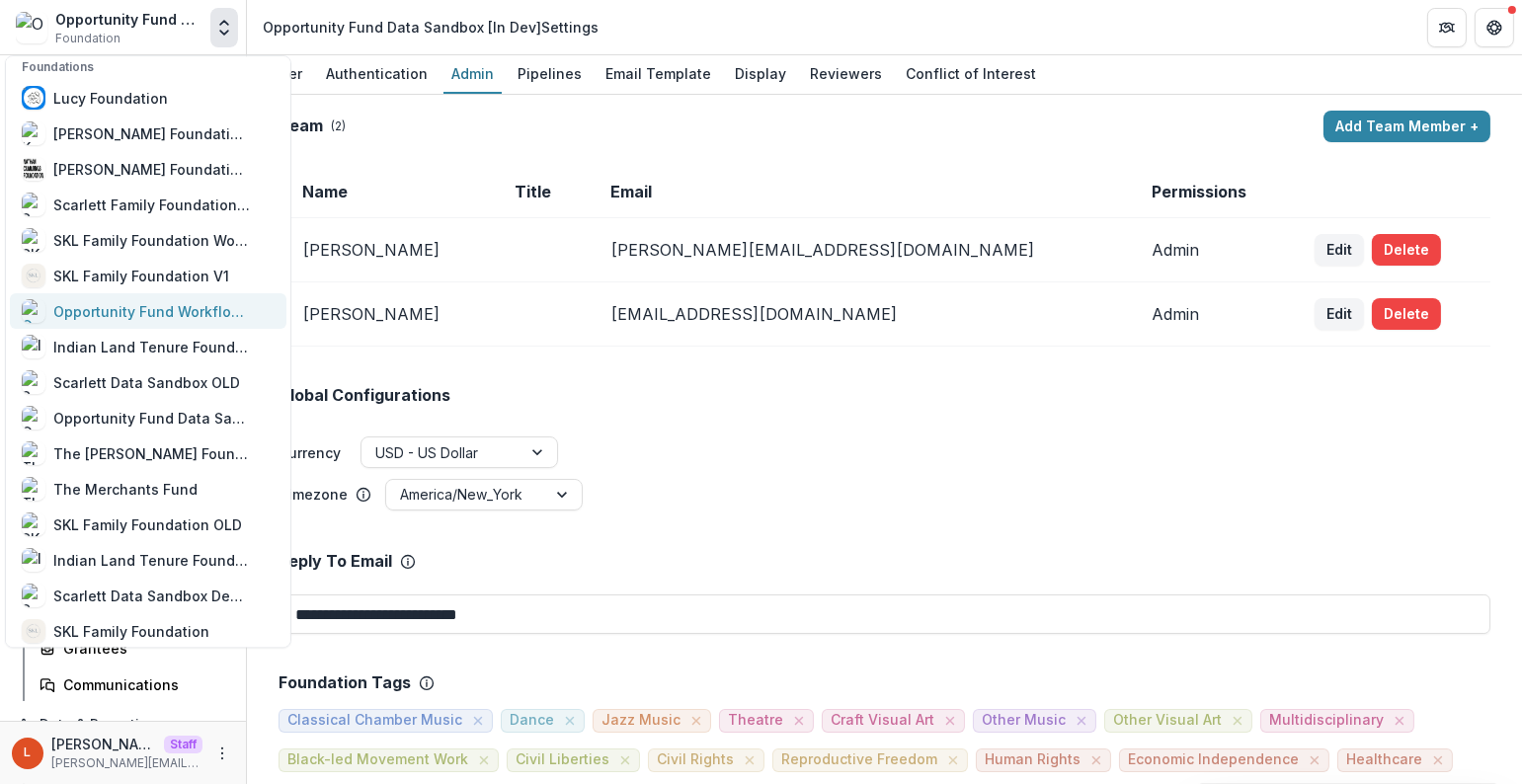 scroll, scrollTop: 81, scrollLeft: 0, axis: vertical 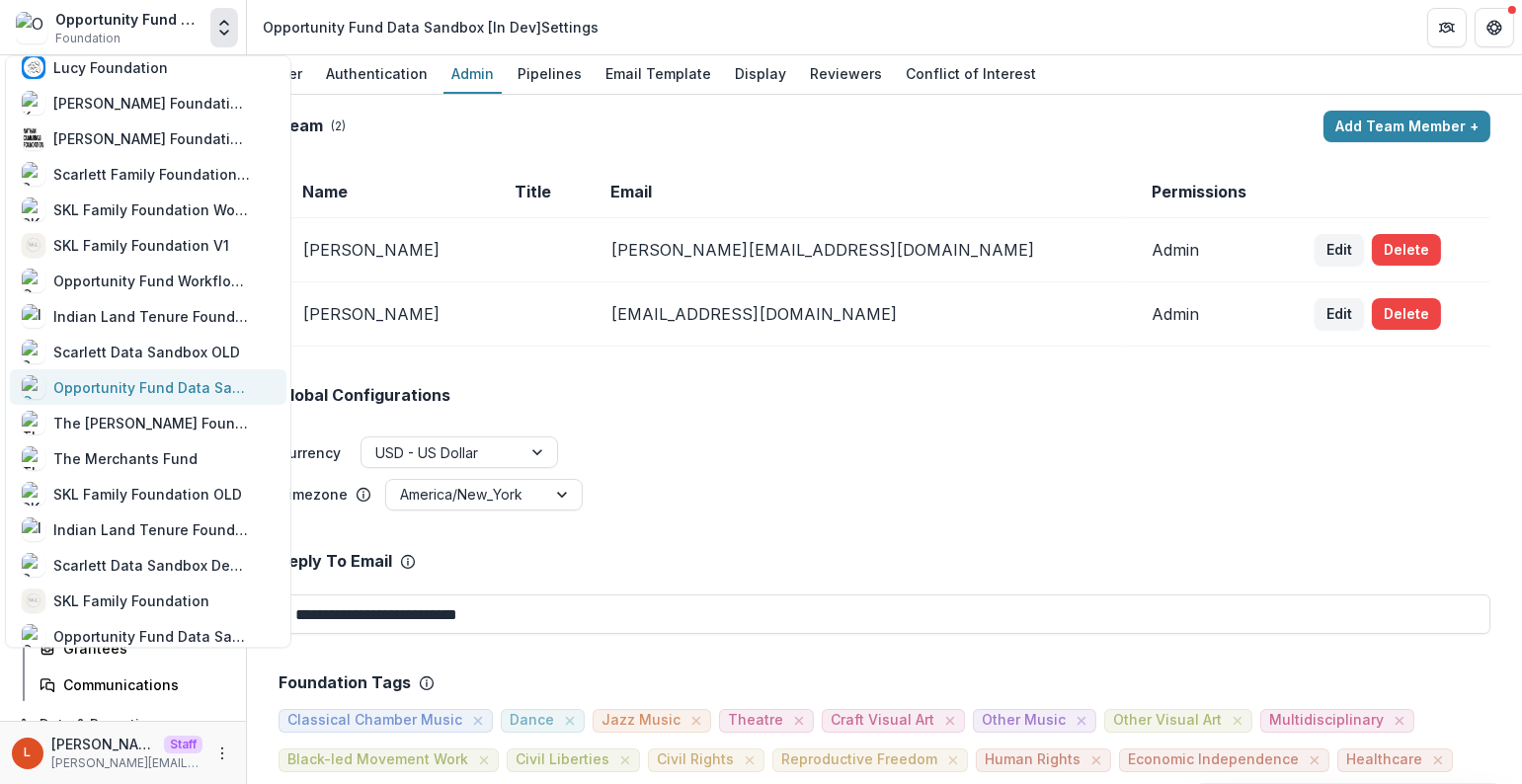 click on "Opportunity Fund Data Sandbox (DEPRECATED)" at bounding box center (152, 387) 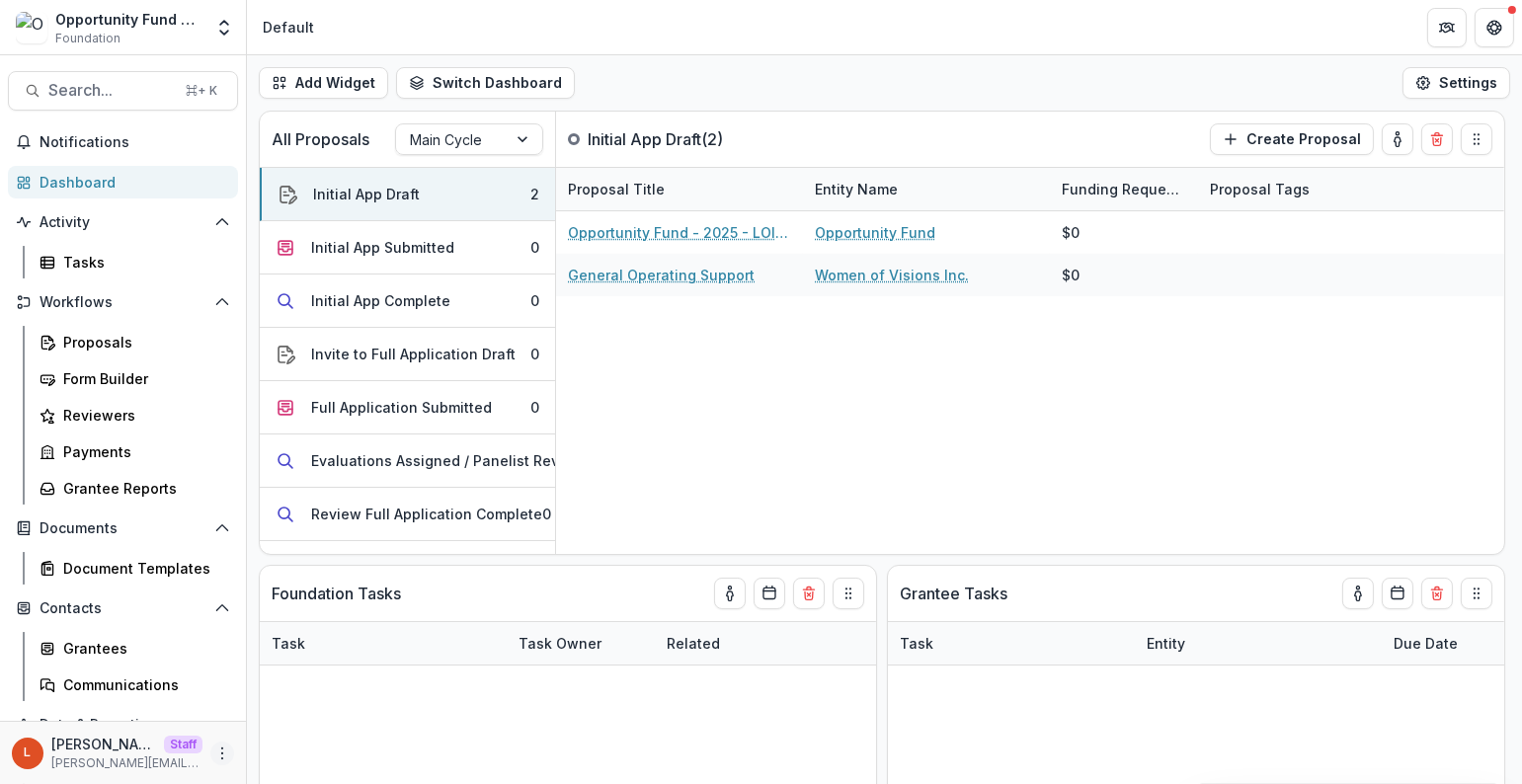 click 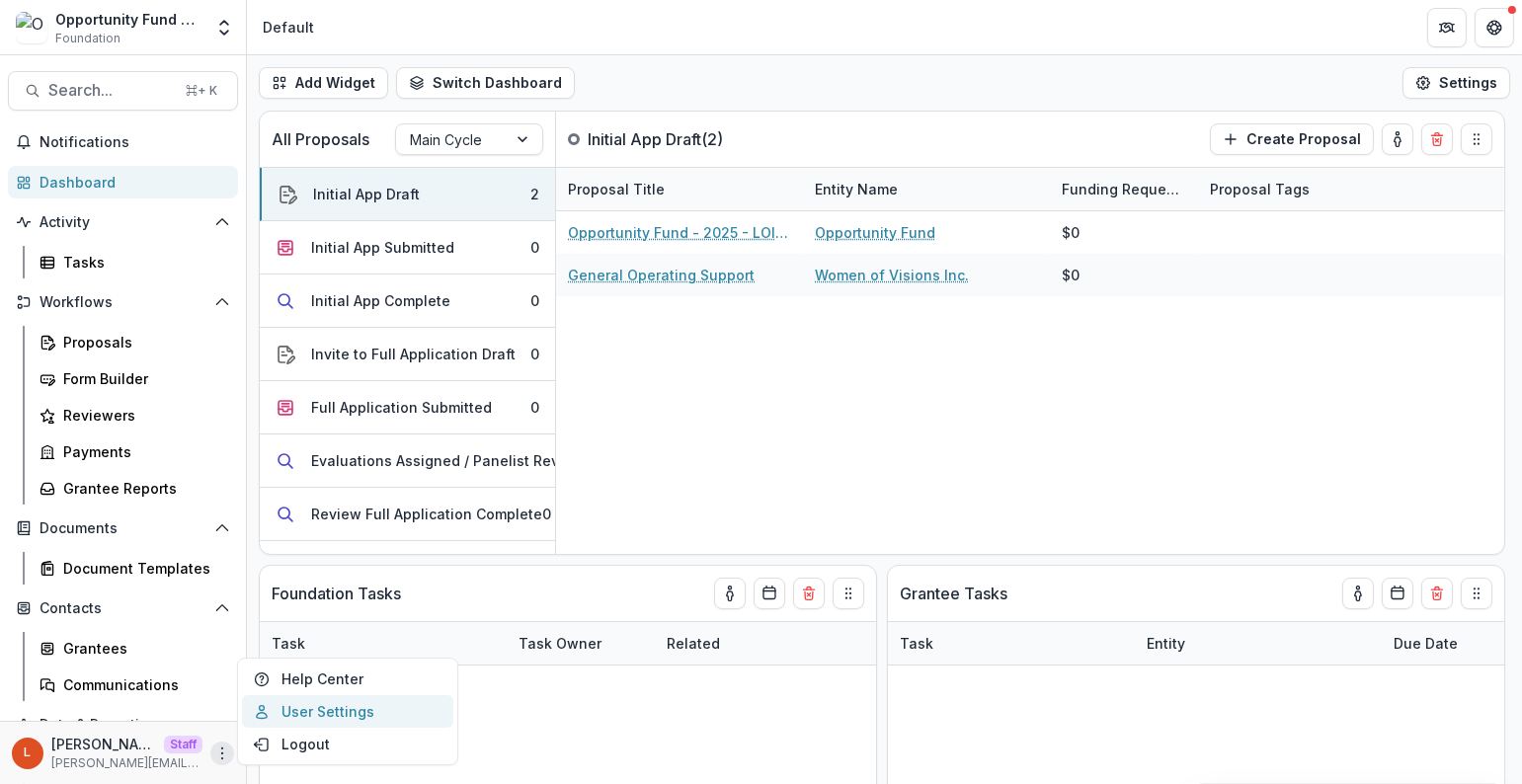 click on "User Settings" at bounding box center [348, 711] 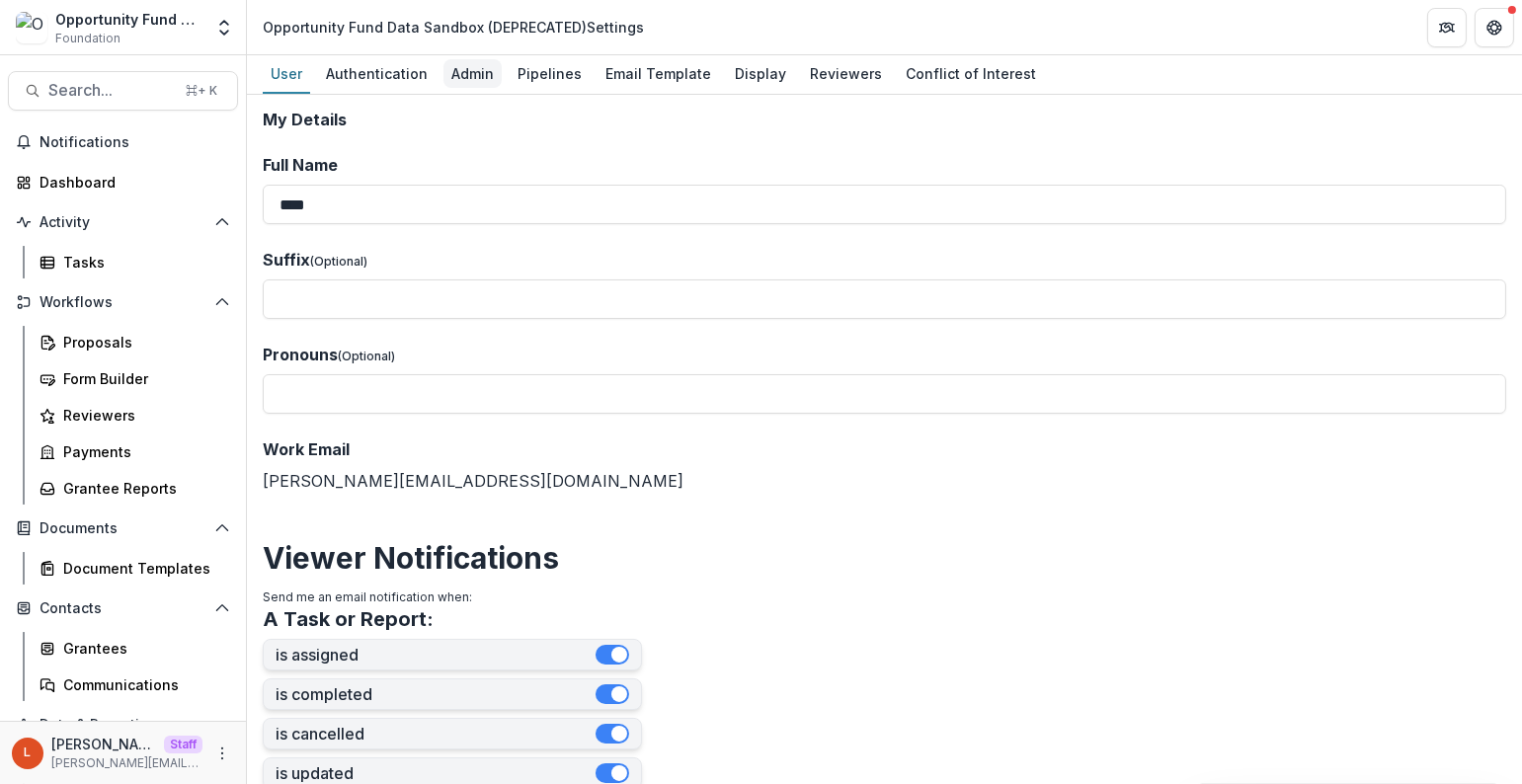 click on "Admin" at bounding box center [472, 73] 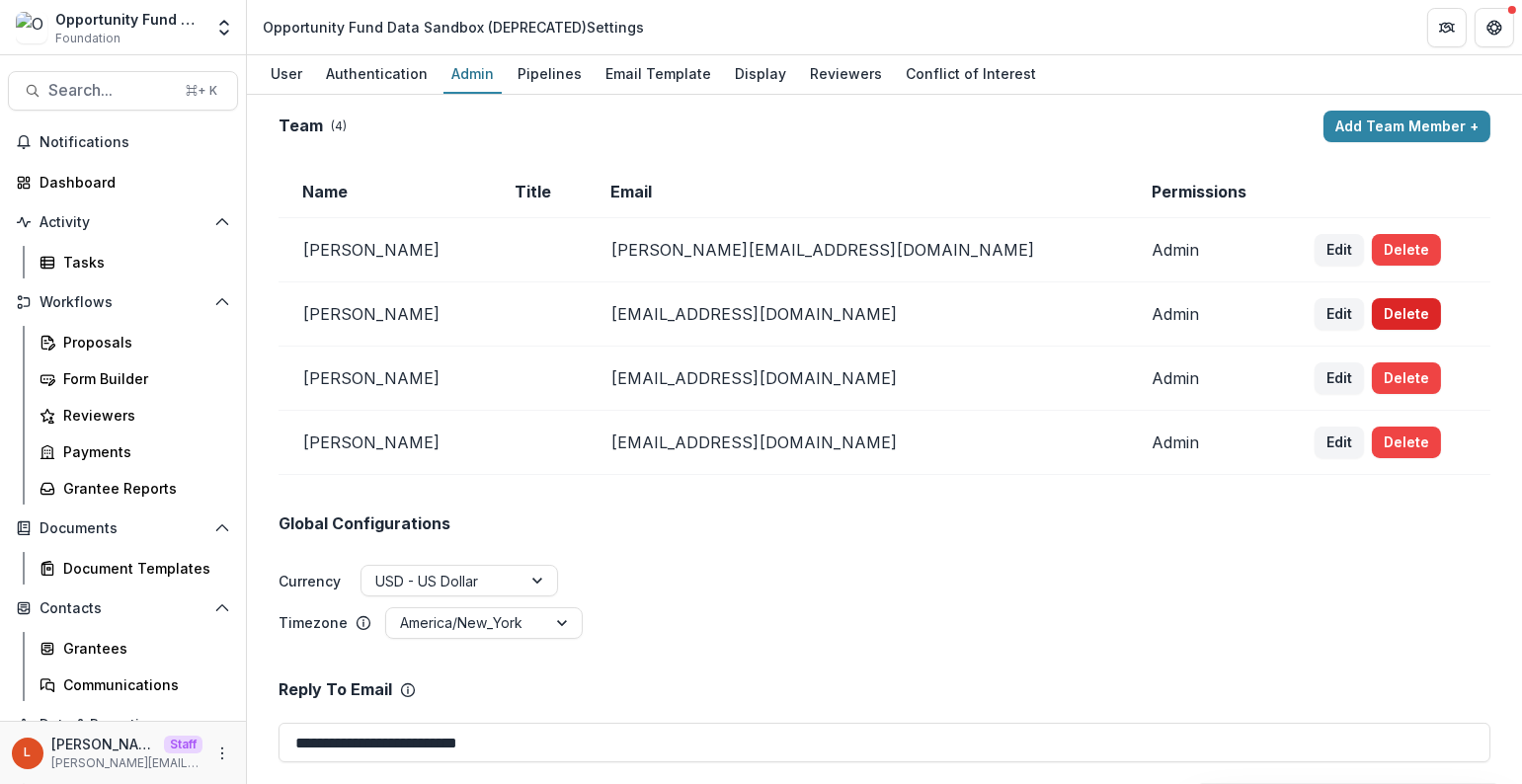 click on "Delete" at bounding box center (1406, 314) 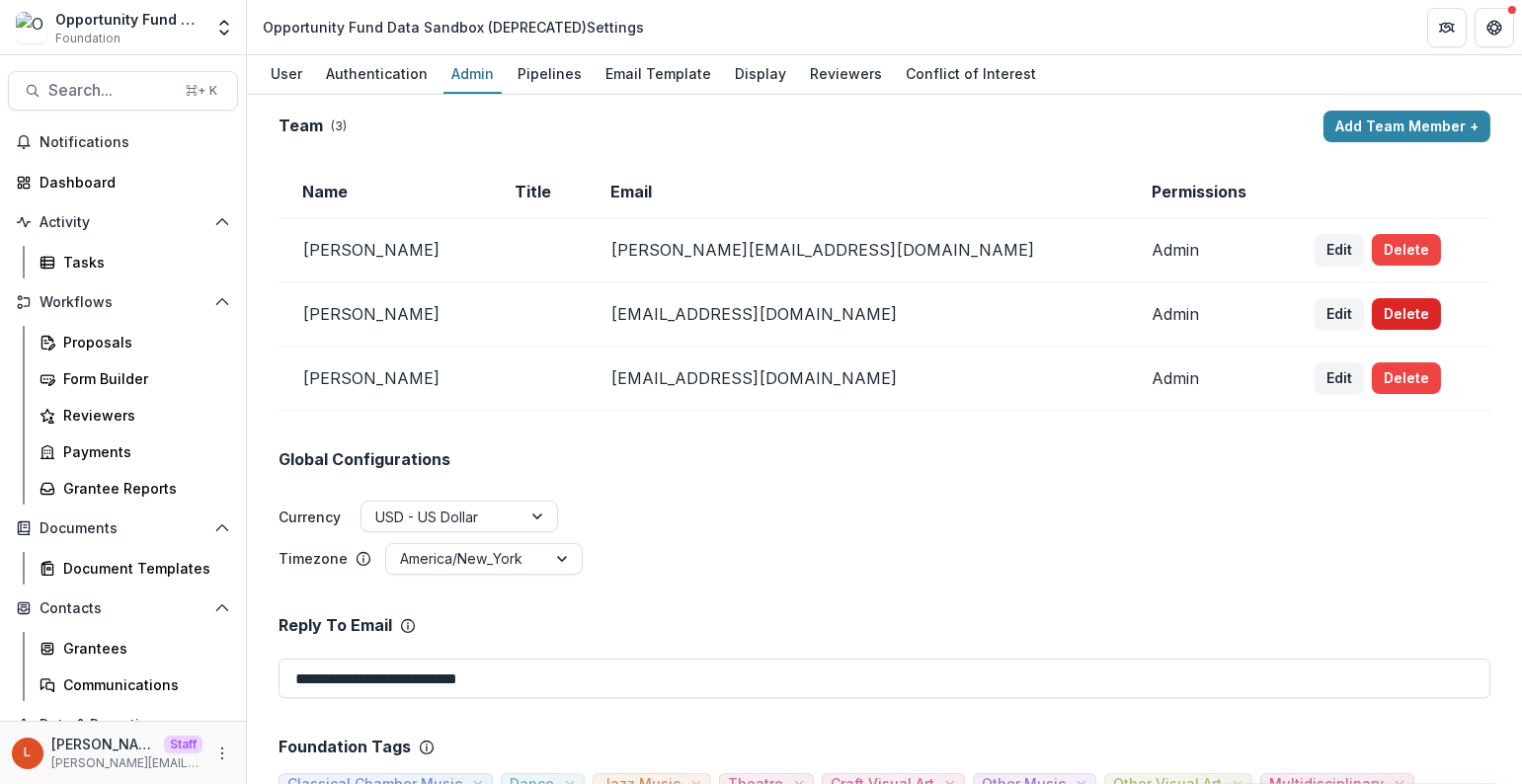 click on "Delete" at bounding box center (1406, 314) 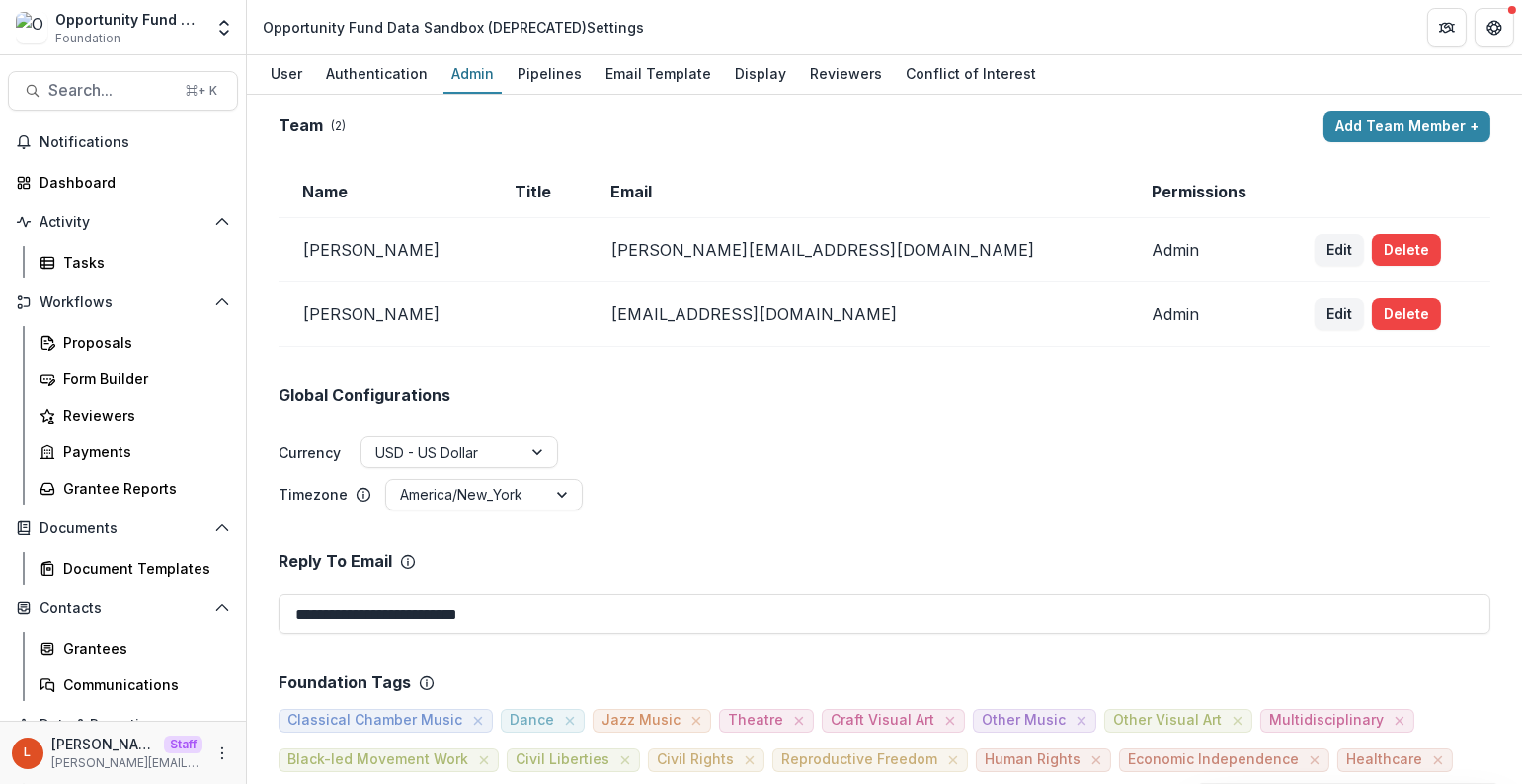 click on "Delete" at bounding box center [1406, 314] 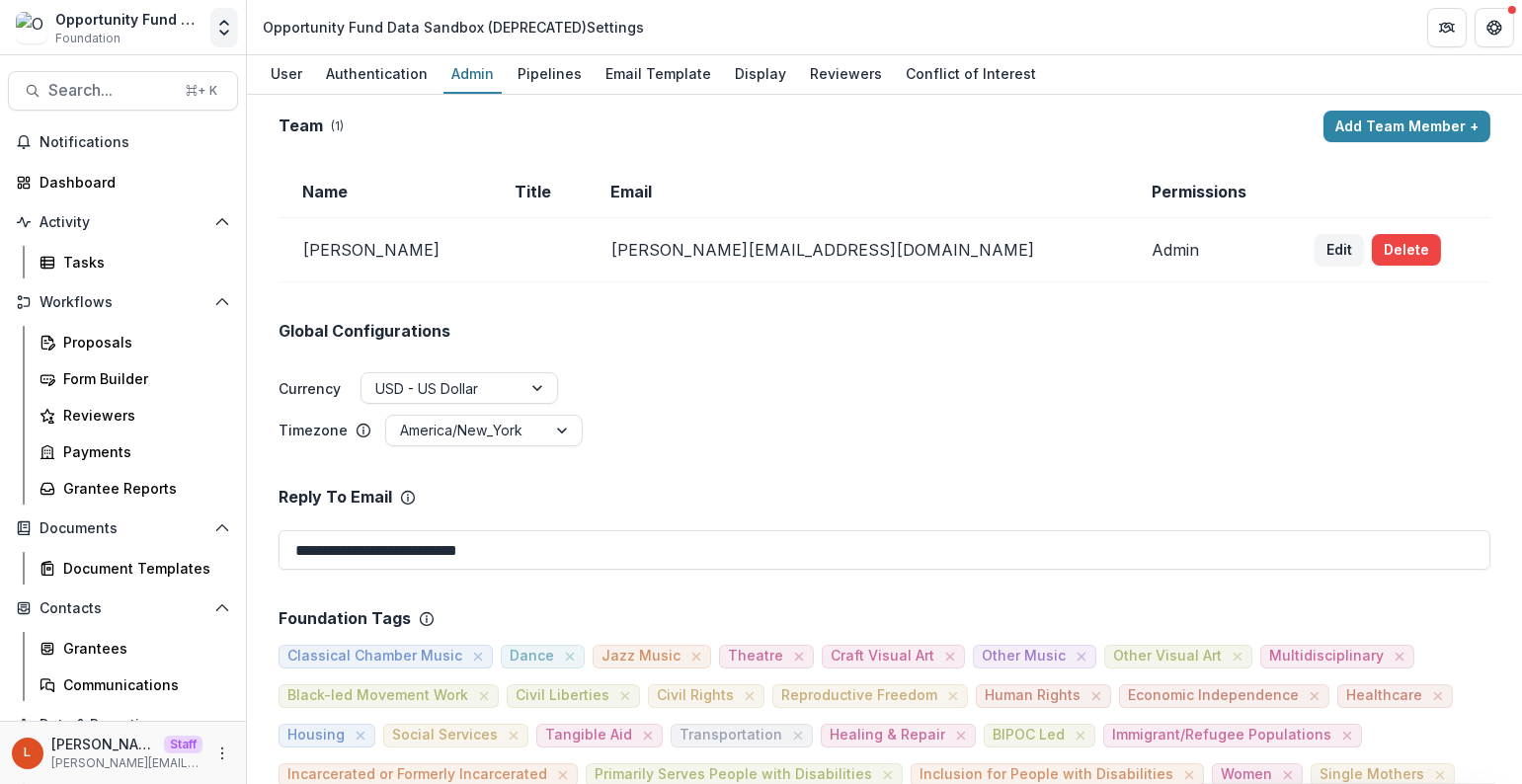 click 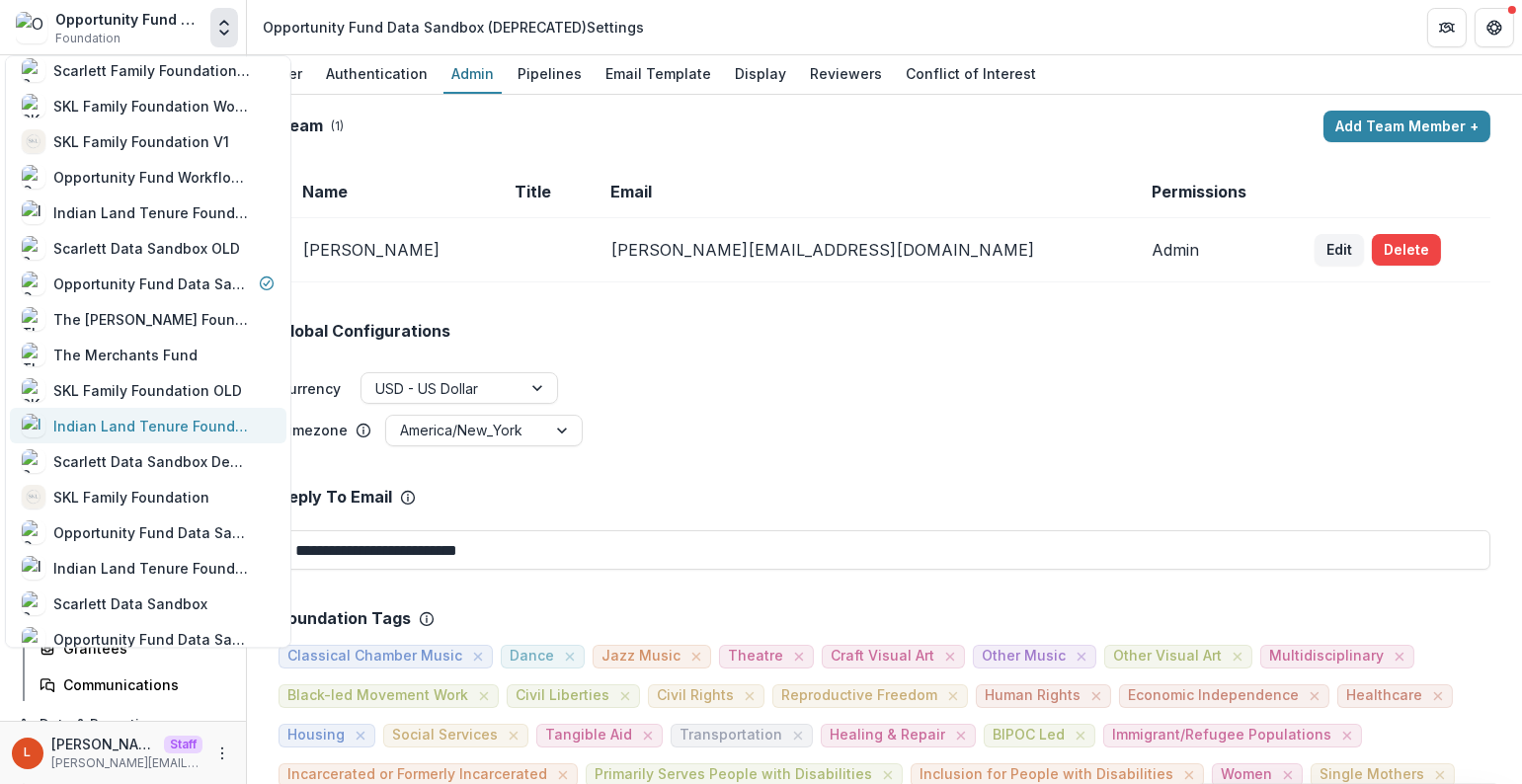 scroll, scrollTop: 194, scrollLeft: 0, axis: vertical 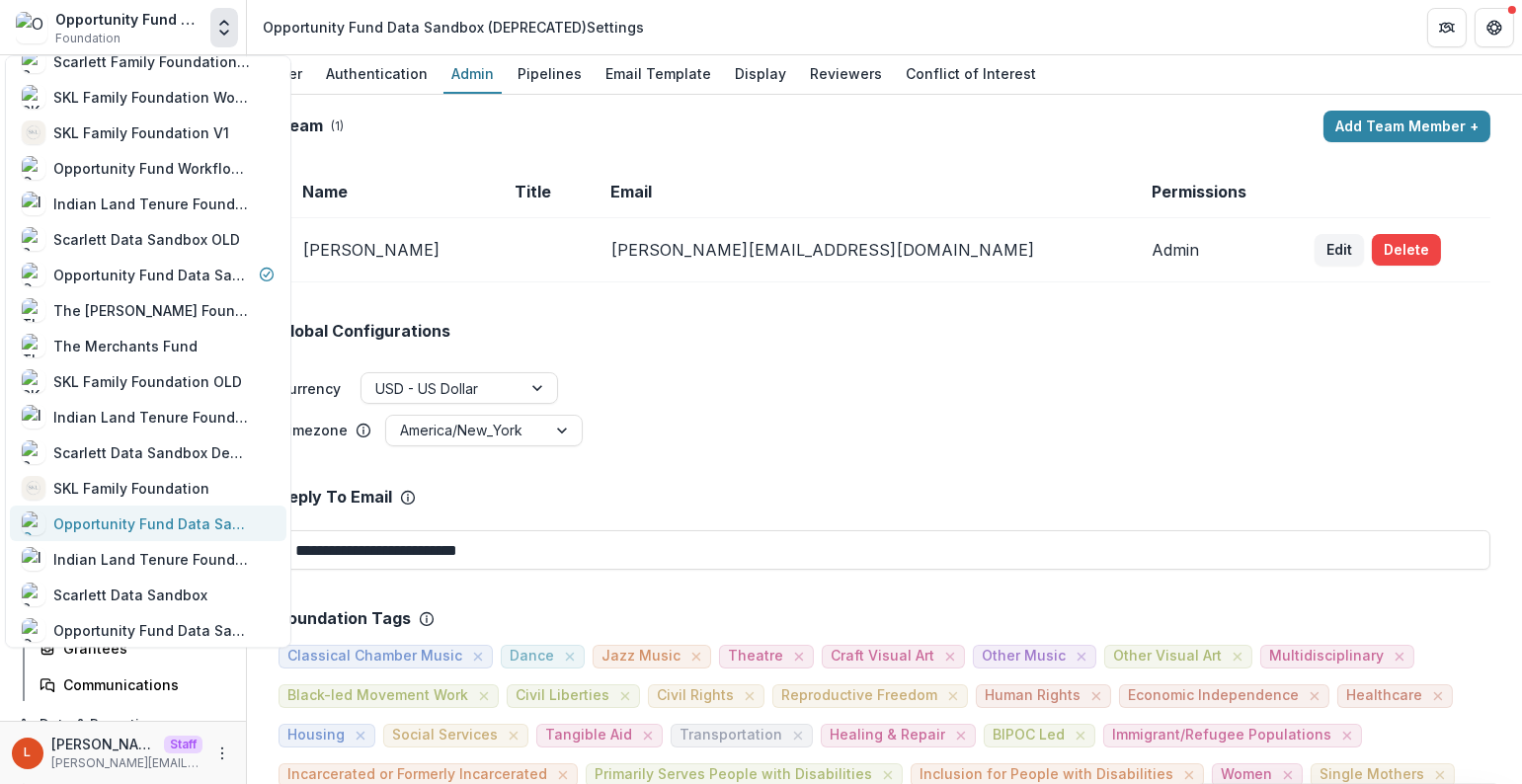 click on "Opportunity Fund Data Sandbox" at bounding box center (152, 523) 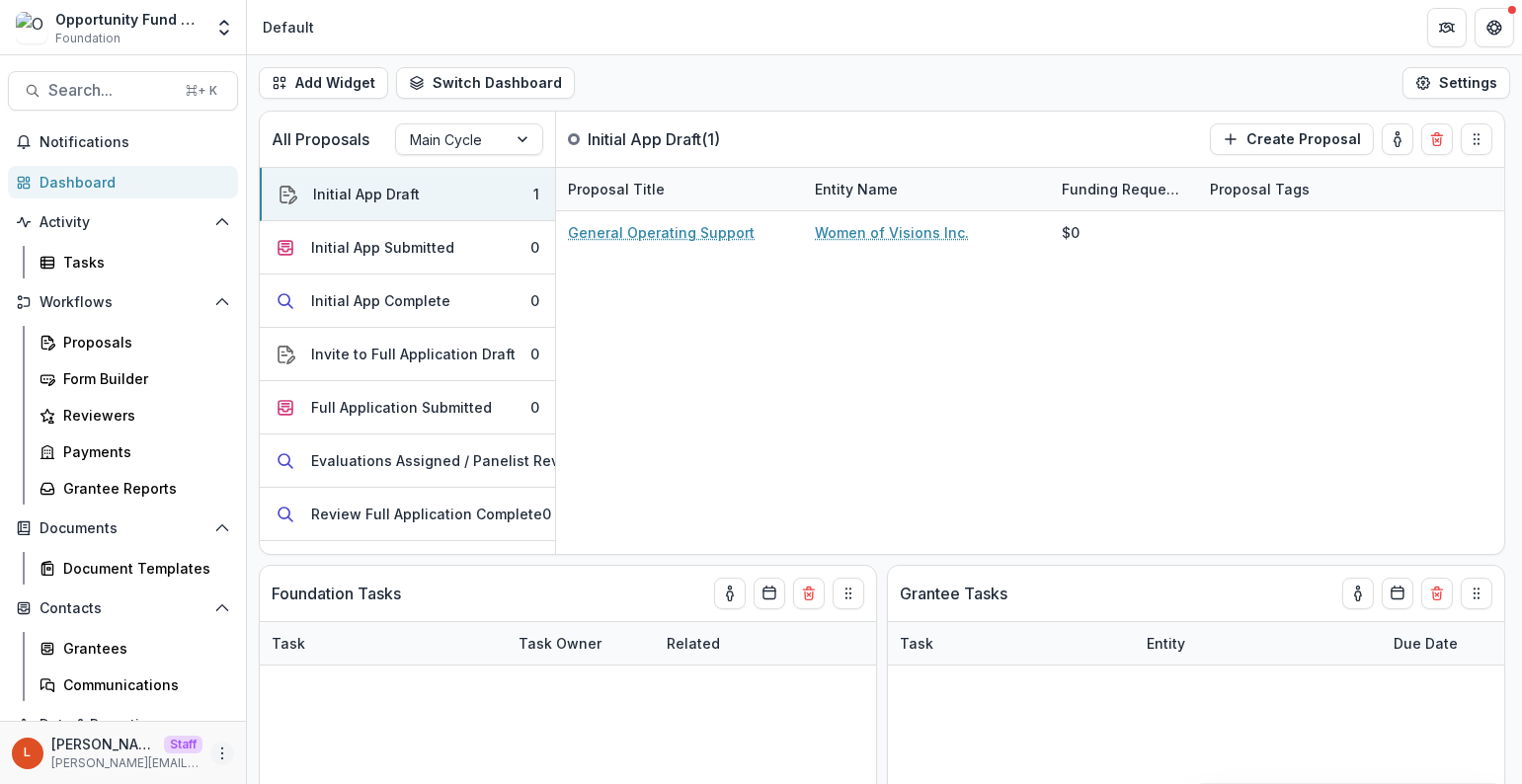 click 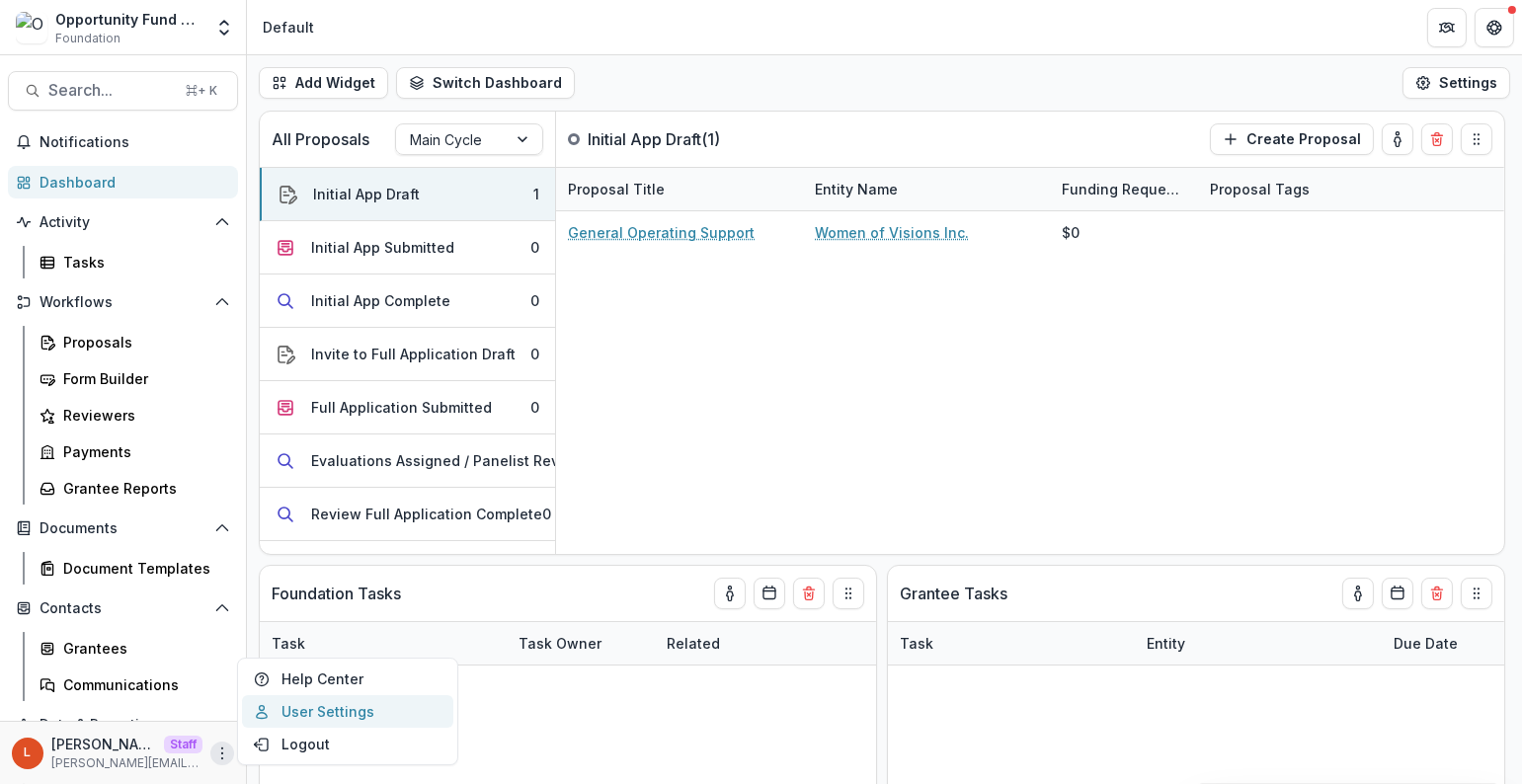 click on "User Settings" at bounding box center (348, 711) 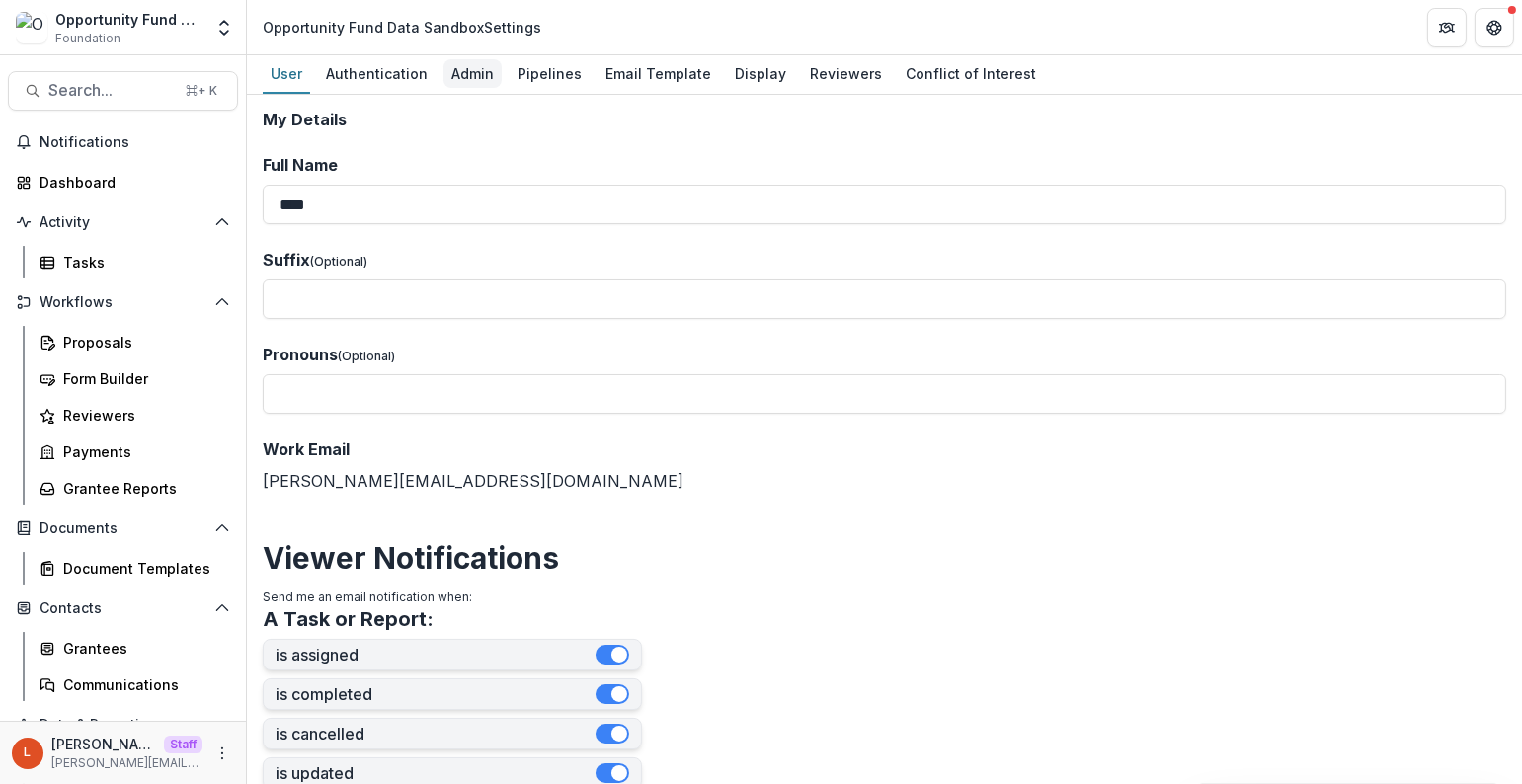 click on "Admin" at bounding box center [472, 73] 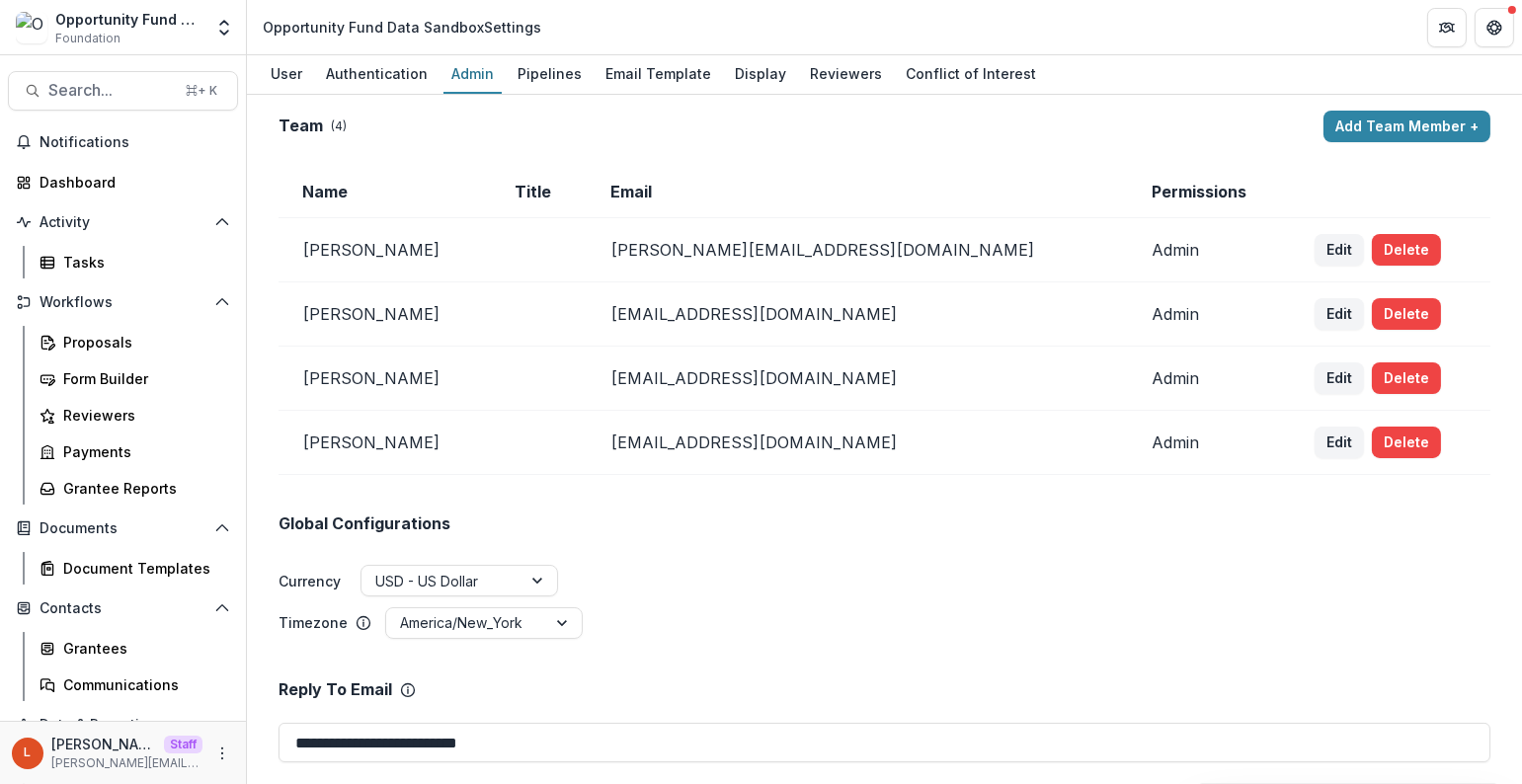 drag, startPoint x: 932, startPoint y: 381, endPoint x: 639, endPoint y: 383, distance: 293.00683 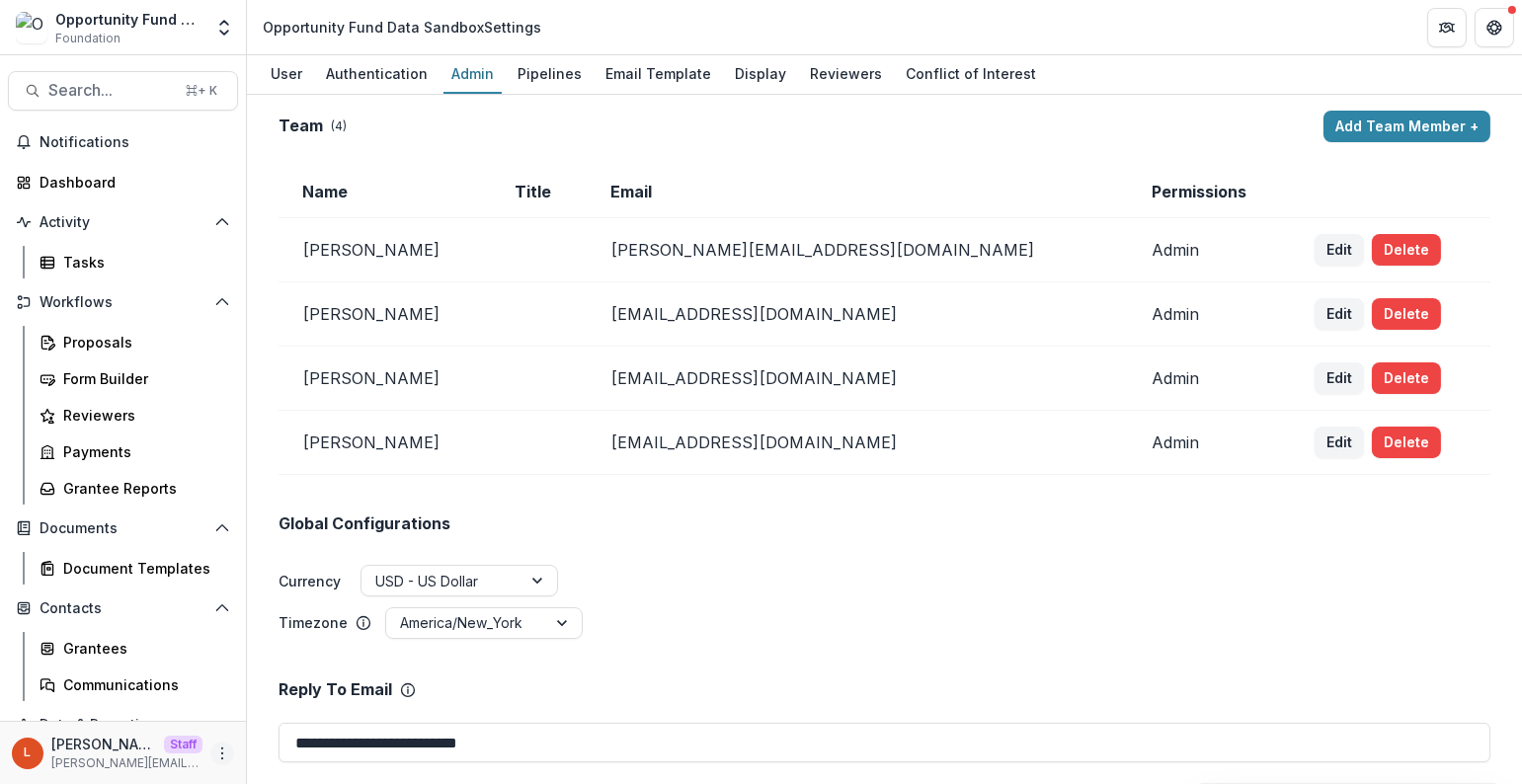 click 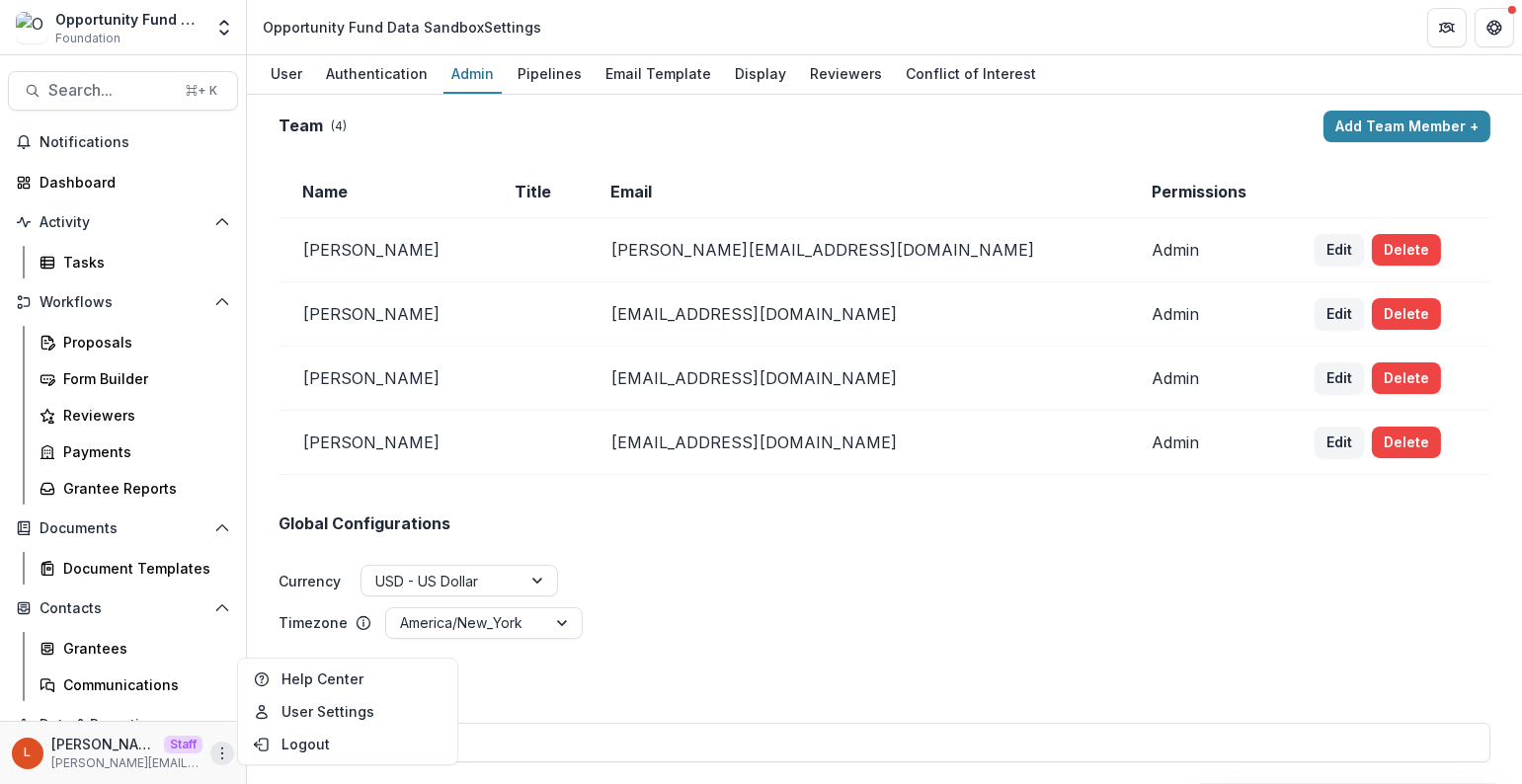 click on "Timezone America/New_York" at bounding box center [884, 624] 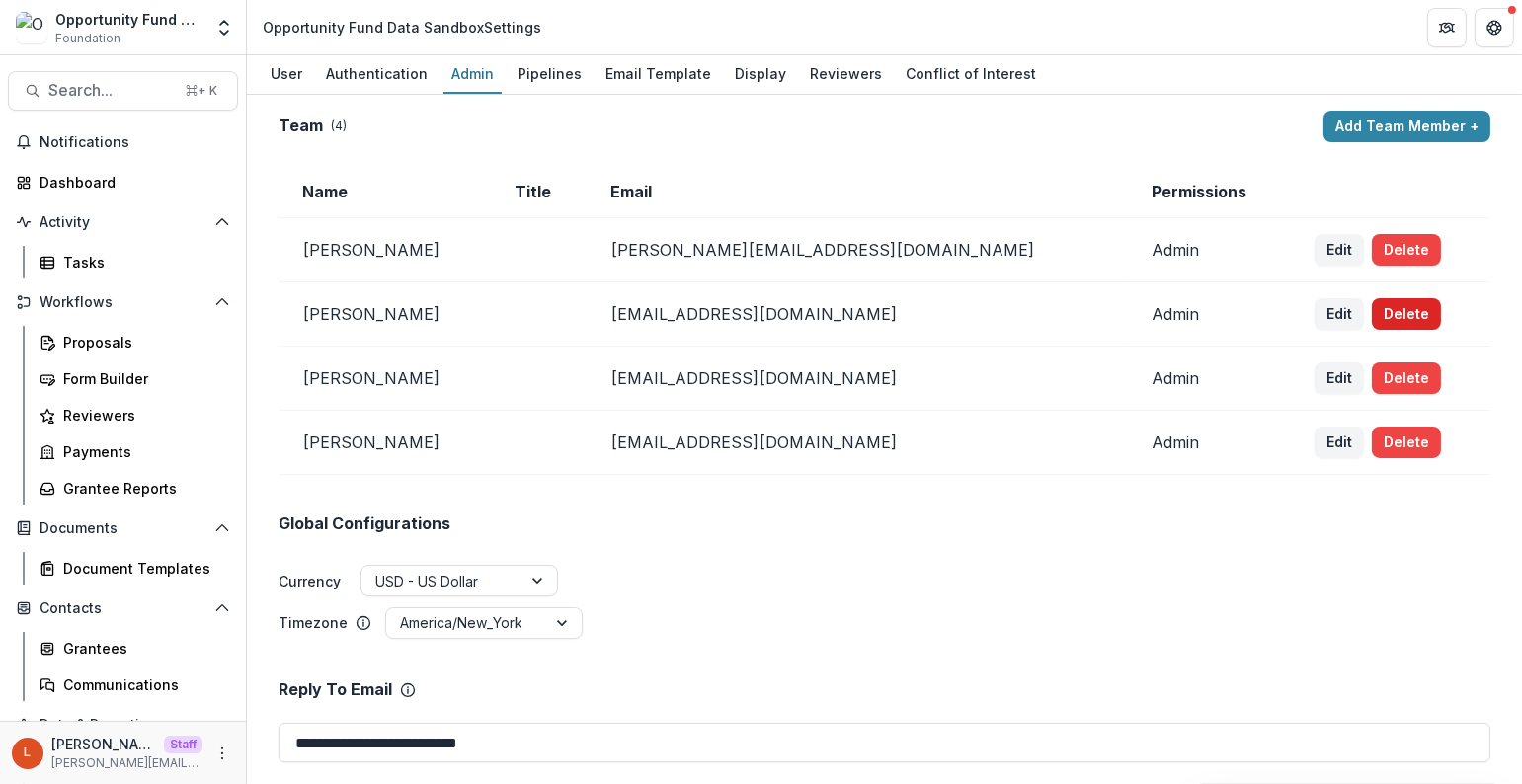 click on "Delete" at bounding box center (1406, 314) 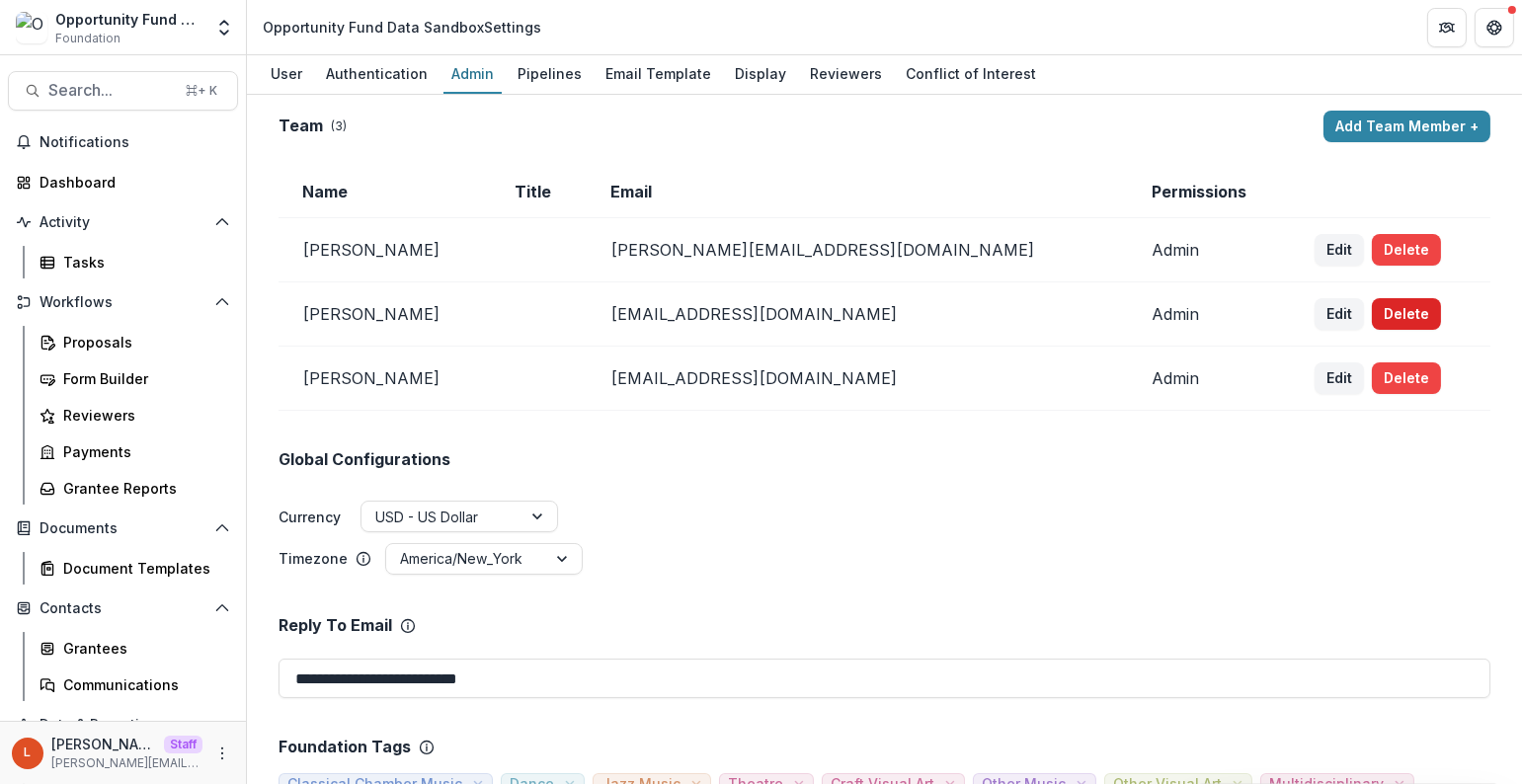 click on "Delete" at bounding box center [1406, 314] 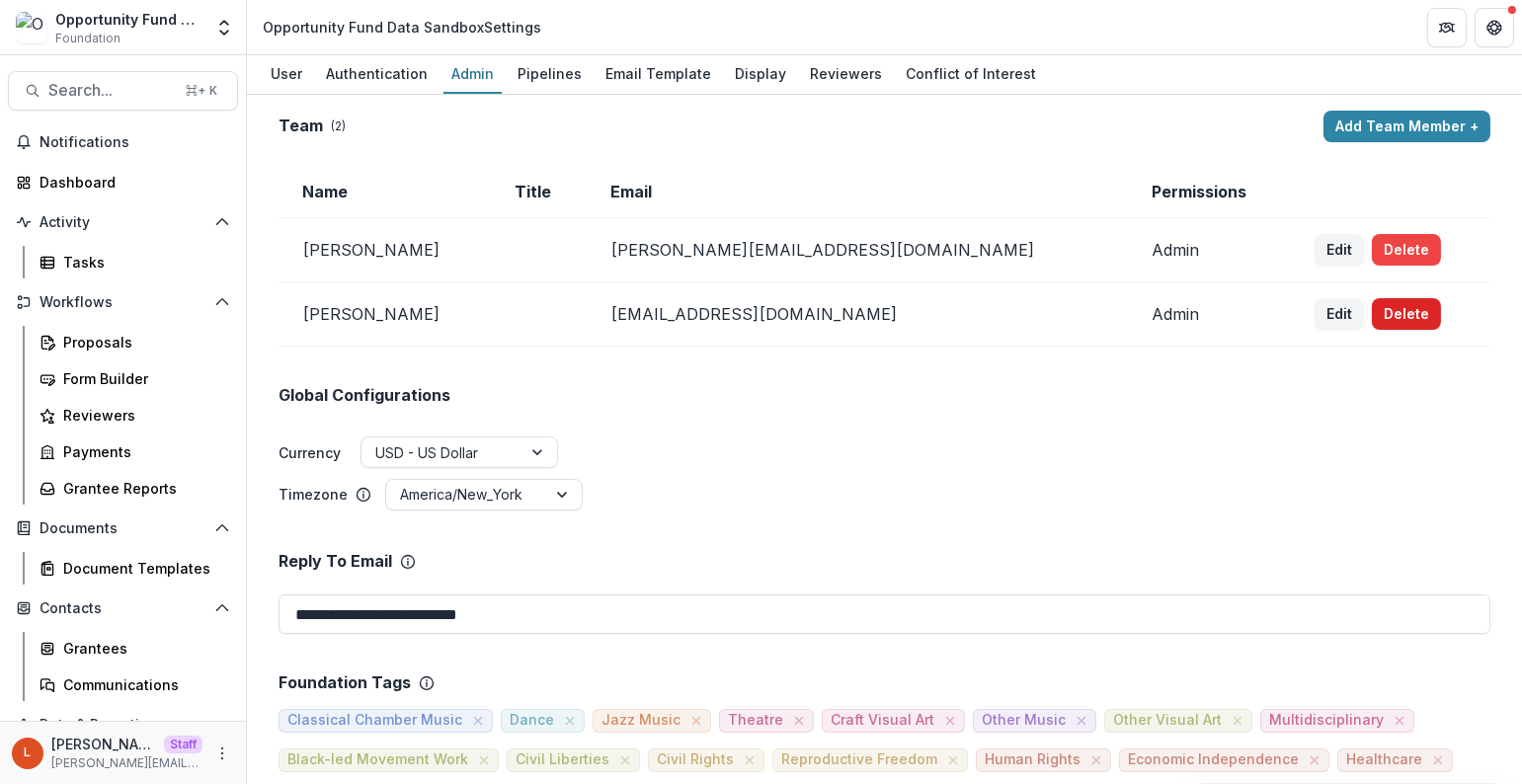 click on "Delete" at bounding box center (1406, 314) 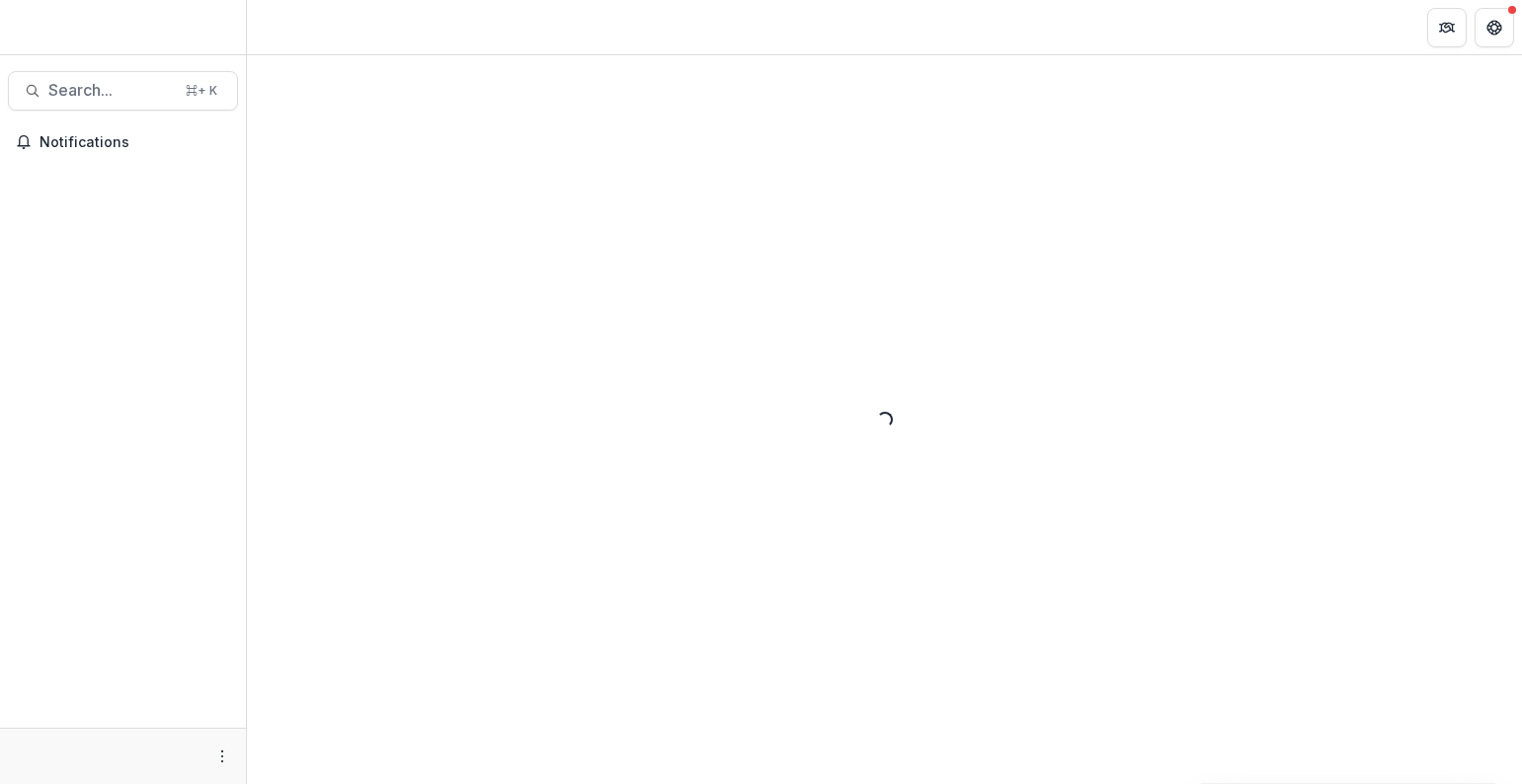 scroll, scrollTop: 0, scrollLeft: 0, axis: both 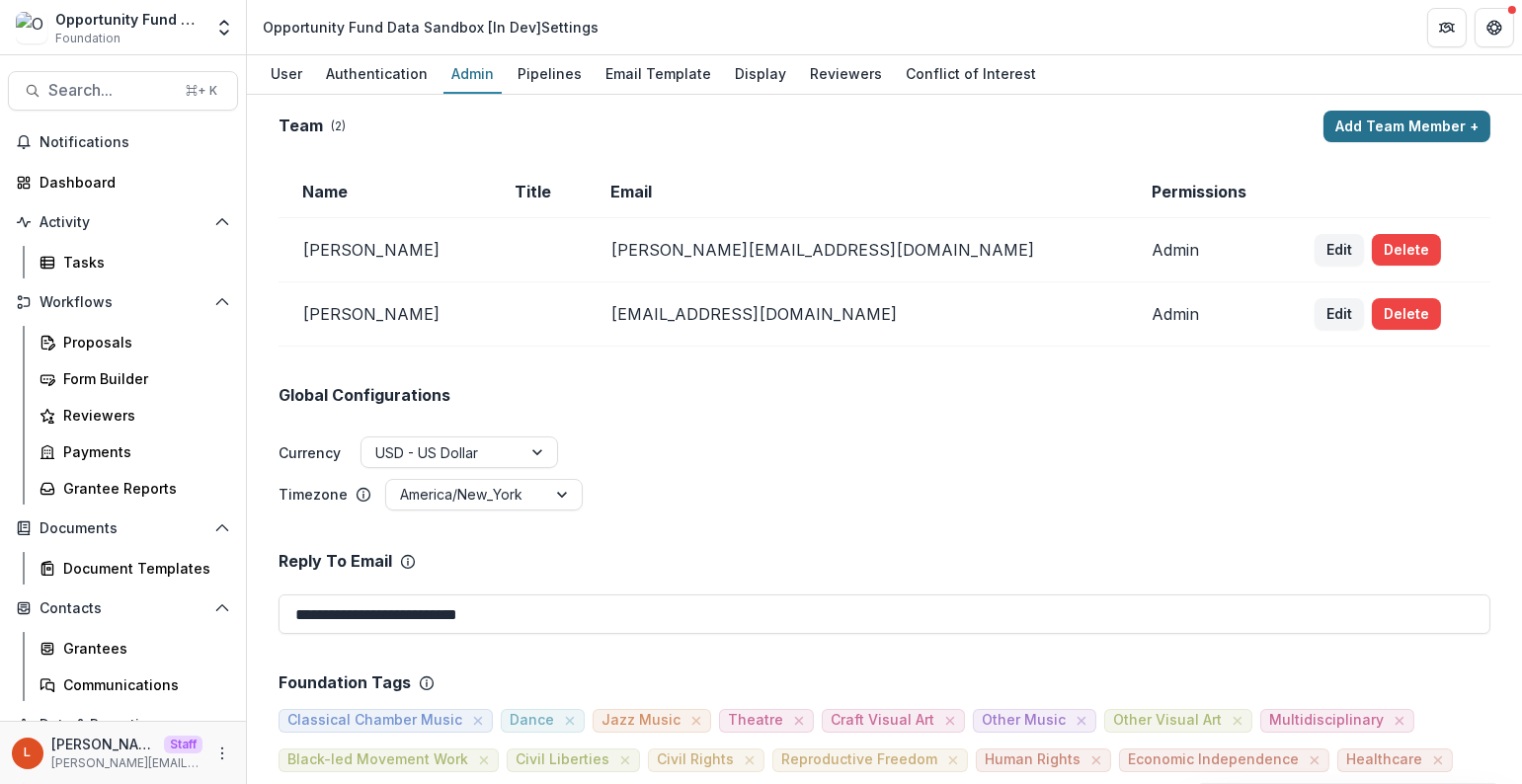 click on "Add Team Member +" at bounding box center [1406, 126] 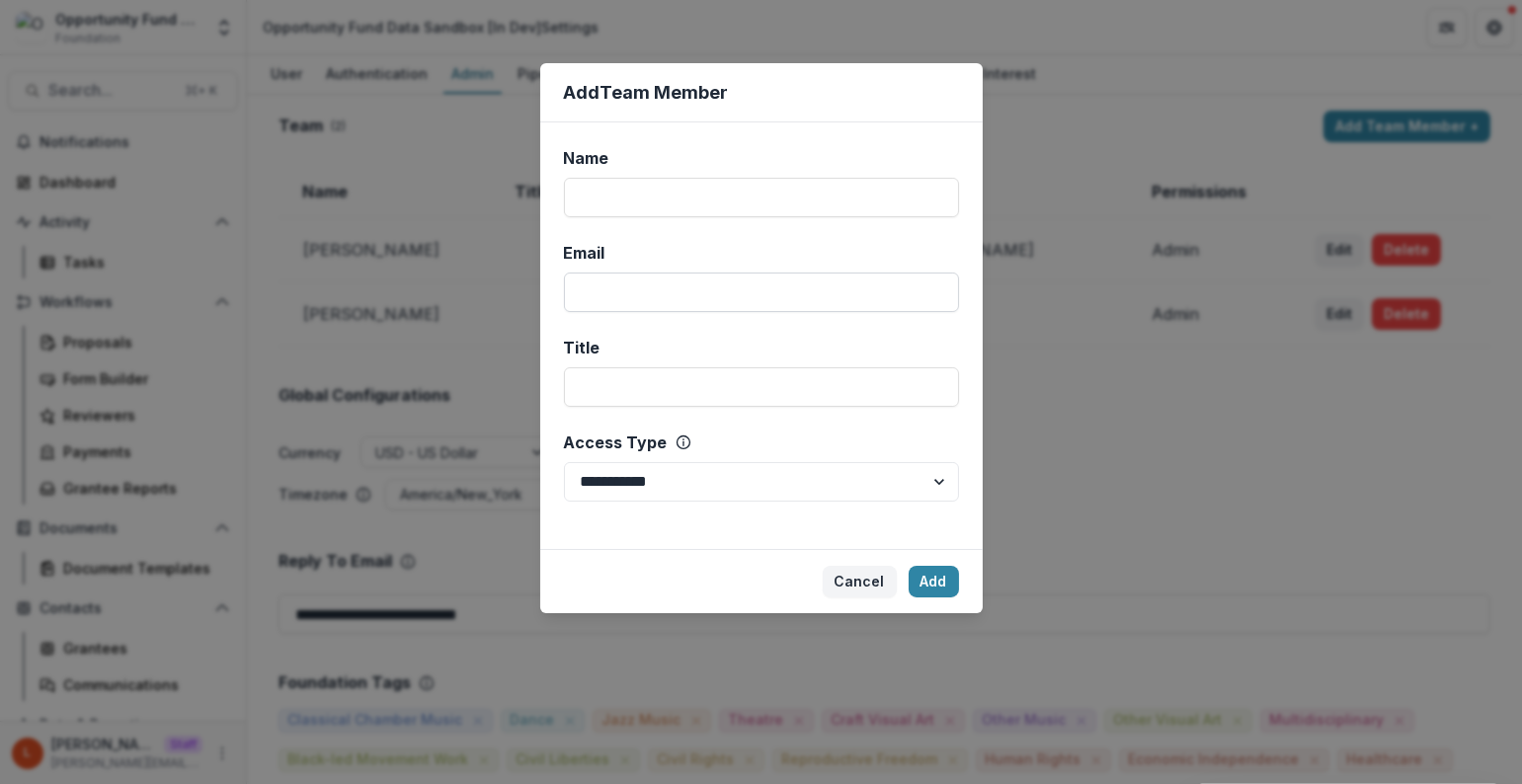 click on "Email" at bounding box center (761, 292) 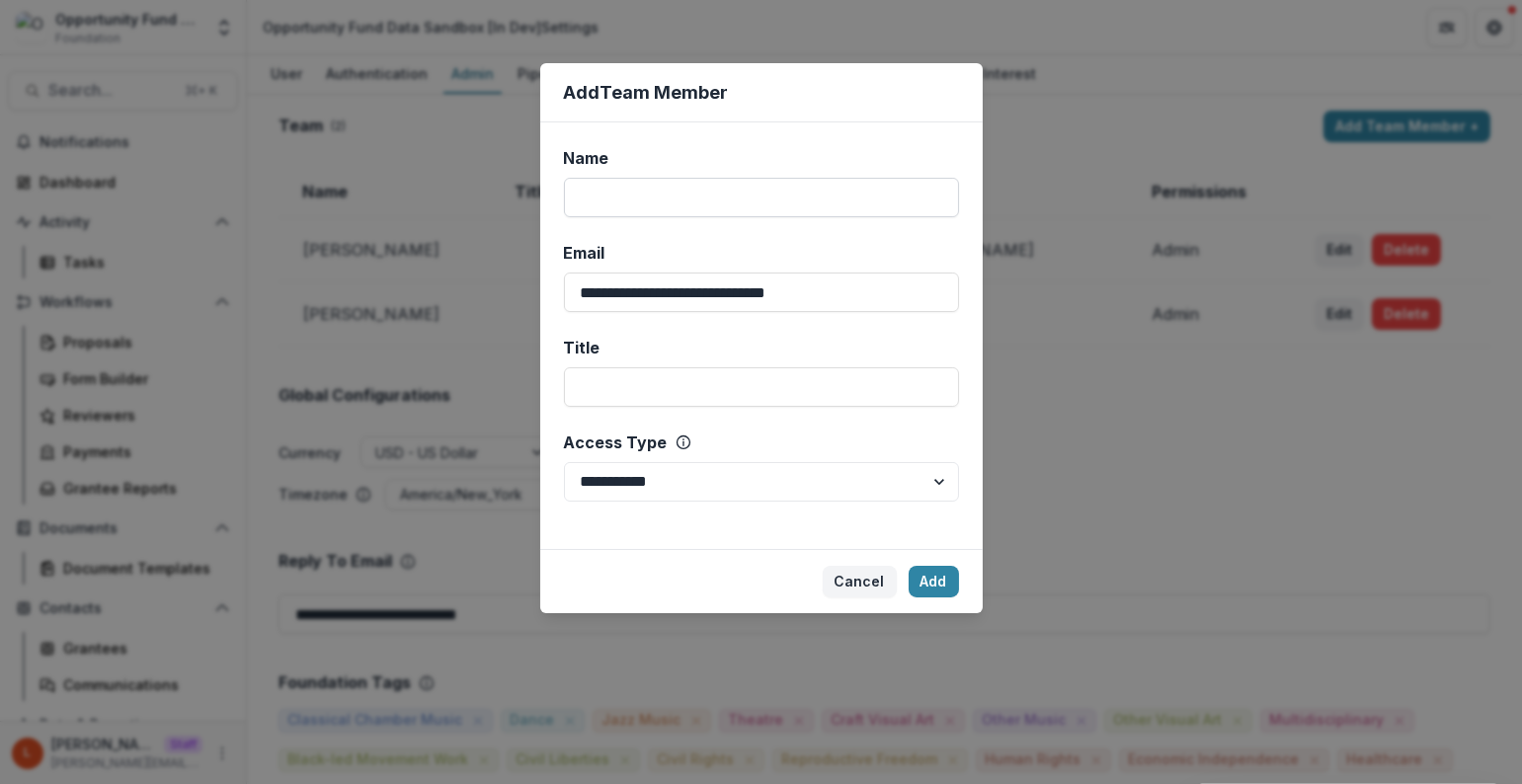 type on "**********" 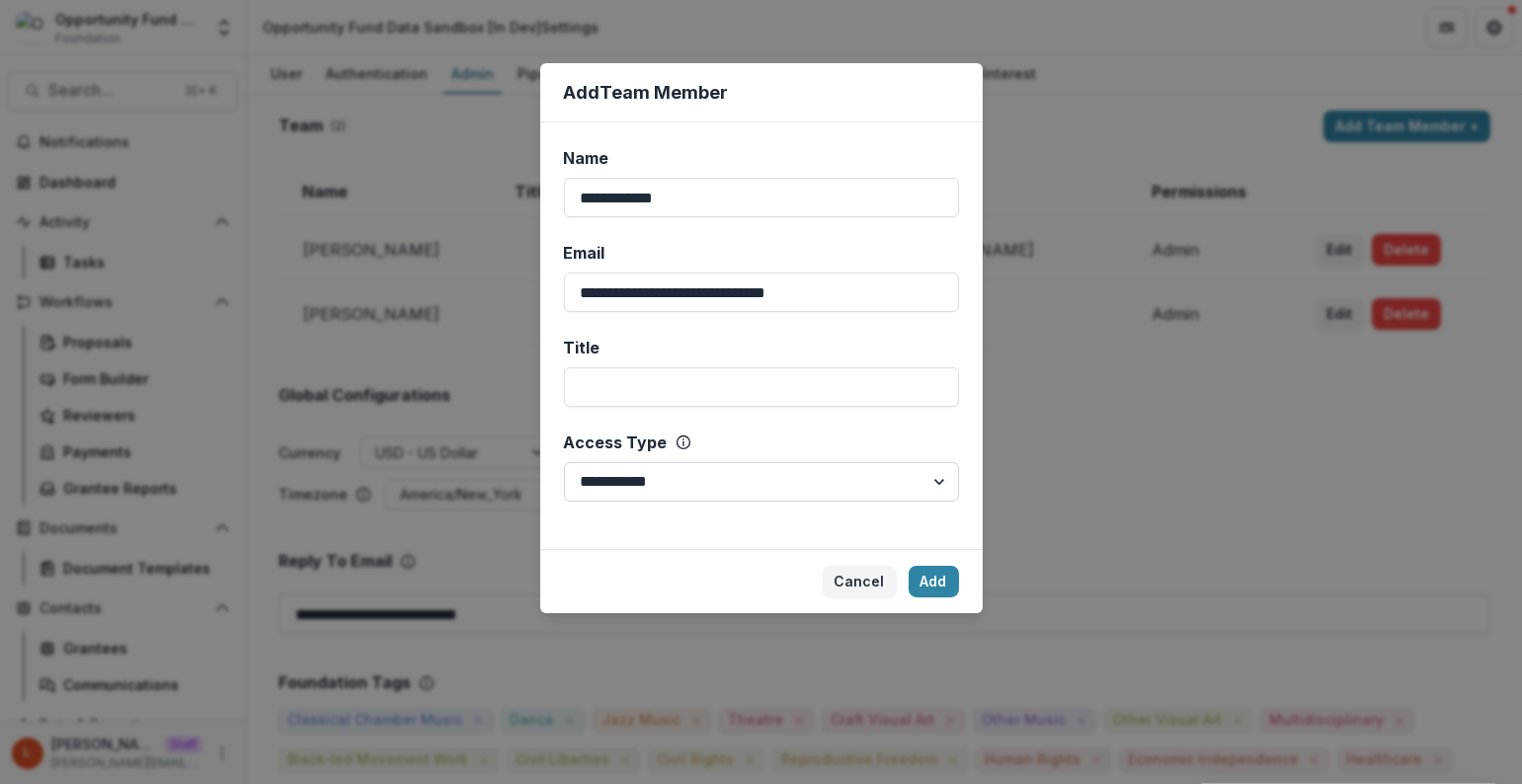type on "**********" 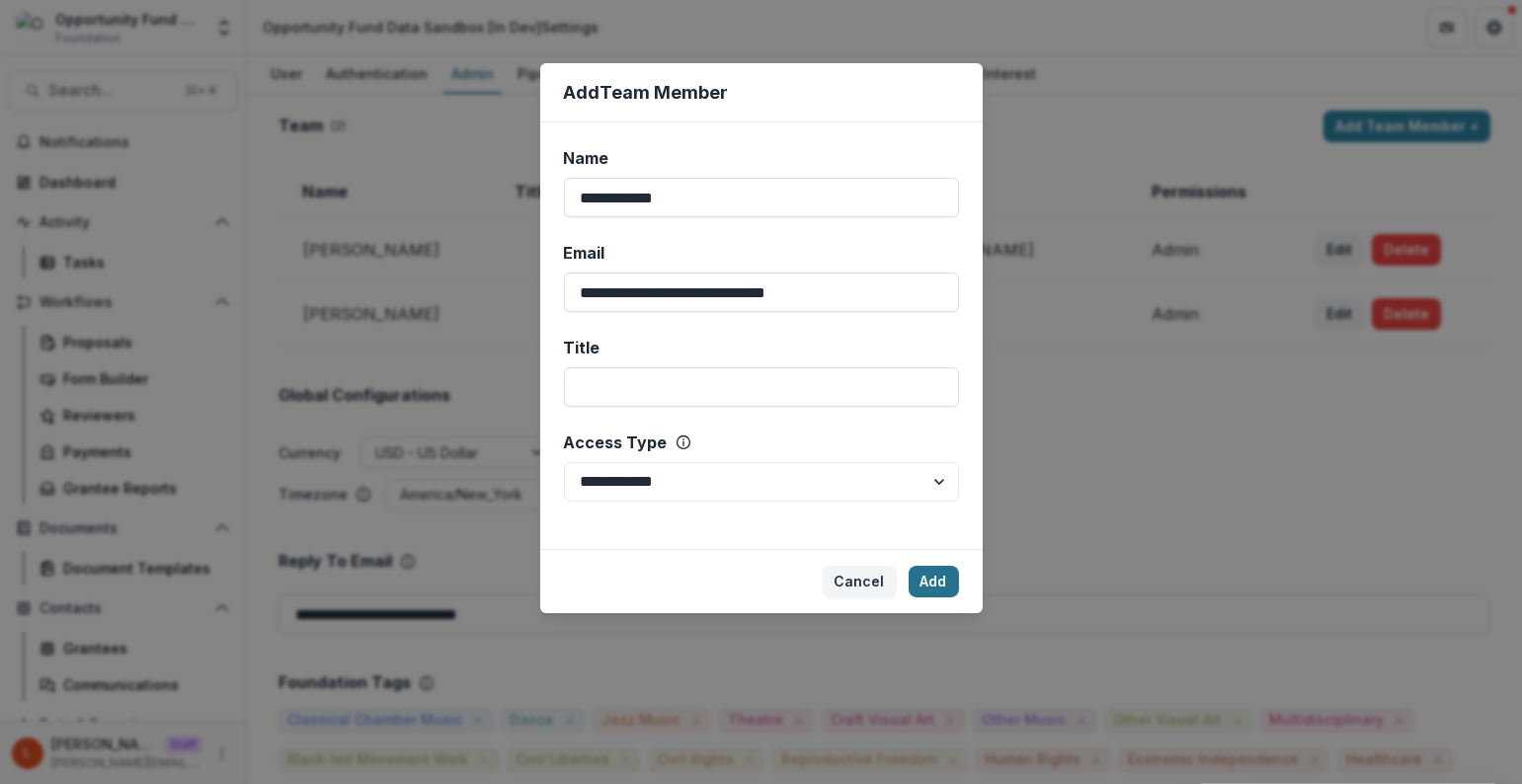 click on "Add" at bounding box center [933, 582] 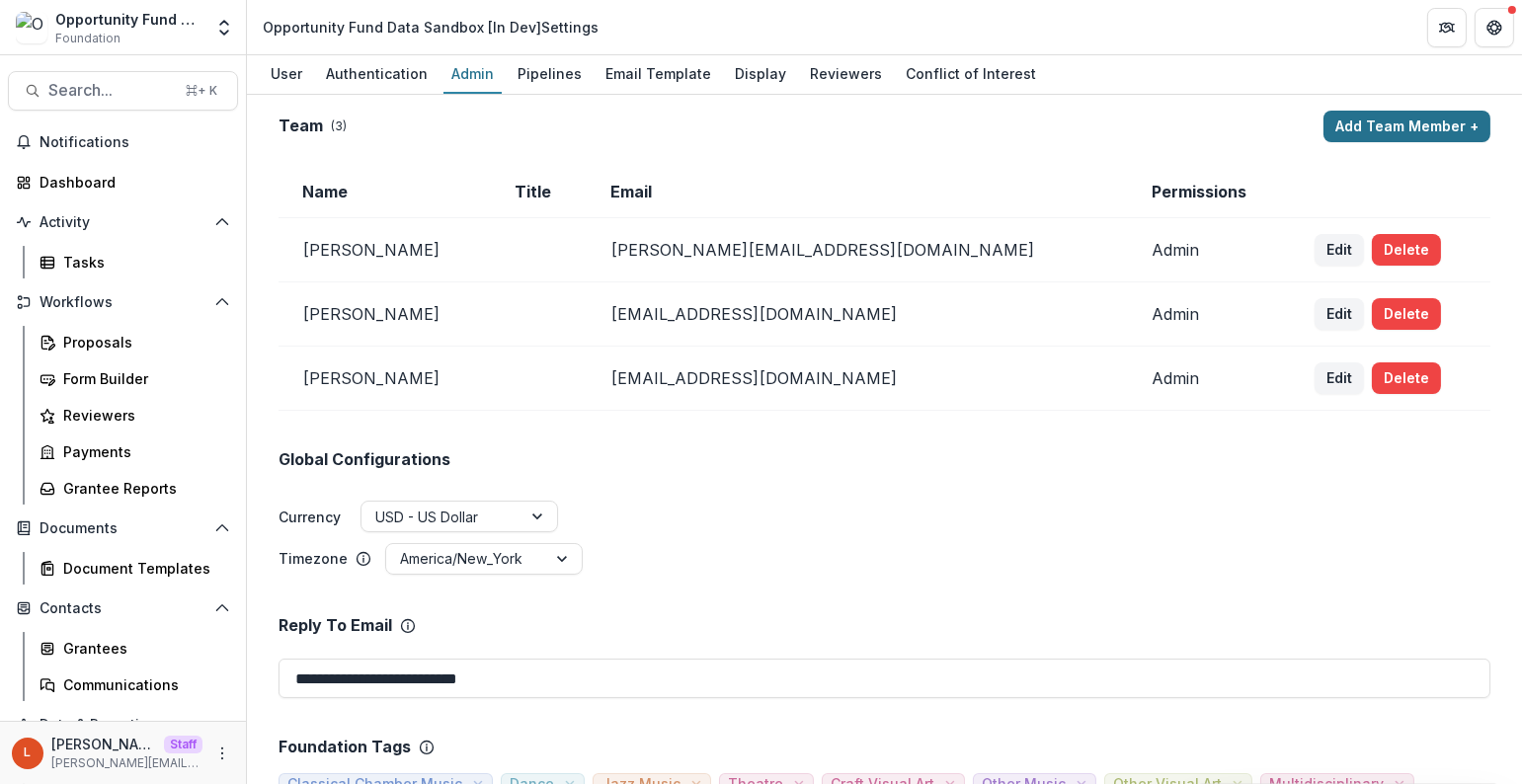 click on "Add Team Member +" at bounding box center (1406, 126) 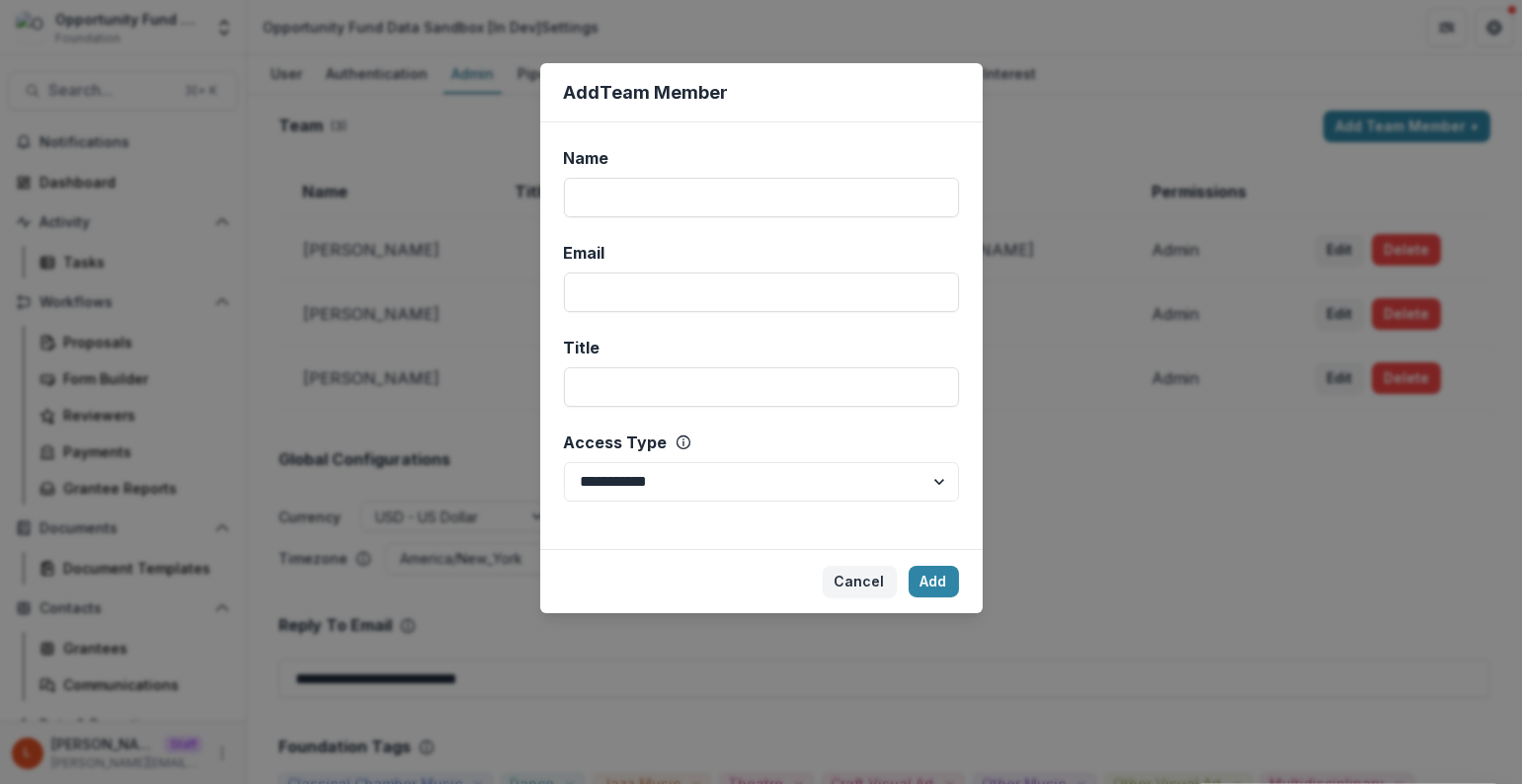 click on "**********" at bounding box center (761, 336) 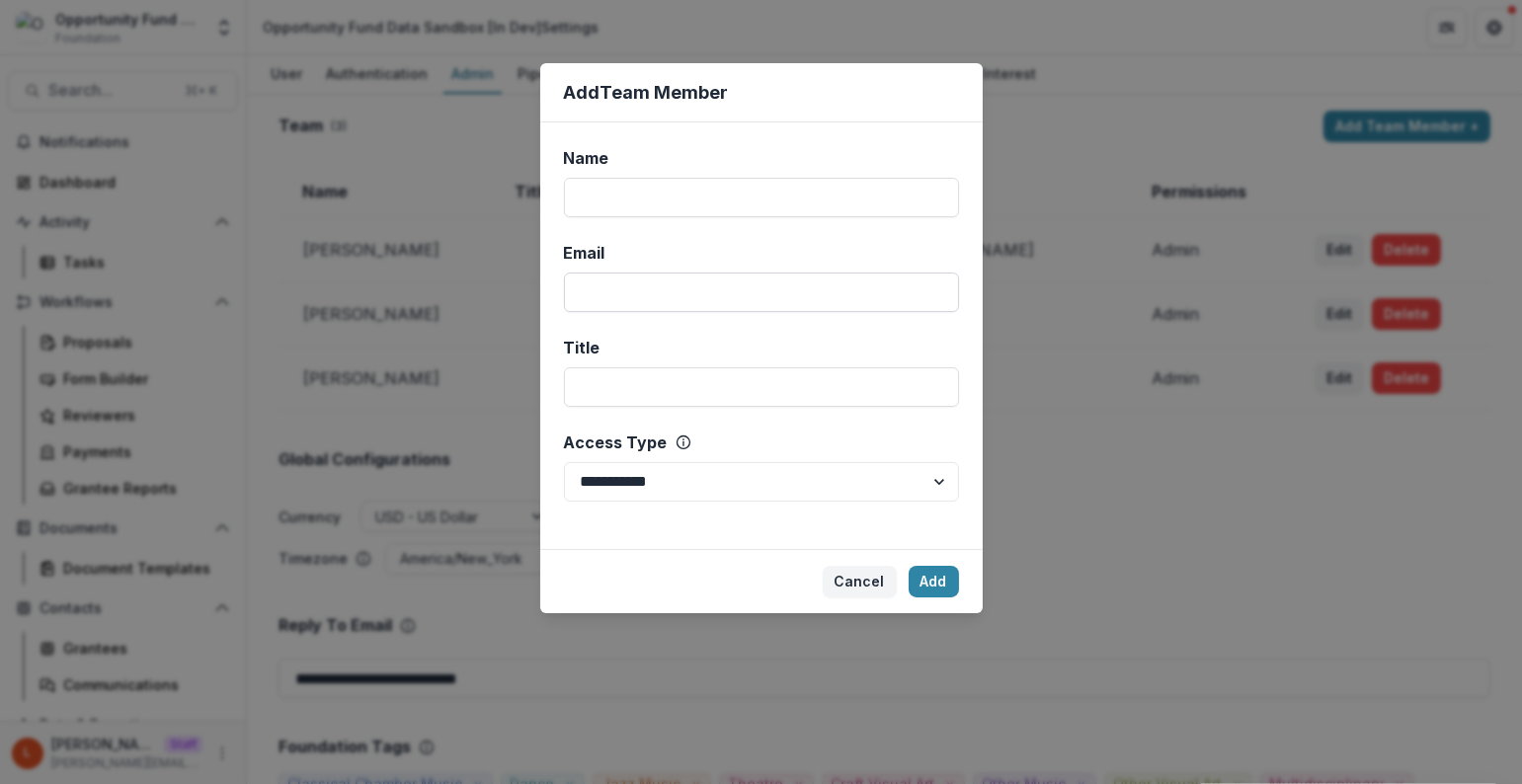 click on "Email" at bounding box center [761, 292] 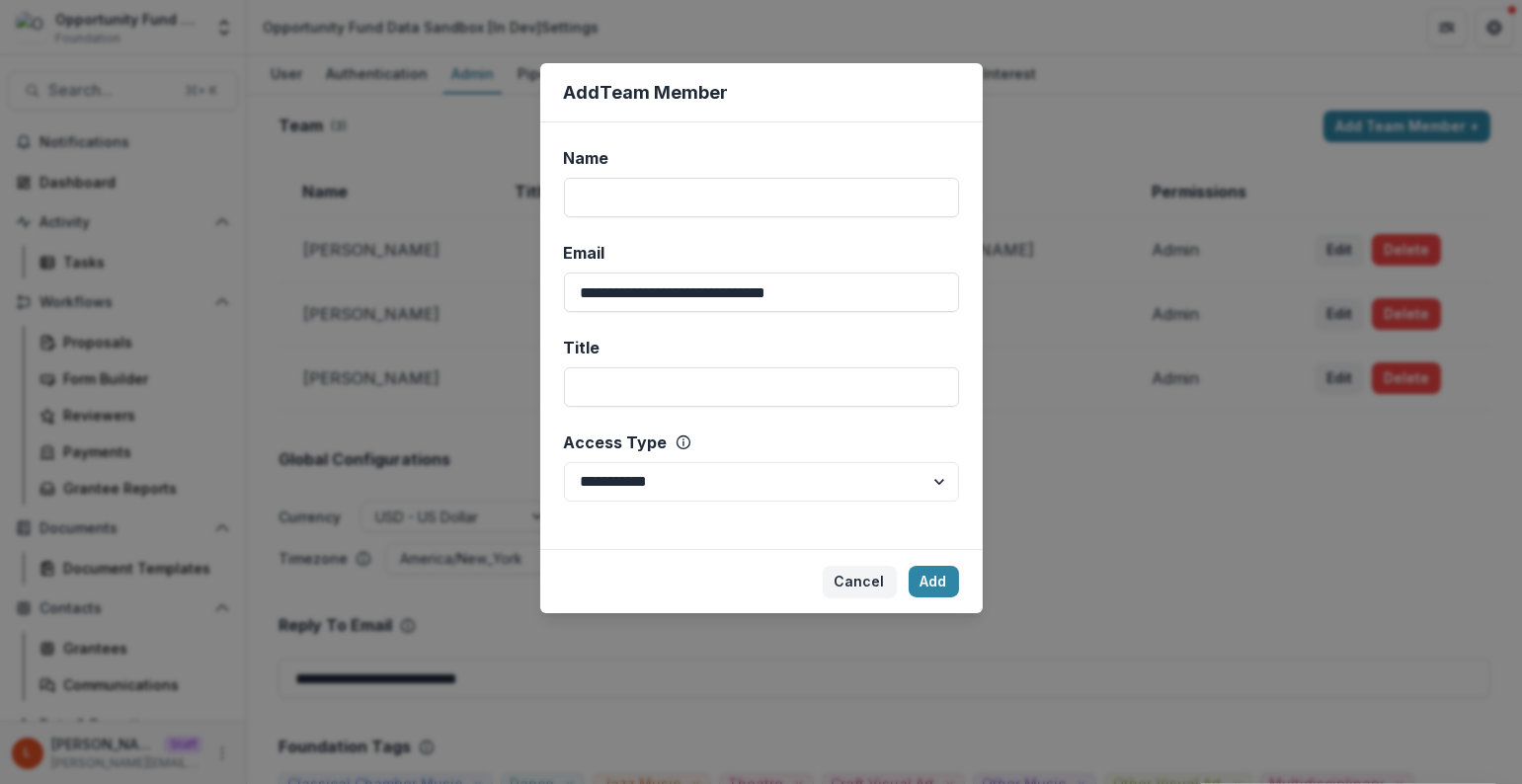 type on "**********" 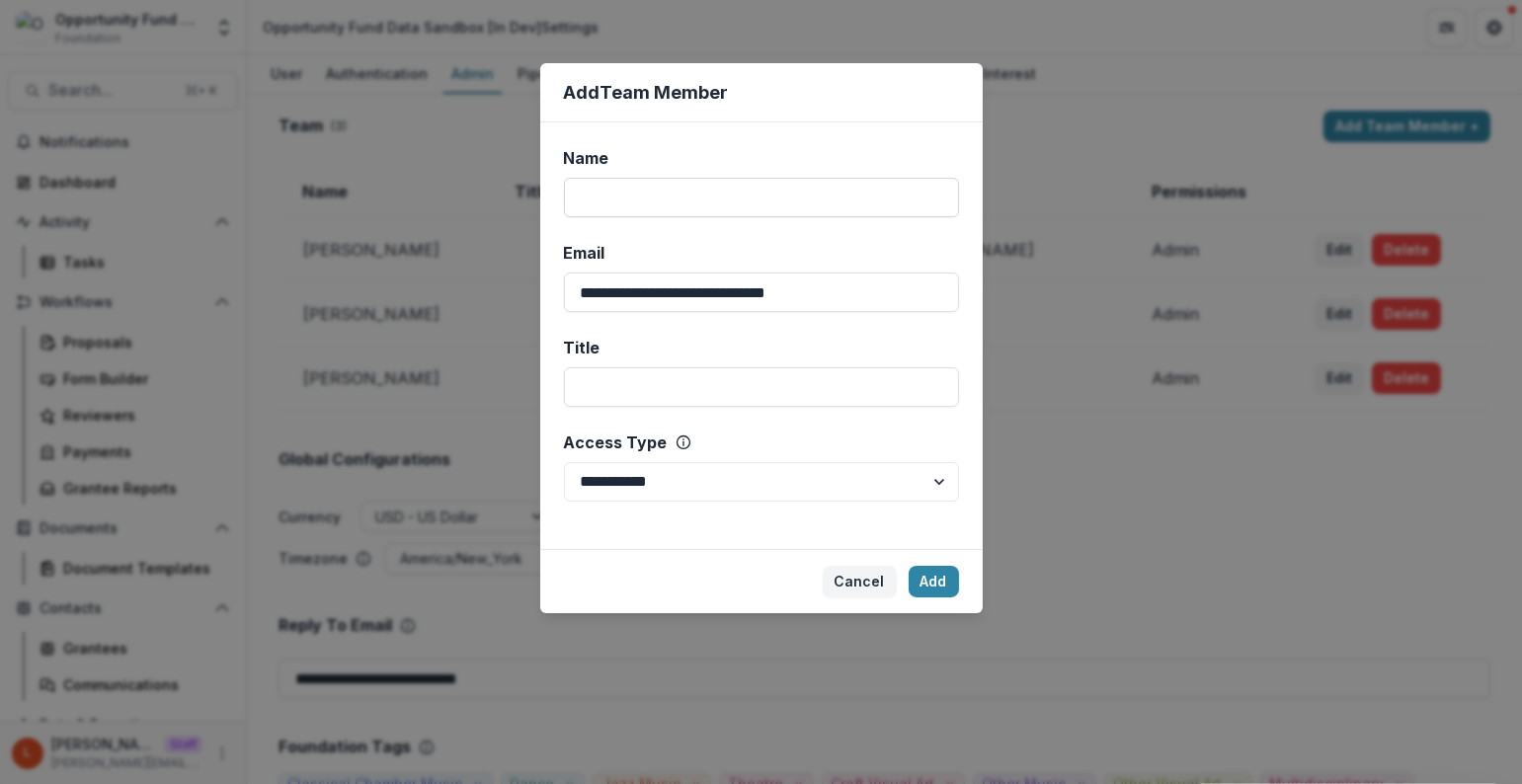click on "Name" at bounding box center (761, 197) 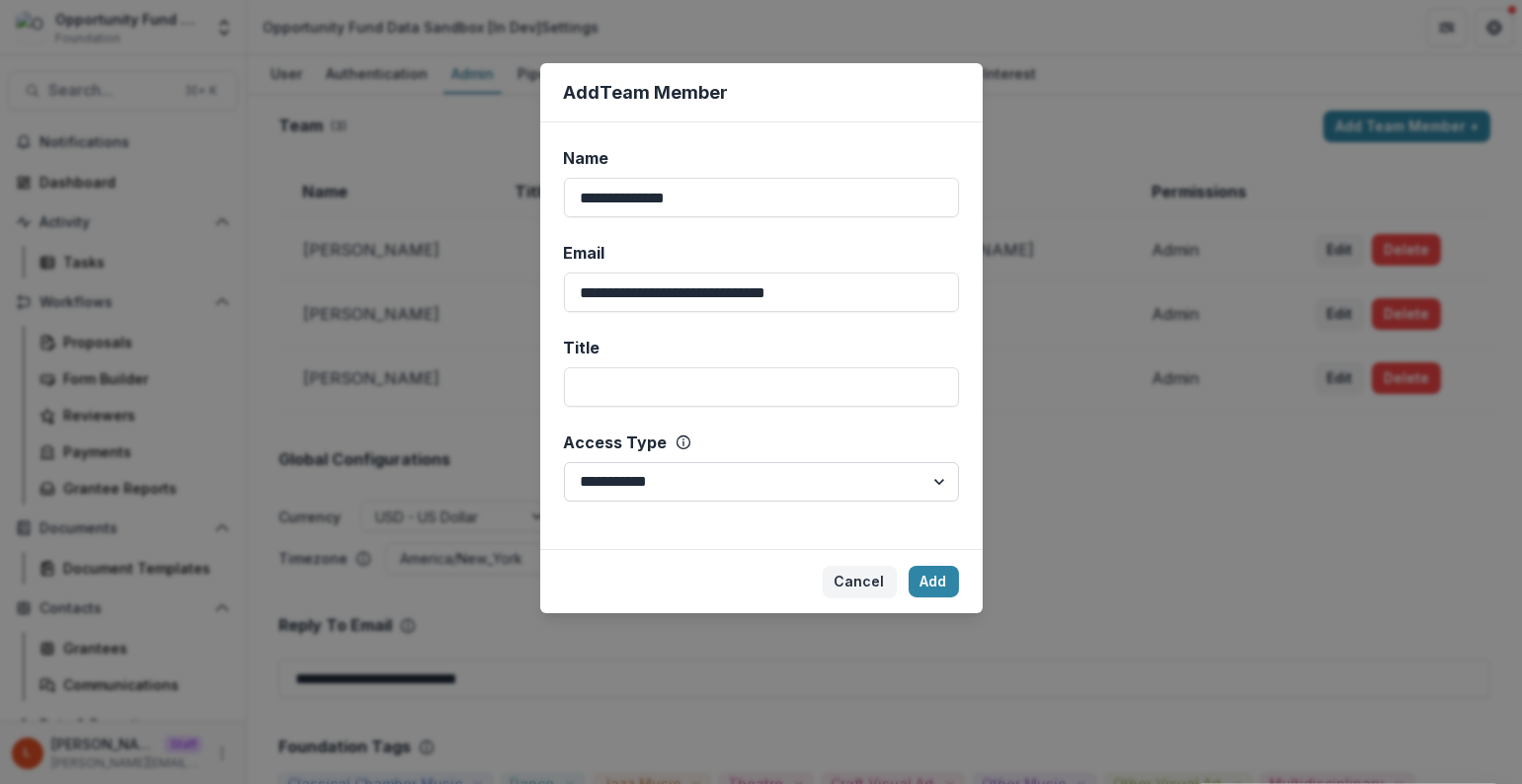 type on "**********" 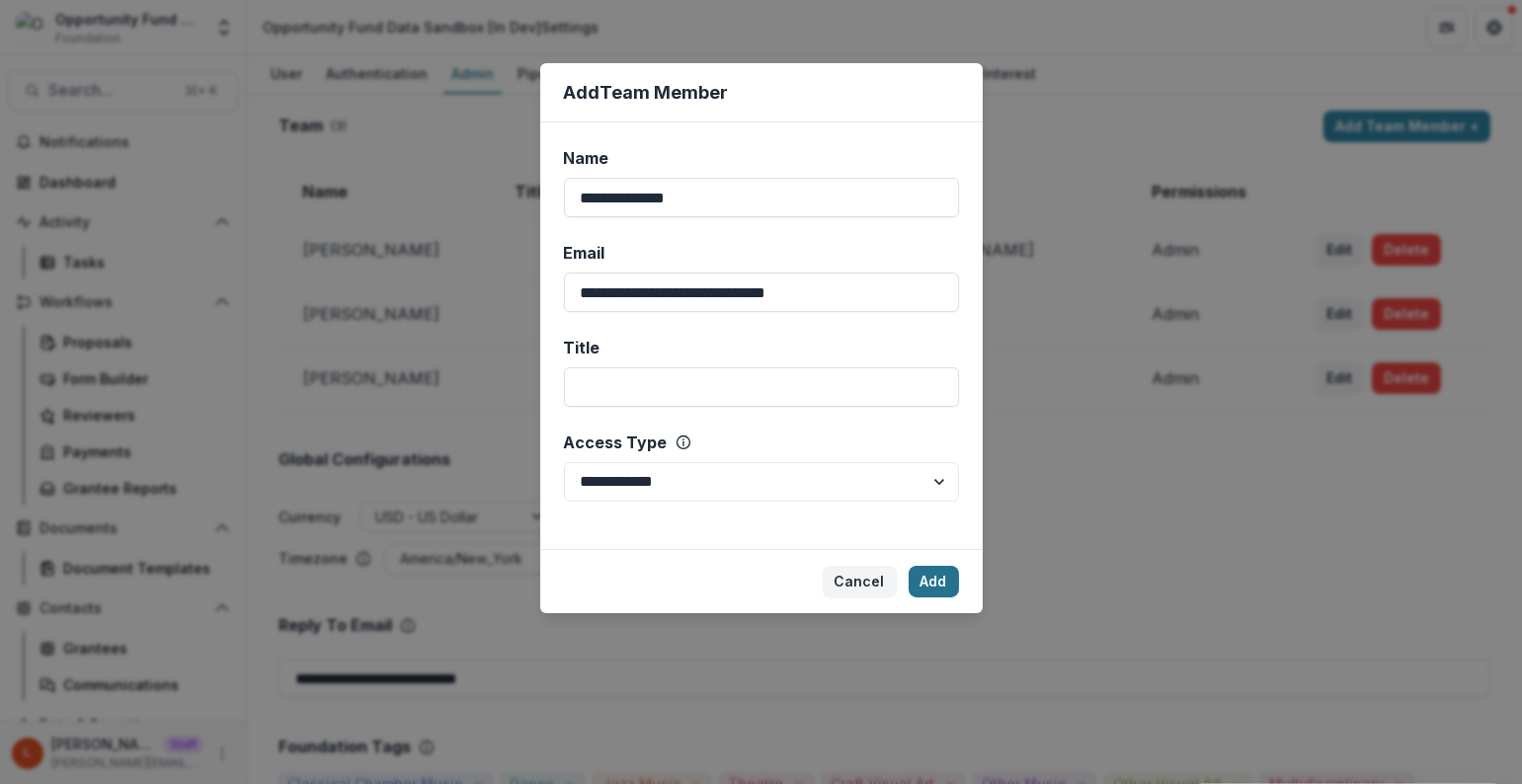 click on "Add" at bounding box center (933, 582) 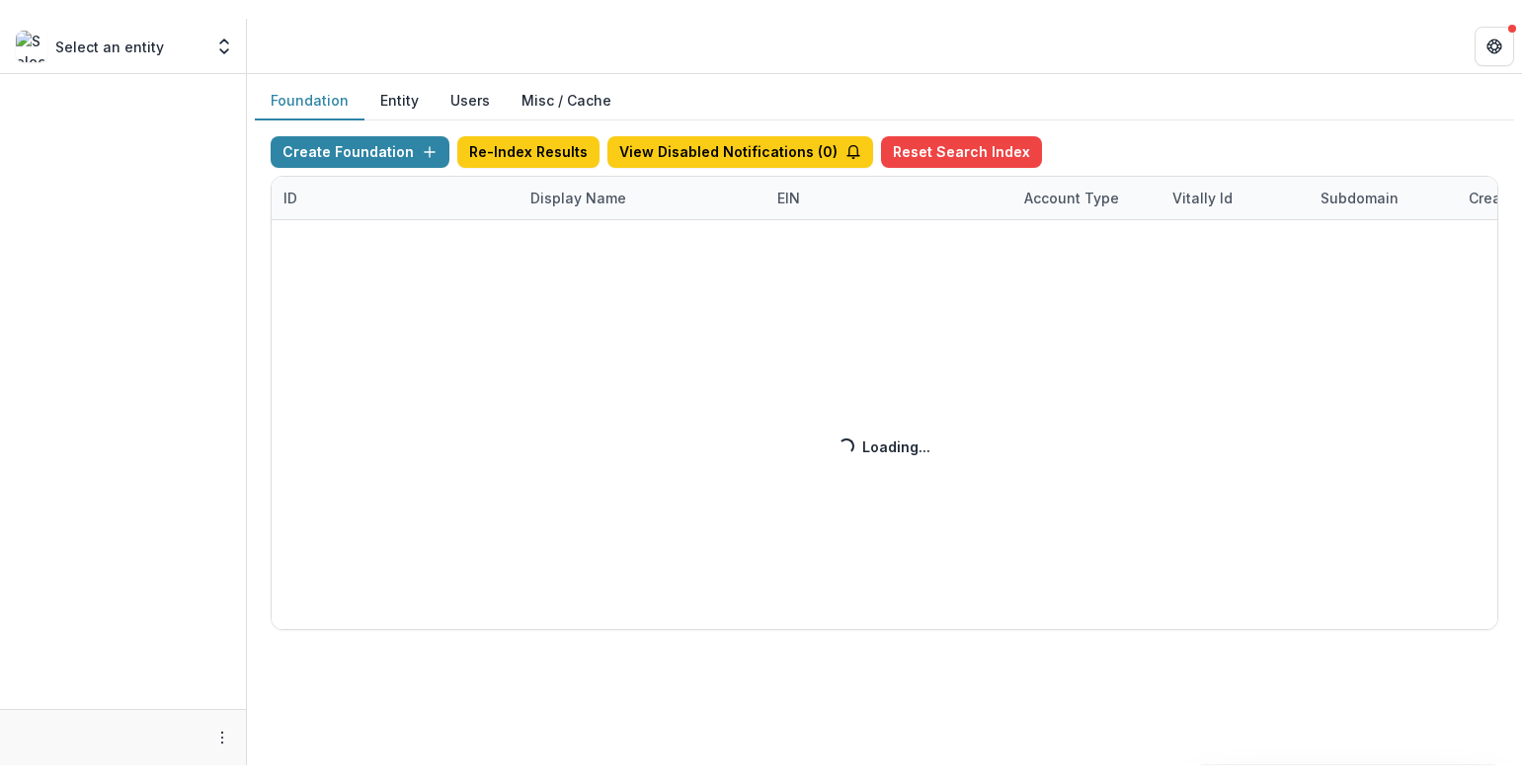 scroll, scrollTop: 0, scrollLeft: 0, axis: both 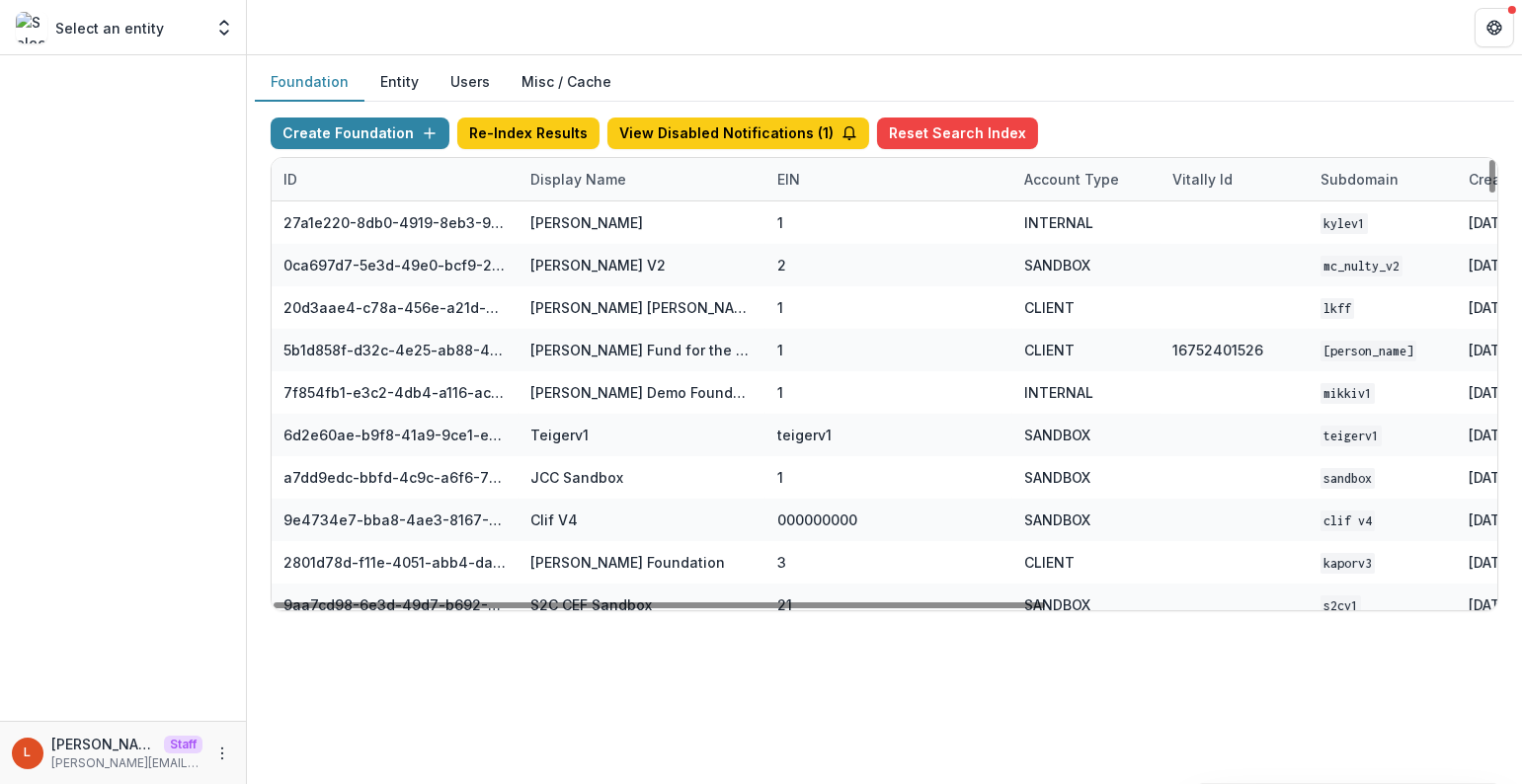 click on "Display Name" at bounding box center (578, 179) 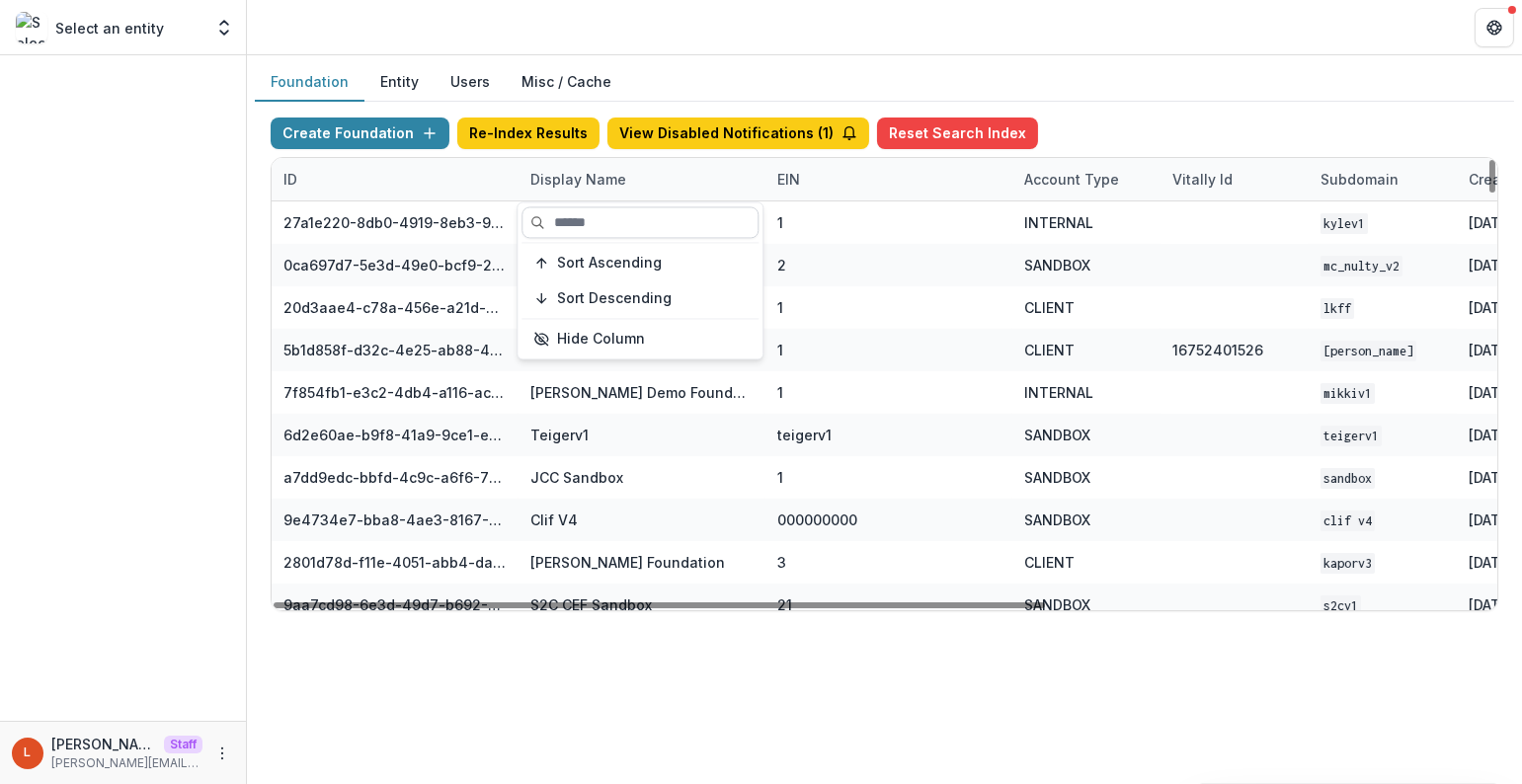 click at bounding box center (640, 222) 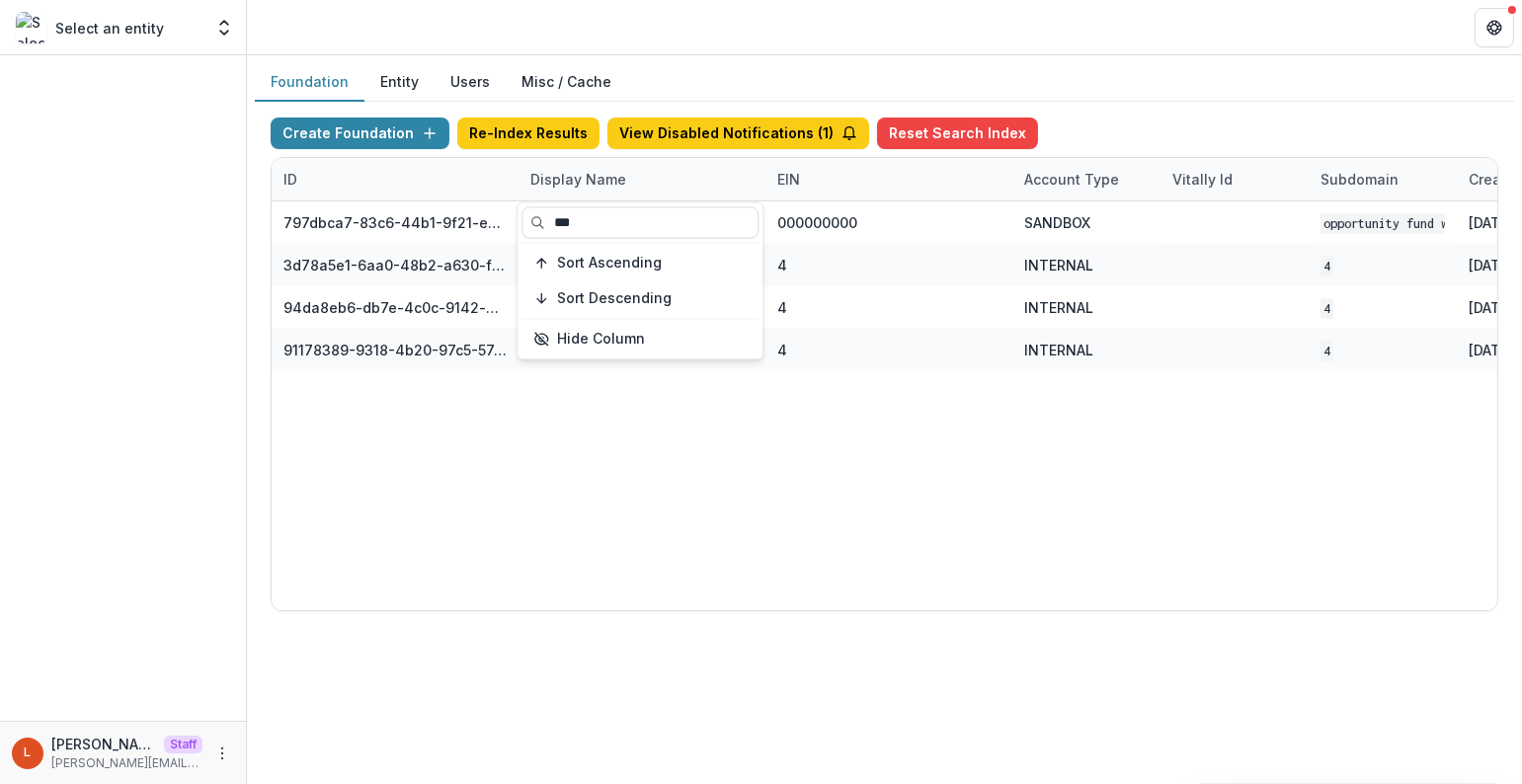 type on "***" 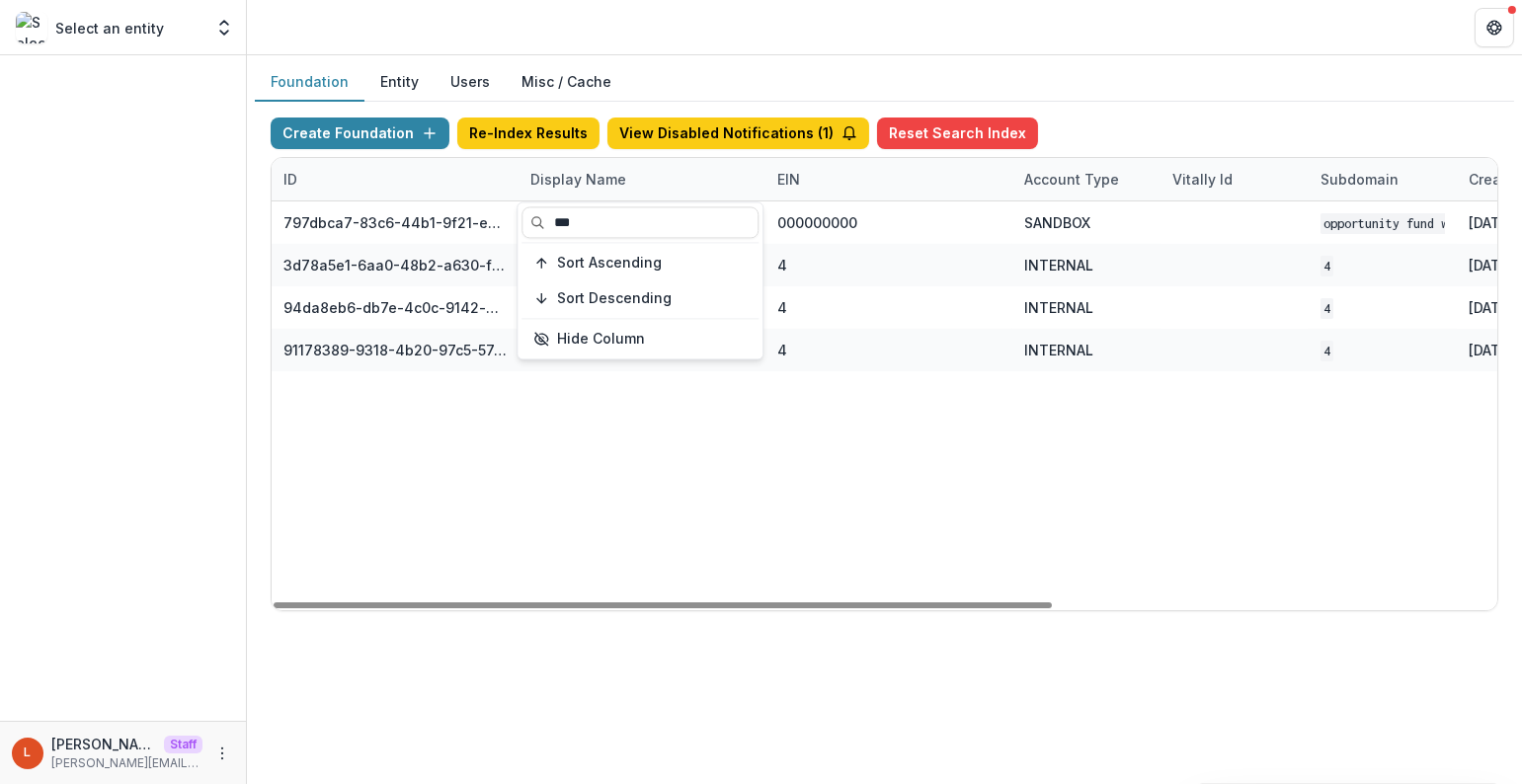 click on "ID Display Name EIN Account Type Vitally Id Subdomain Created on Actions Feature Flags 797dbca7-83c6-44b1-9f21-ee3637c7698d Opportunity Fund Workflow Sandbox 000000000 SANDBOX Opportunity Fund Workflow Sandbox May 05, 2025, 1:45 PM Visit Edit Feature Flags 3d78a5e1-6aa0-48b2-a630-f1fe048f63d5 Opportunity Fund Data Sandbox (DEPRECATED) 4 INTERNAL 4 Jun 16, 2025, 5:27 PM Visit Edit Feature Flags 94da8eb6-db7e-4c0c-9142-eb82d758e7c8 Opportunity Fund Data Sandbox (Deprecated 7/10) 4 INTERNAL 4 Jul 01, 2025, 1:31 PM Visit Edit Feature Flags 91178389-9318-4b20-97c5-5747999bac2a Opportunity Fund Data Sandbox 4 INTERNAL 4 Jul 09, 2025, 2:18 PM Visit Edit Feature Flags" at bounding box center (884, 384) 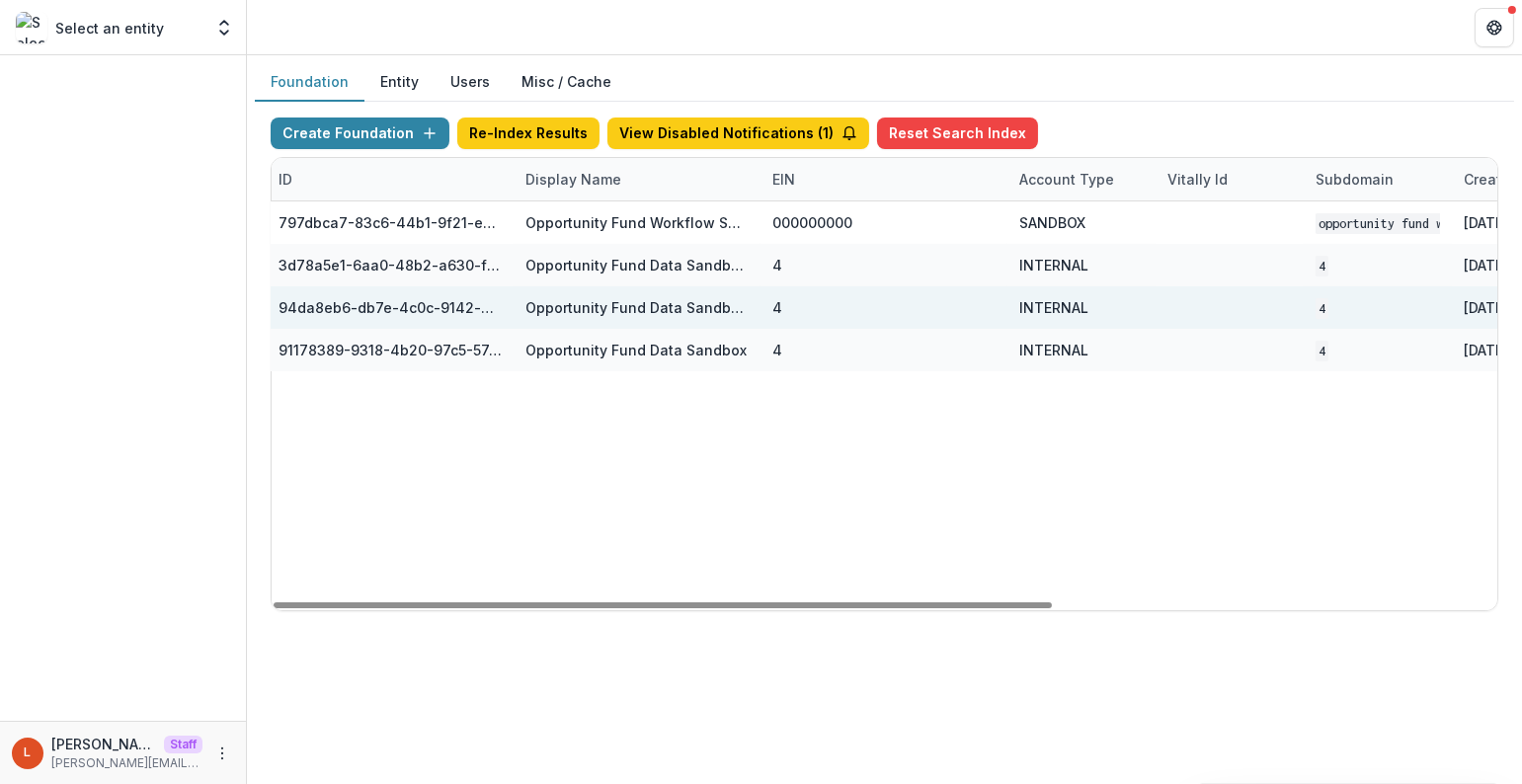 scroll, scrollTop: 0, scrollLeft: 0, axis: both 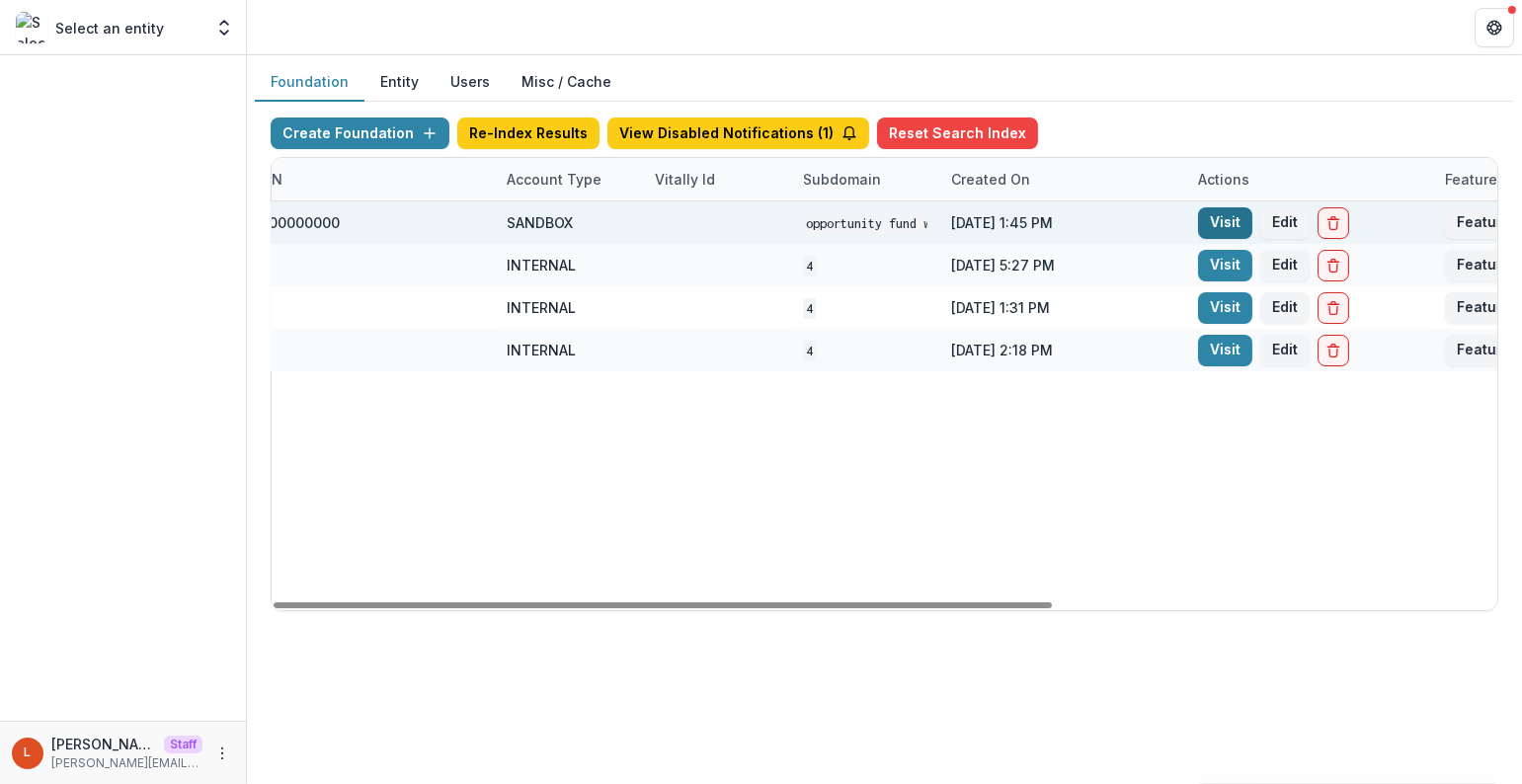 click on "Visit" at bounding box center (1225, 223) 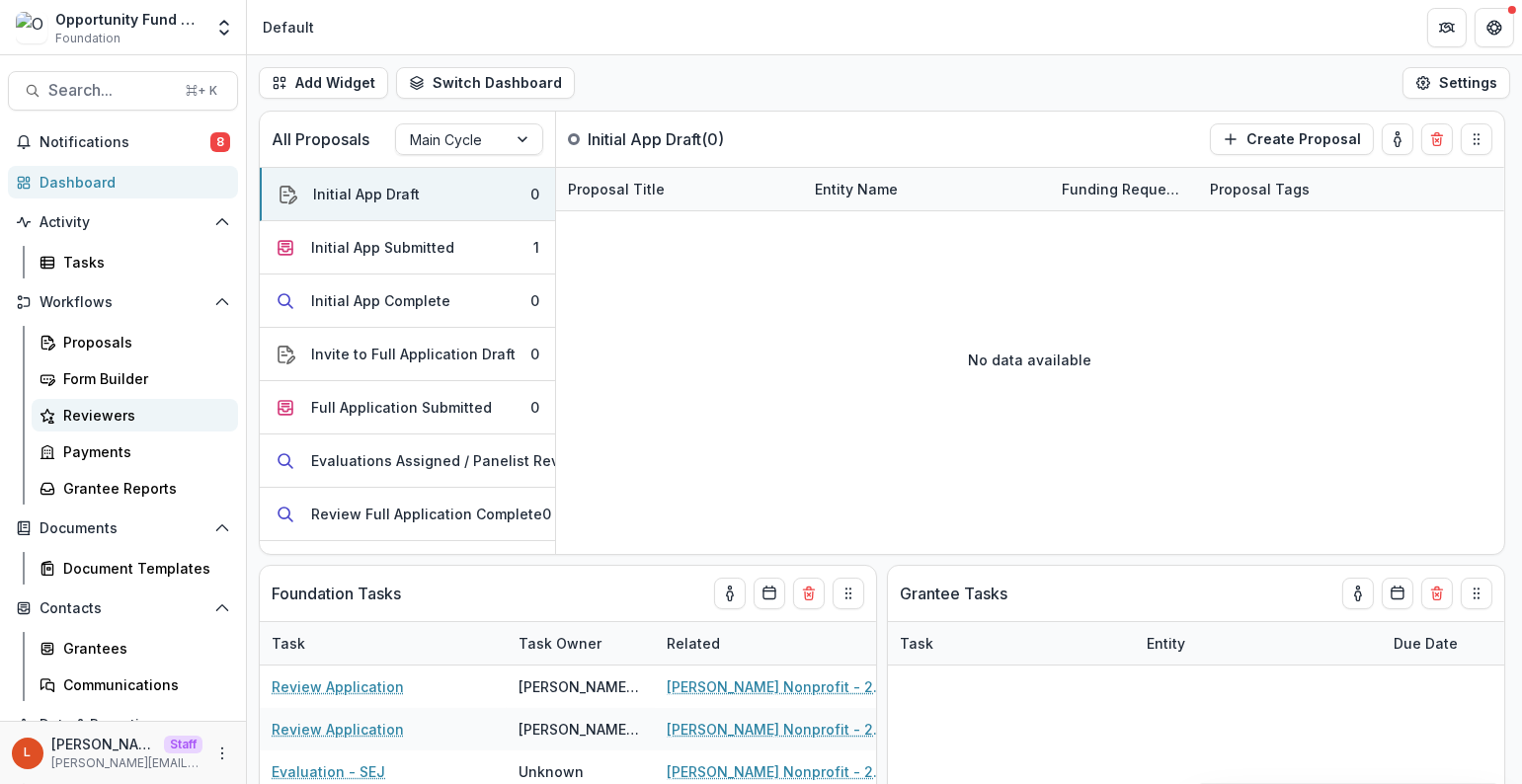 click on "Reviewers" at bounding box center [142, 415] 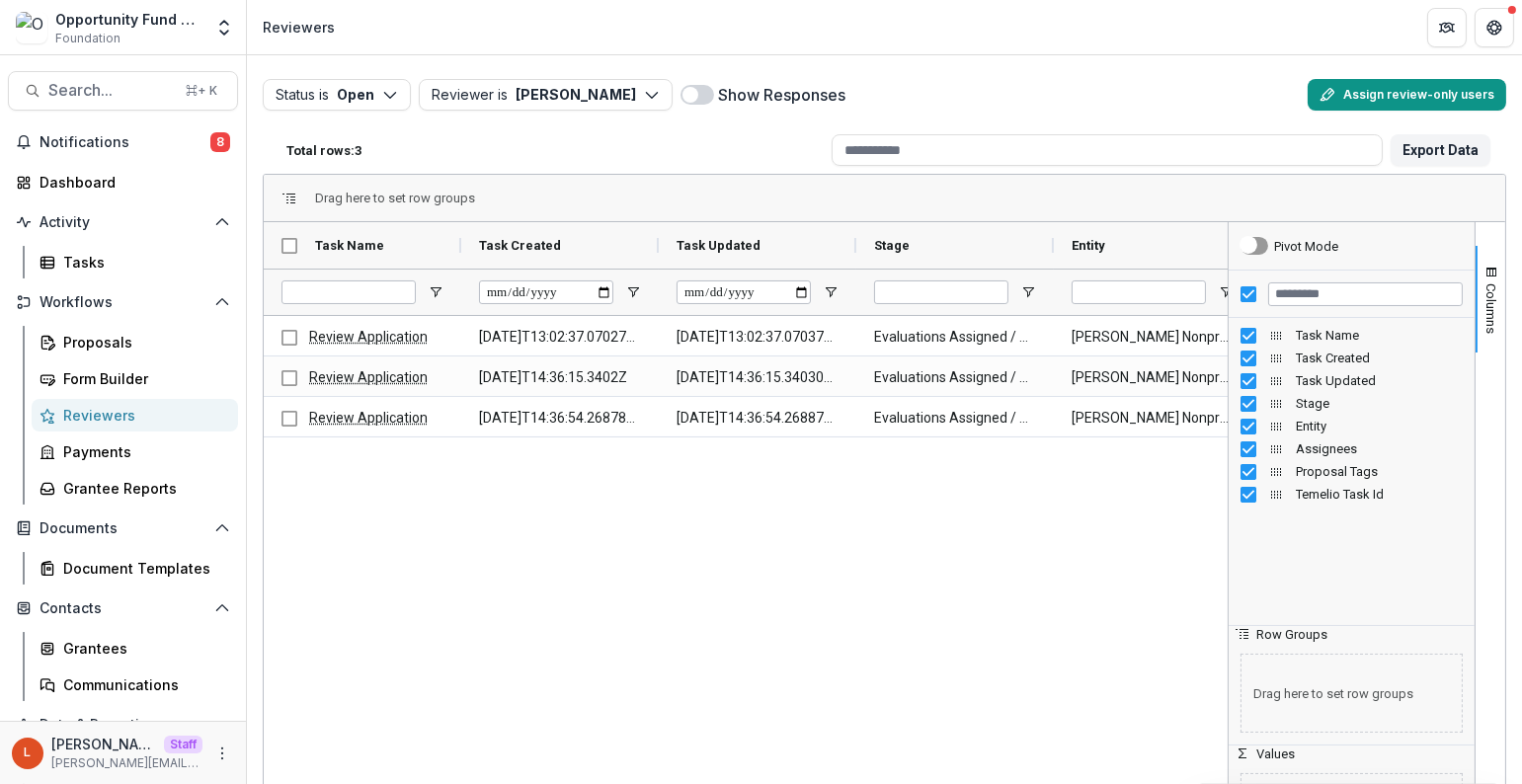 click on "Assign review-only users" at bounding box center [1406, 95] 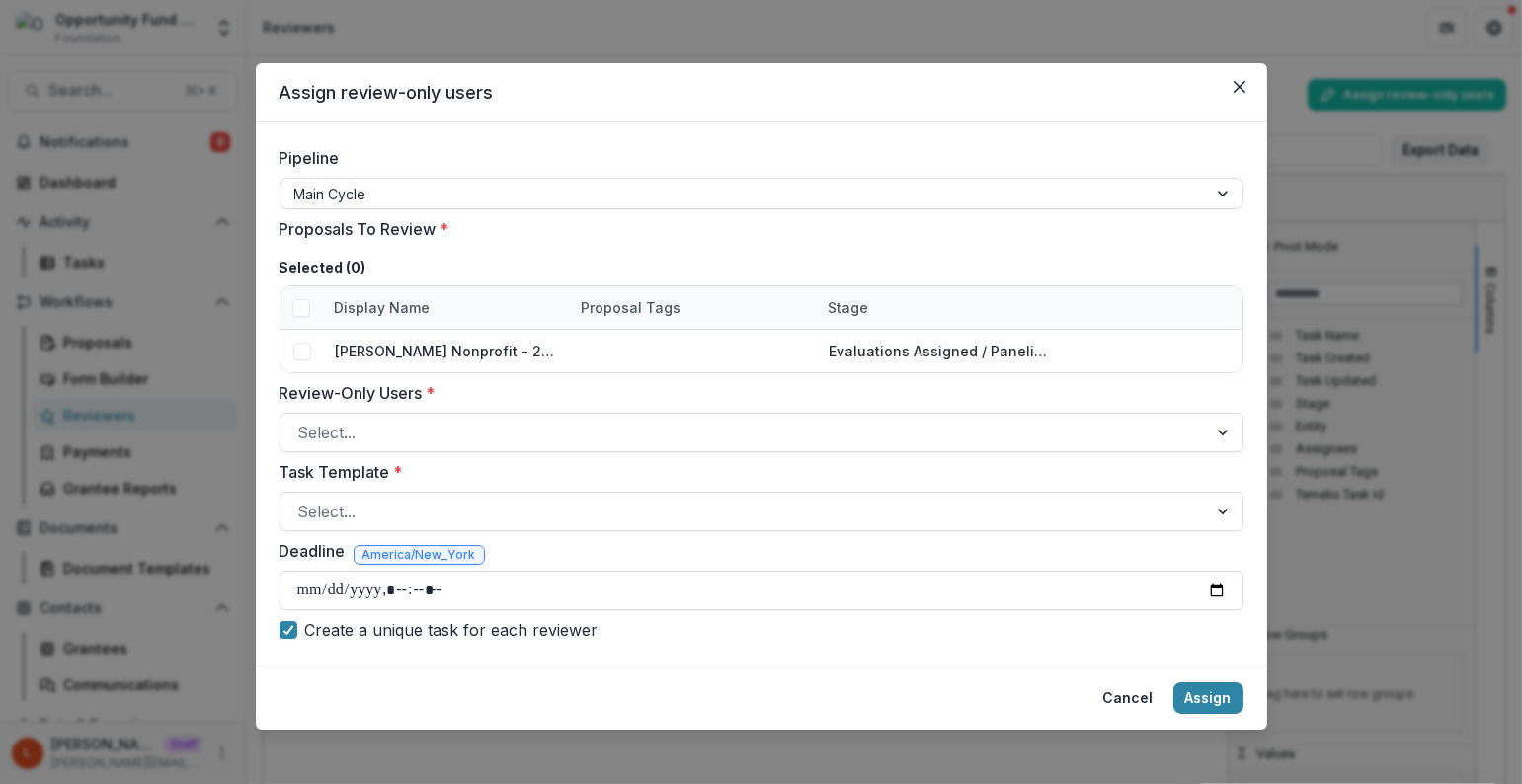 click on "Assign review-only users" at bounding box center [761, 93] 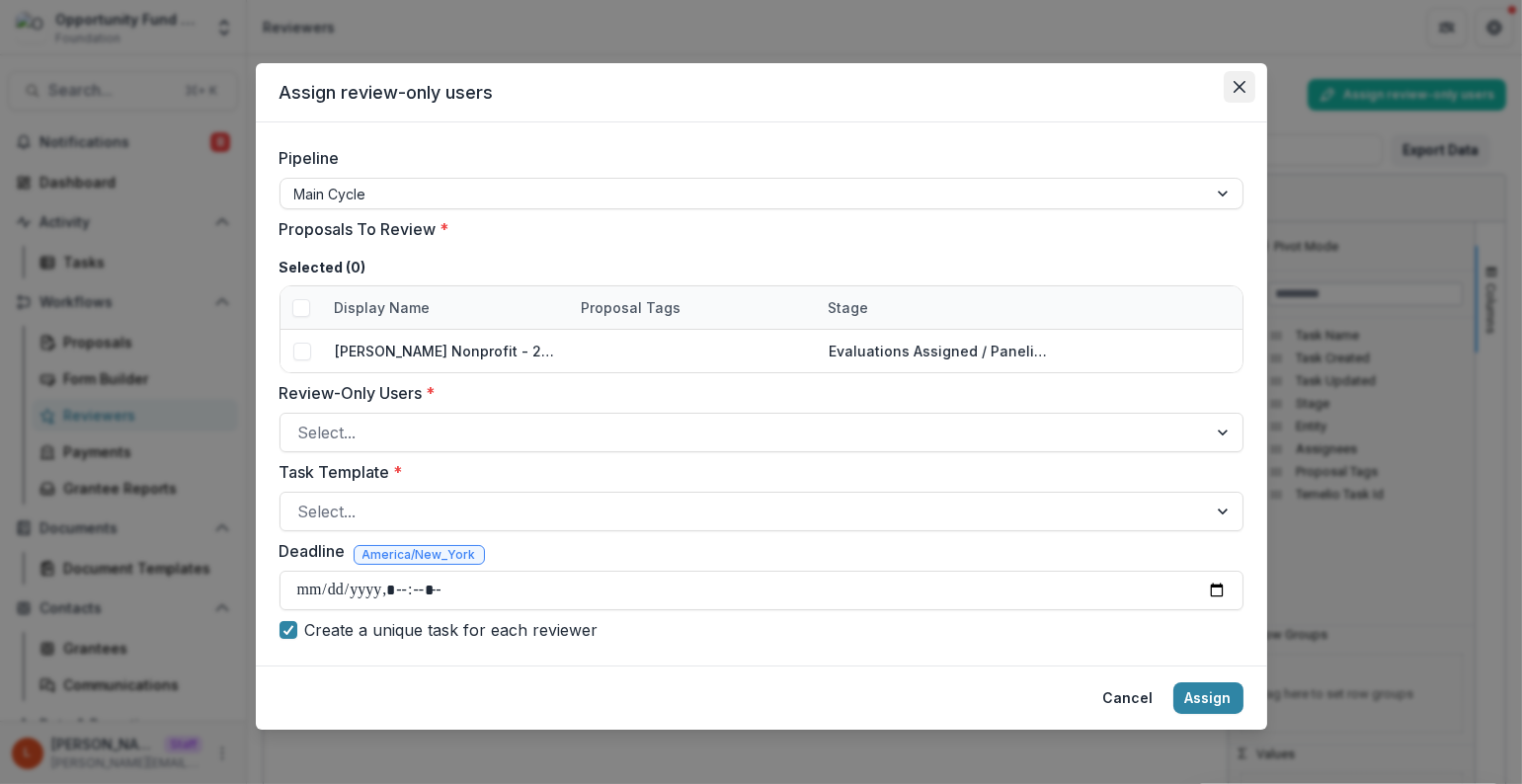 click 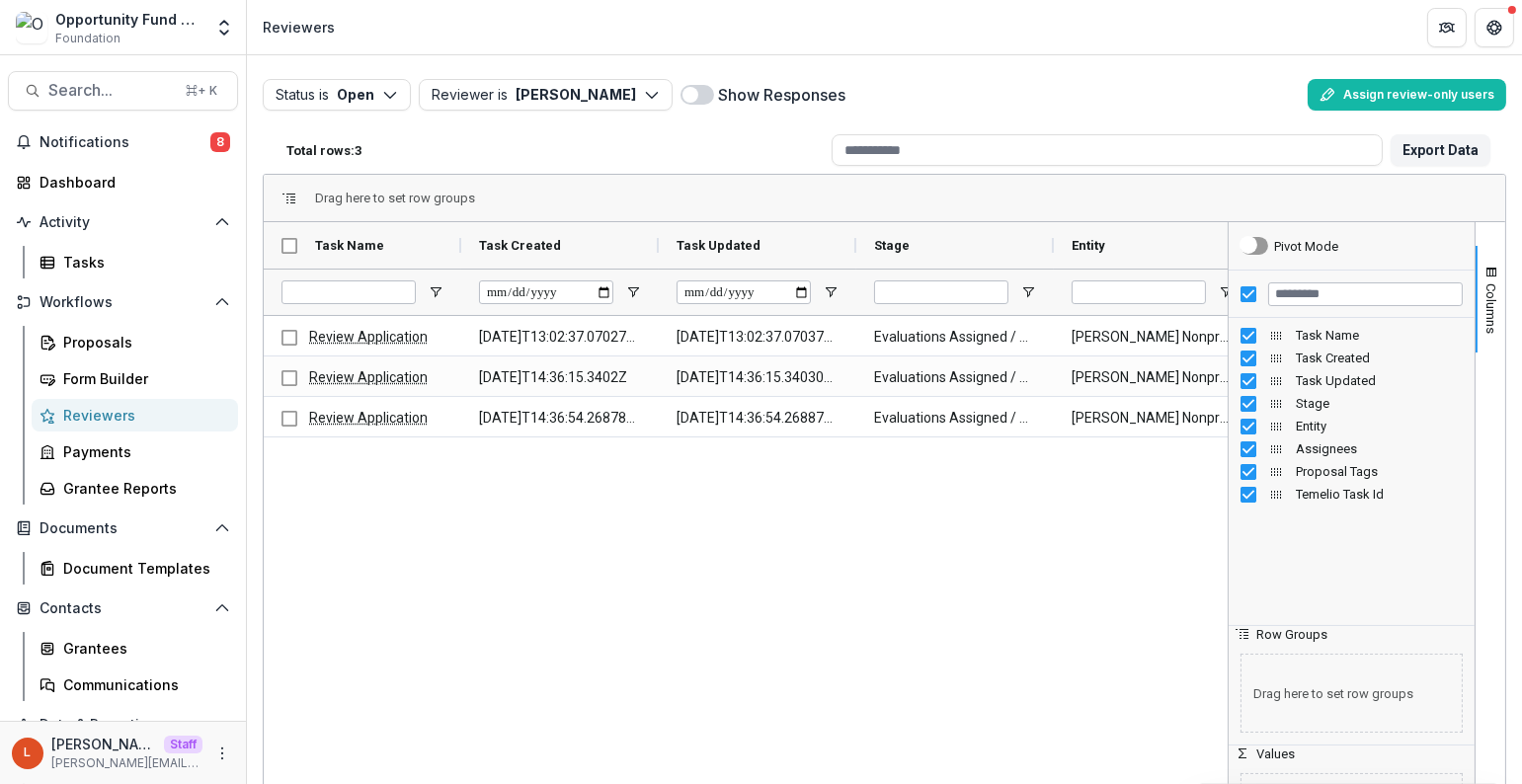 type 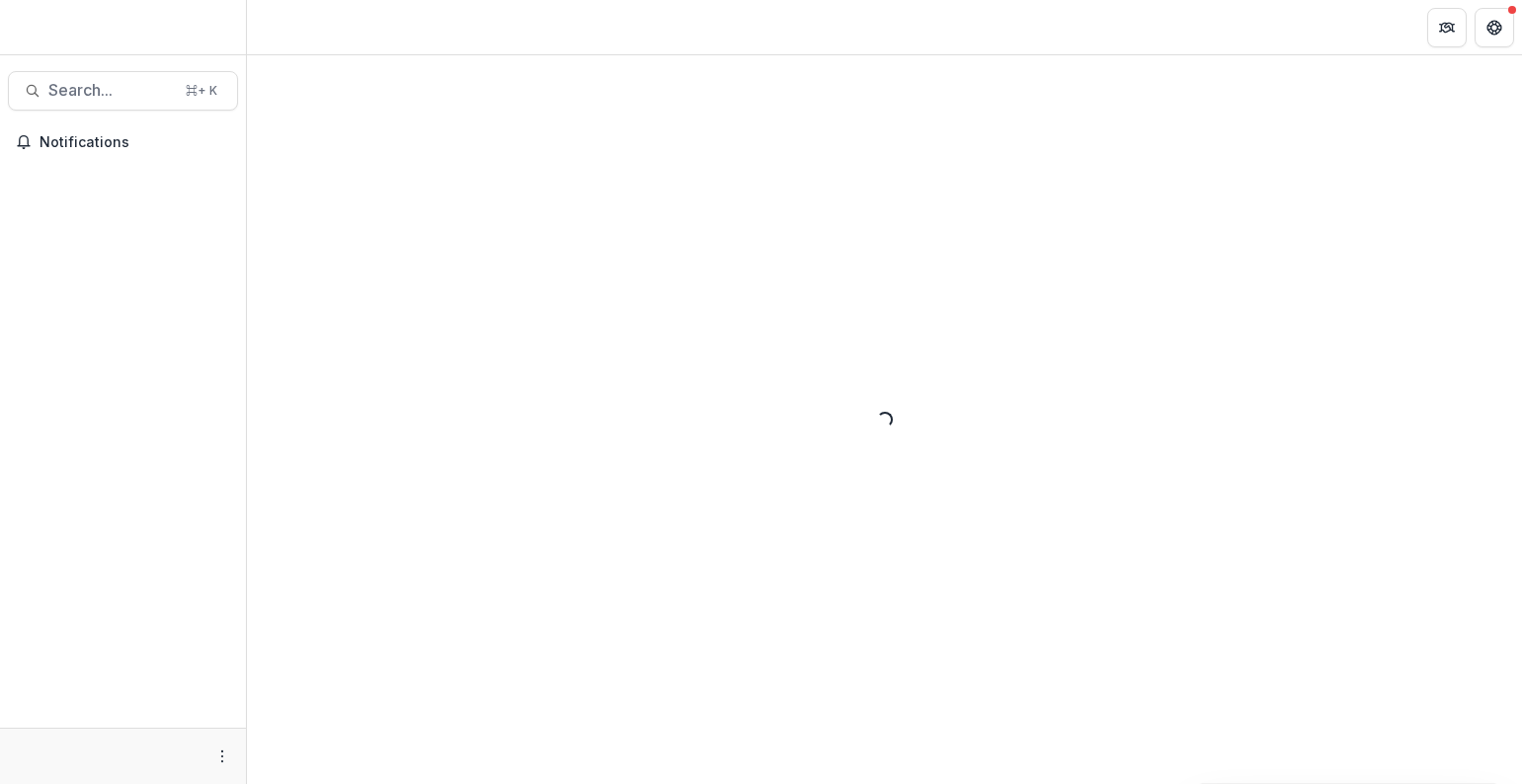 scroll, scrollTop: 0, scrollLeft: 0, axis: both 